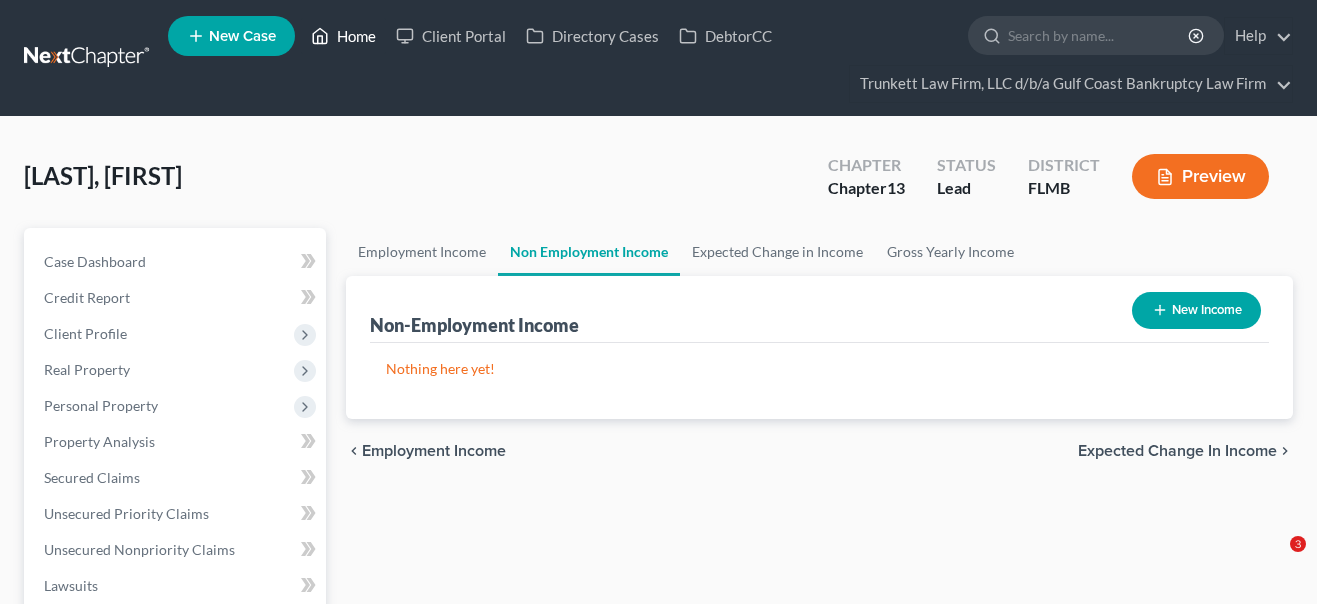 scroll, scrollTop: 0, scrollLeft: 0, axis: both 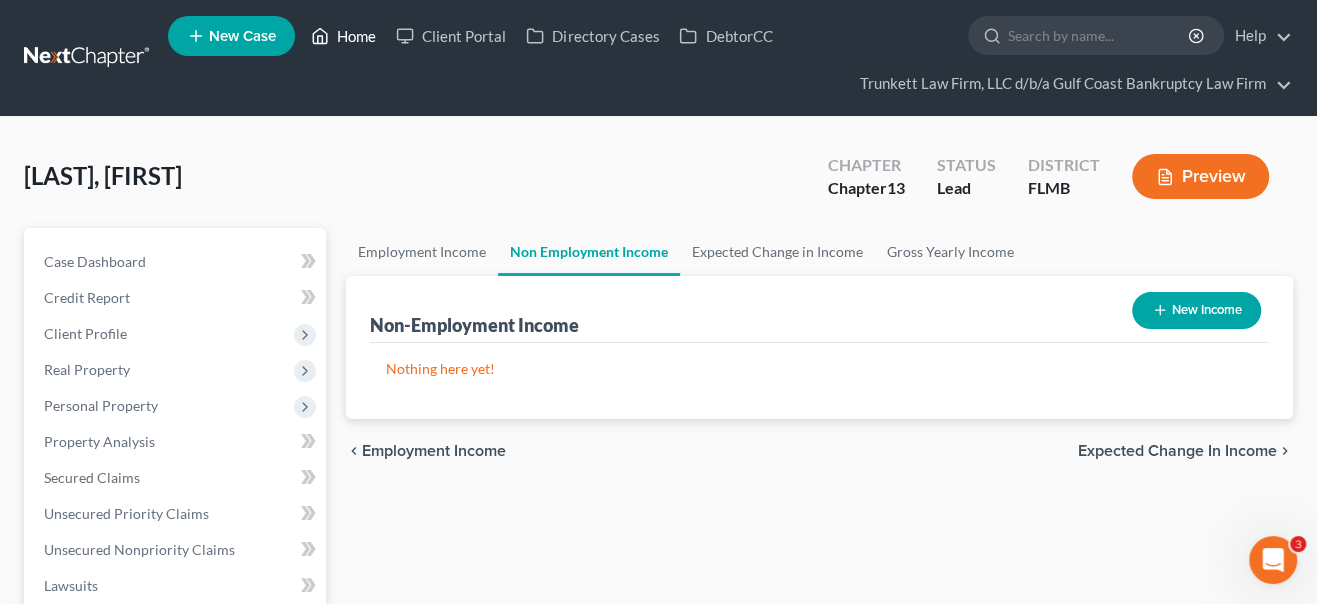 click on "Home" at bounding box center [343, 36] 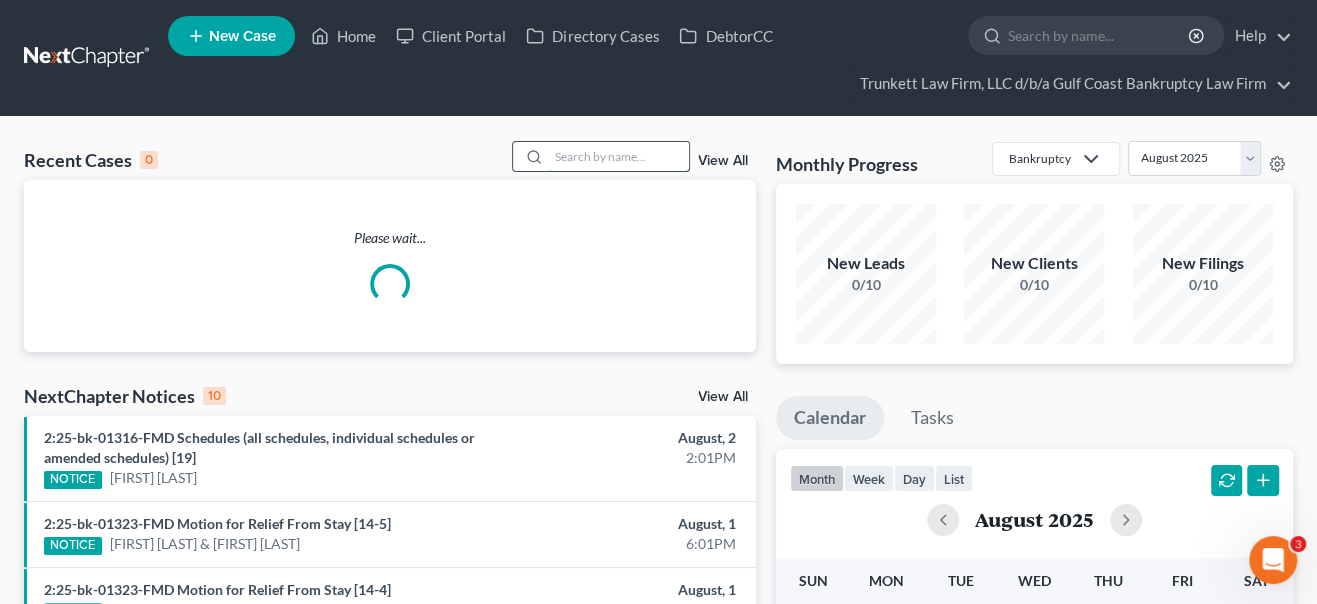 click at bounding box center (619, 156) 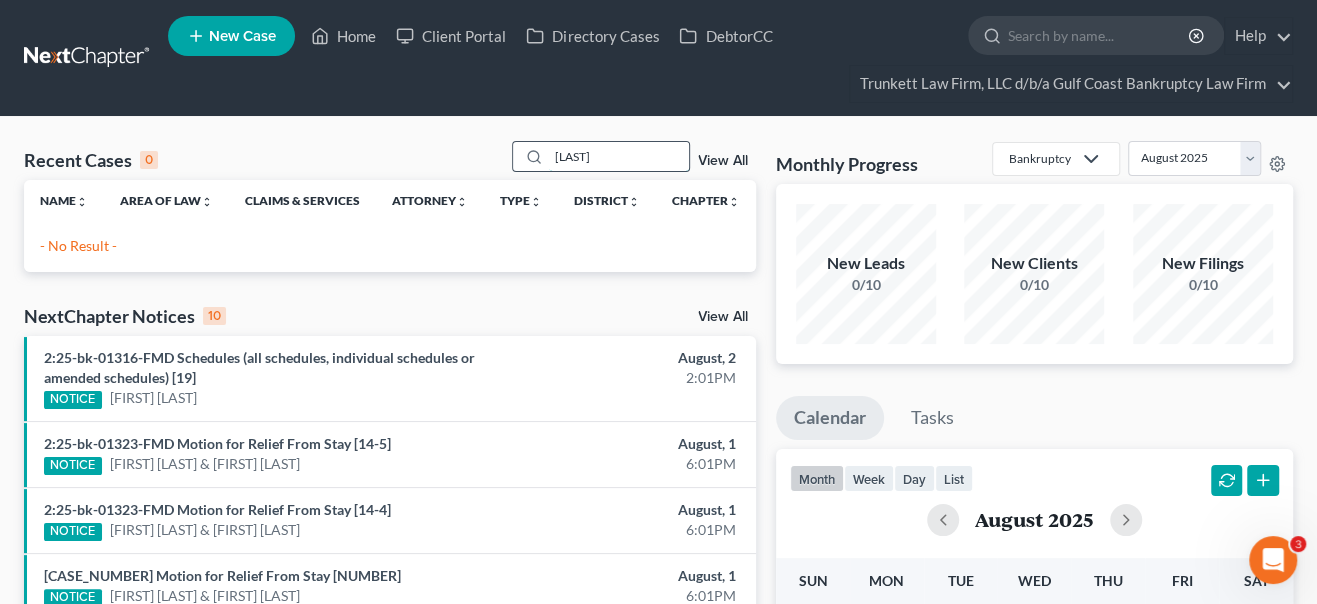 click on "[LAST]" at bounding box center (619, 156) 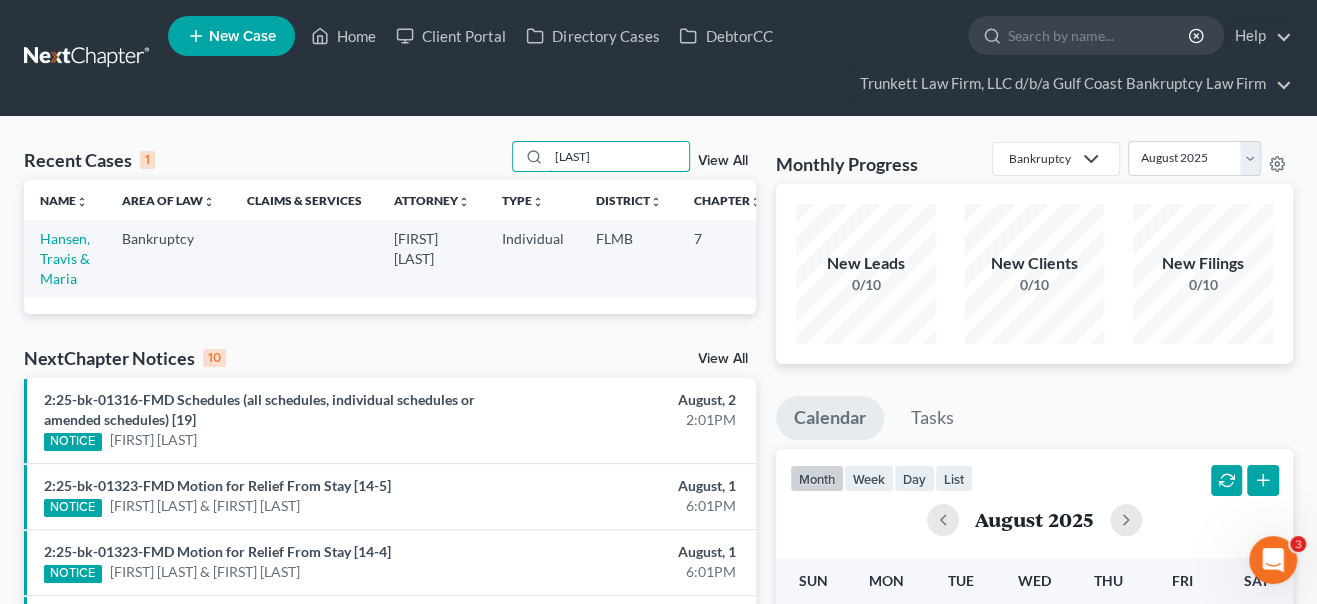 type on "[LAST]" 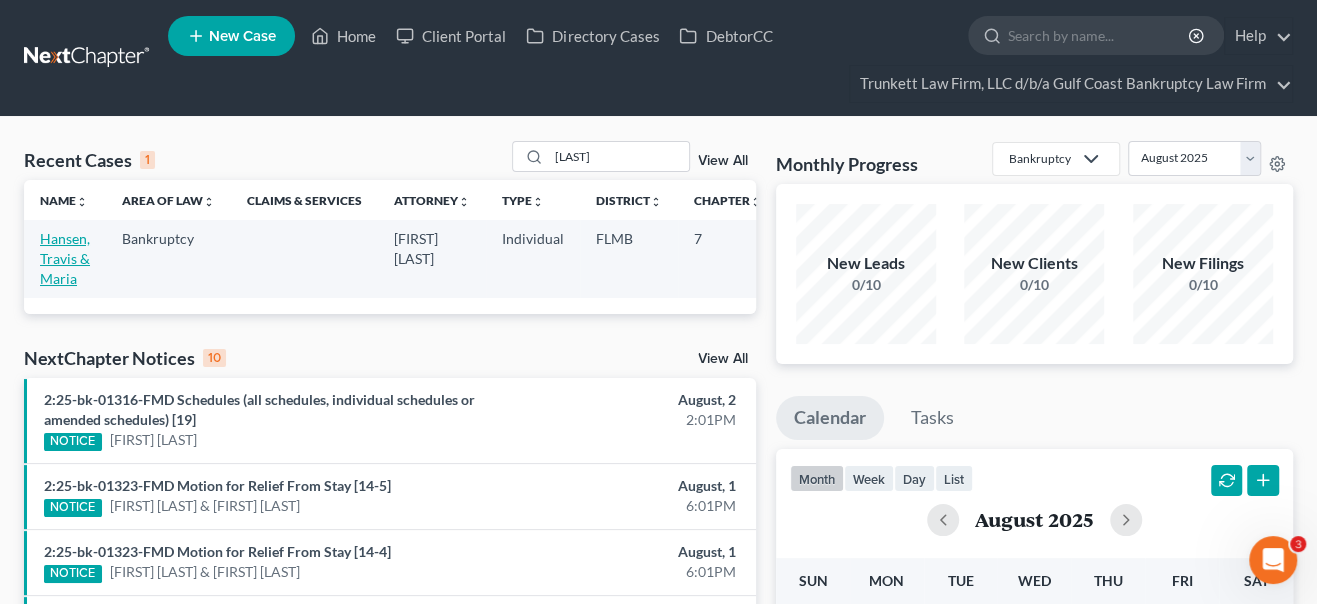 click on "Hansen, Travis & Maria" at bounding box center (65, 258) 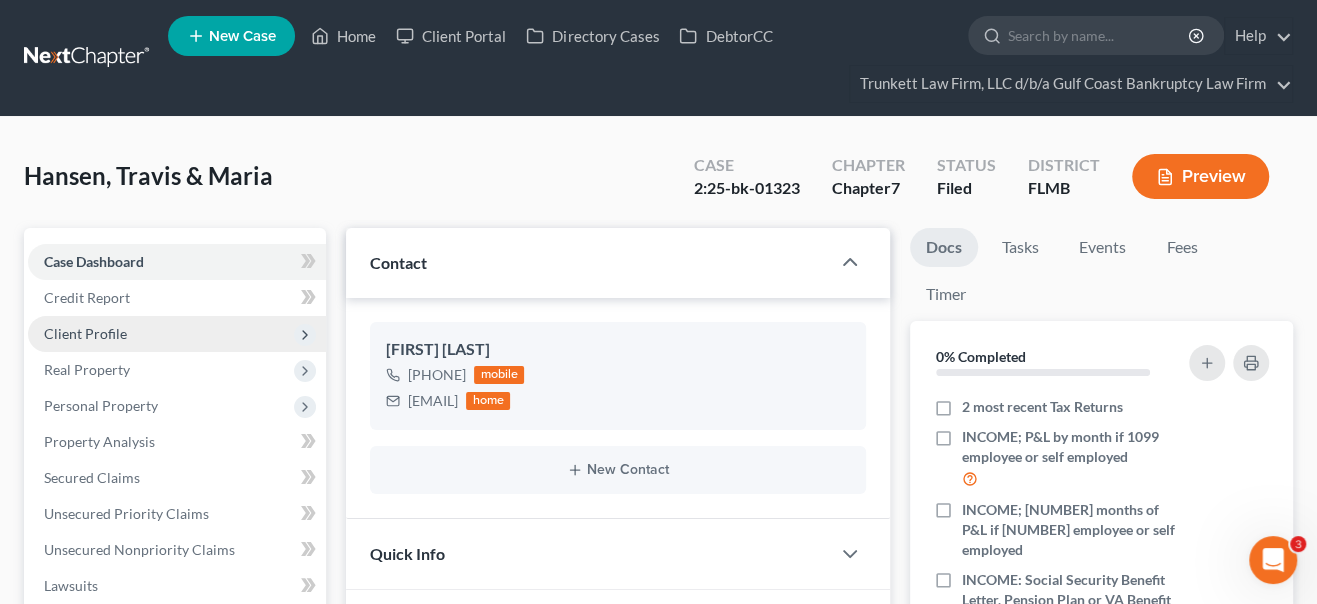 click on "Client Profile" at bounding box center [85, 333] 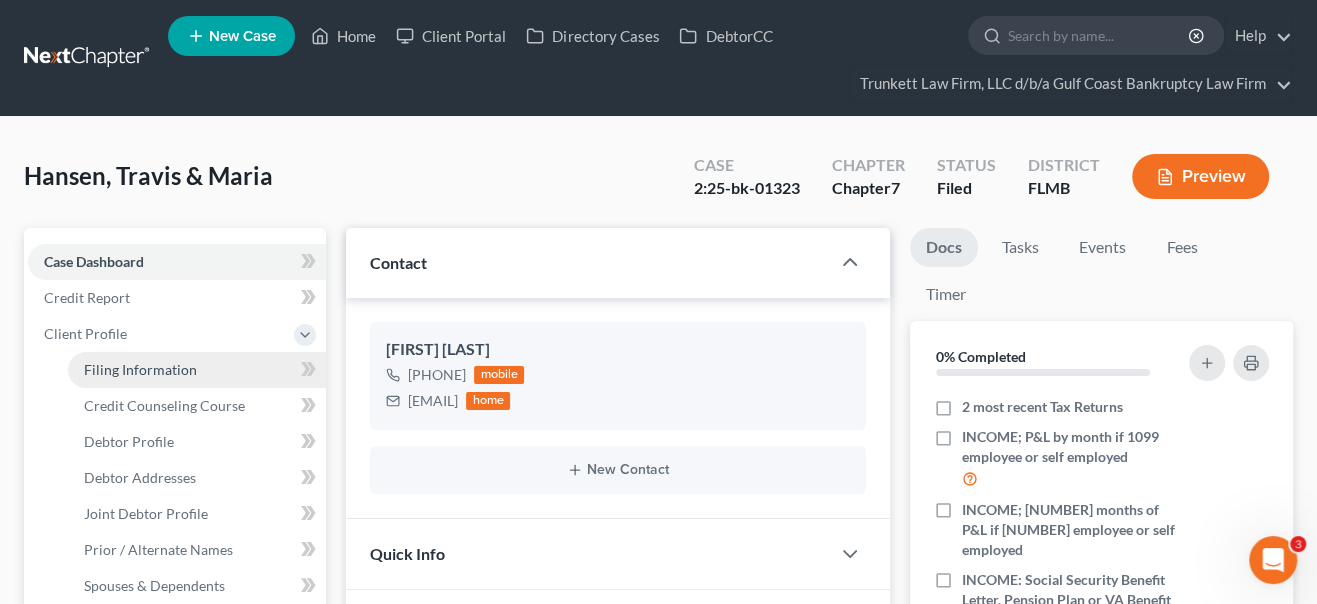 click on "Filing Information" at bounding box center (197, 370) 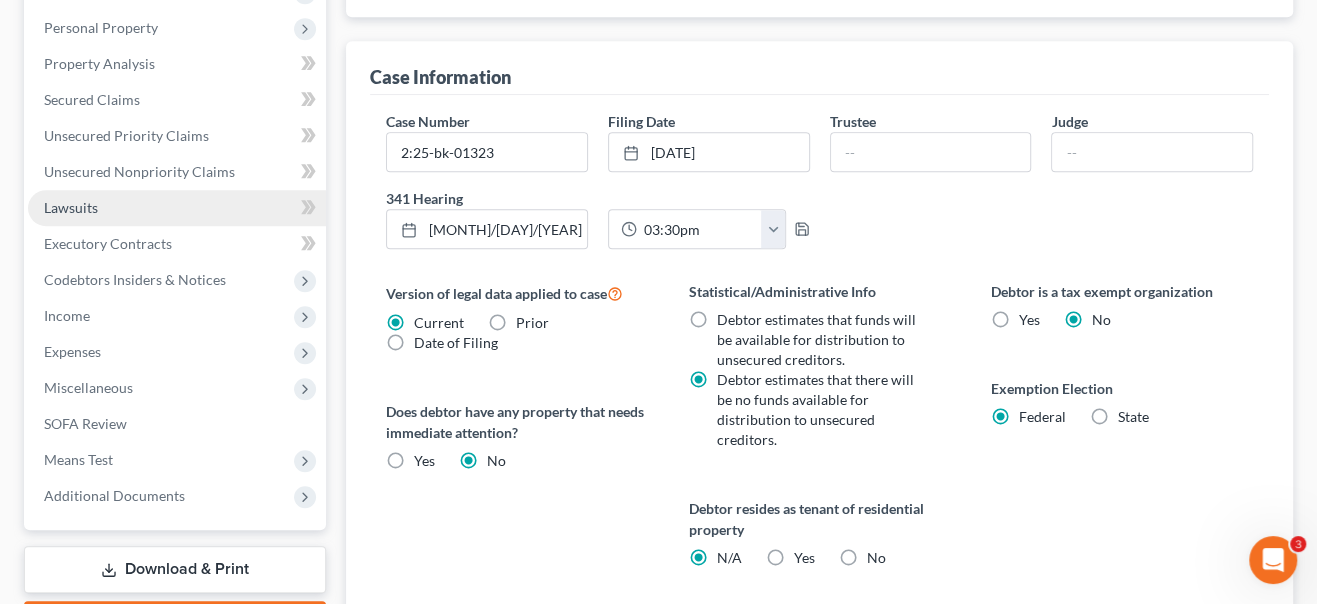 scroll, scrollTop: 894, scrollLeft: 0, axis: vertical 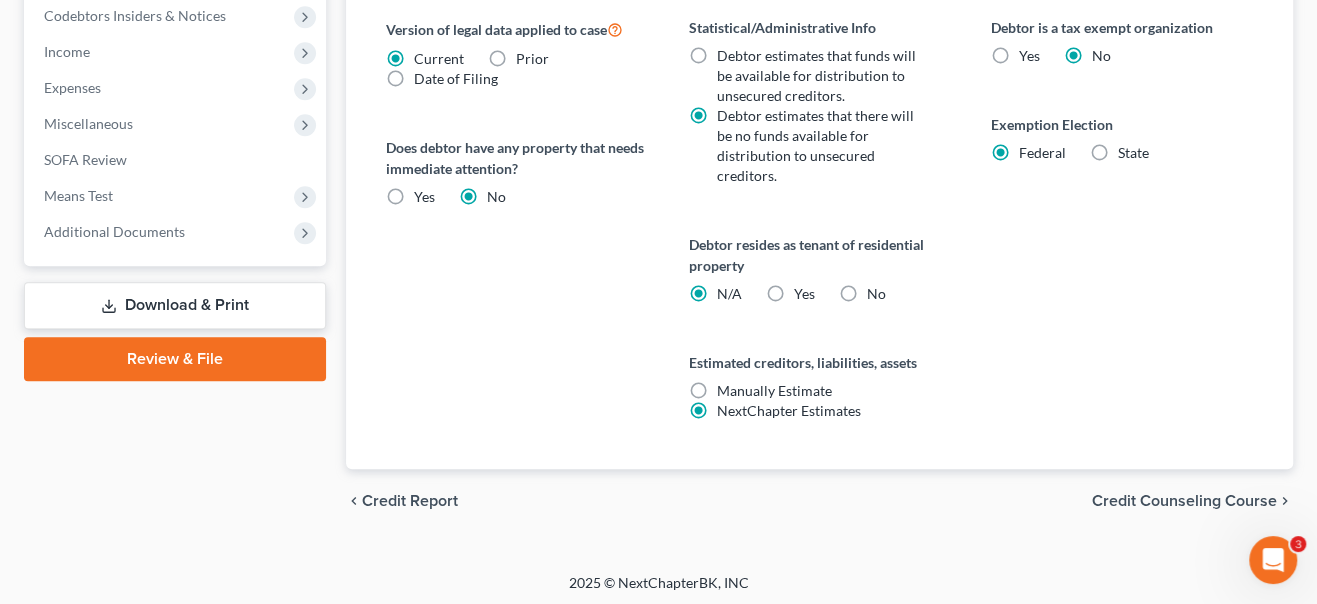 drag, startPoint x: 98, startPoint y: 228, endPoint x: 513, endPoint y: 246, distance: 415.39017 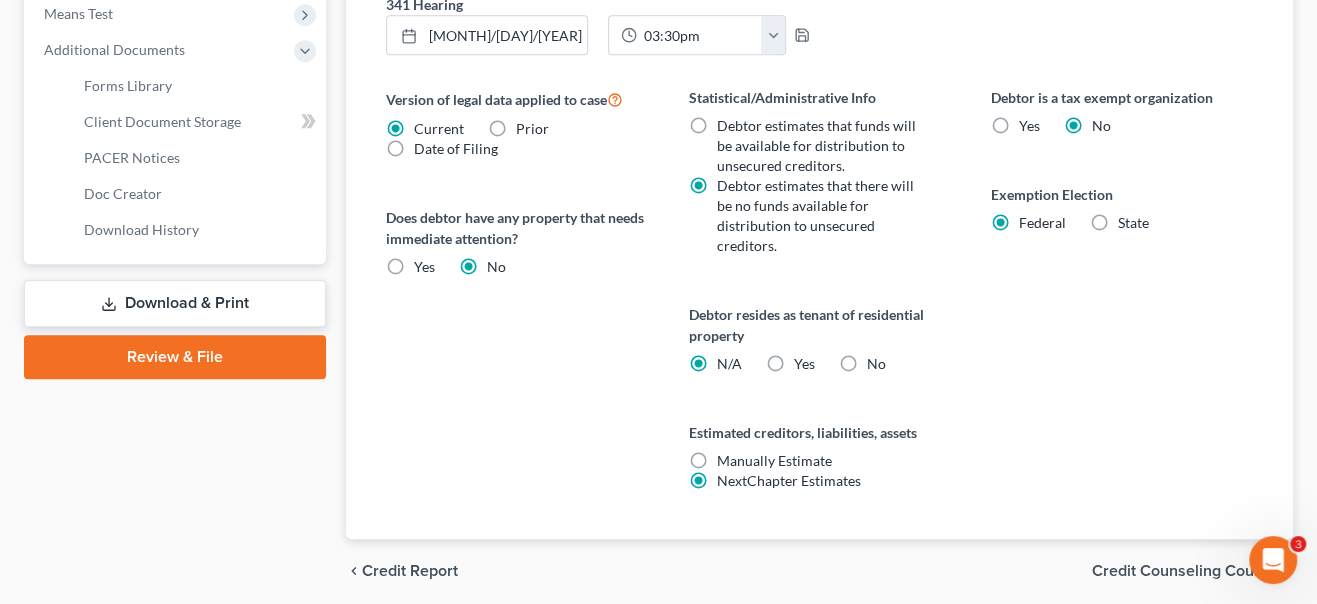 scroll, scrollTop: 732, scrollLeft: 0, axis: vertical 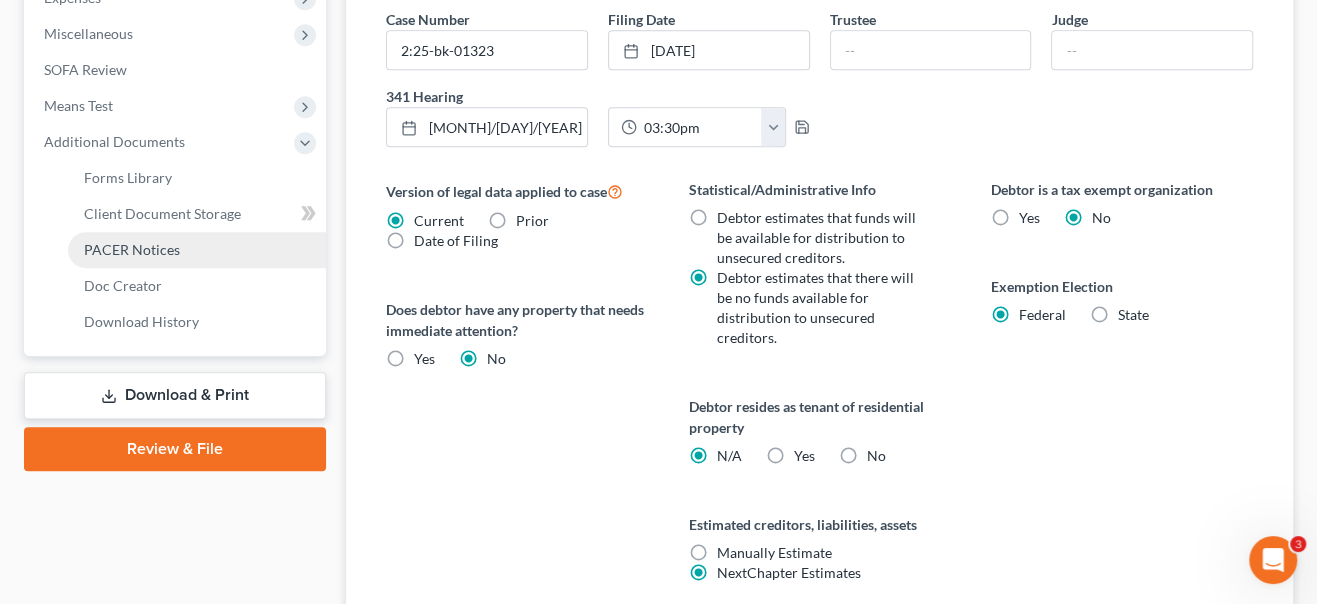 click on "PACER Notices" at bounding box center (132, 249) 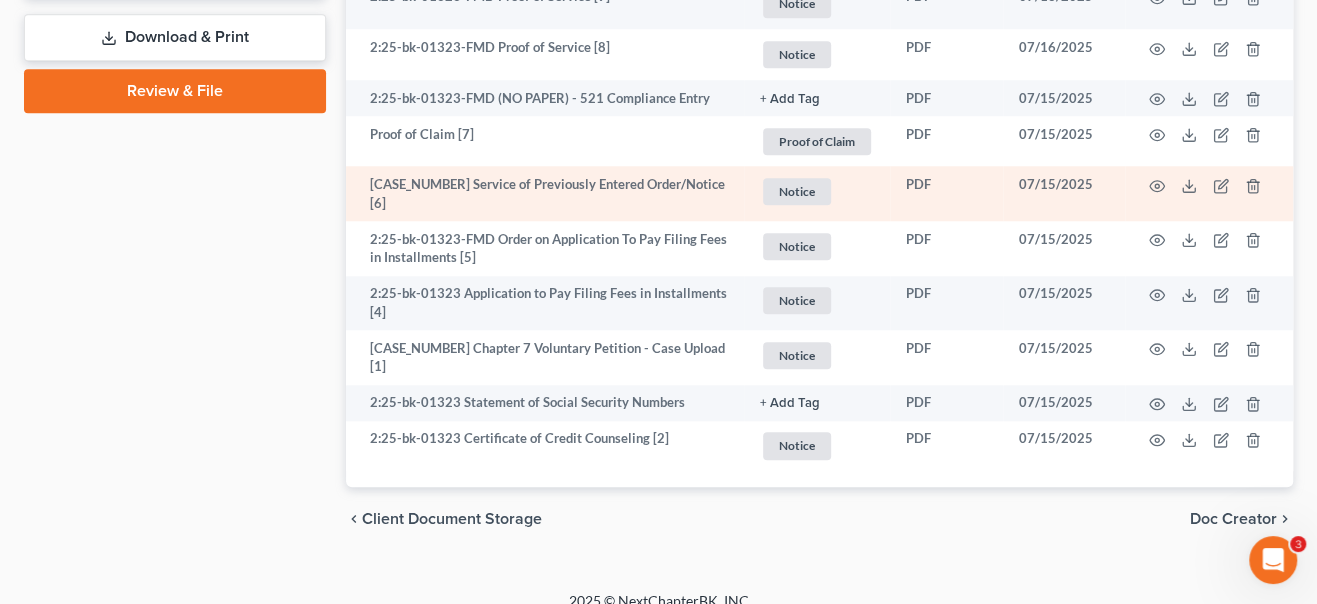 scroll, scrollTop: 1000, scrollLeft: 0, axis: vertical 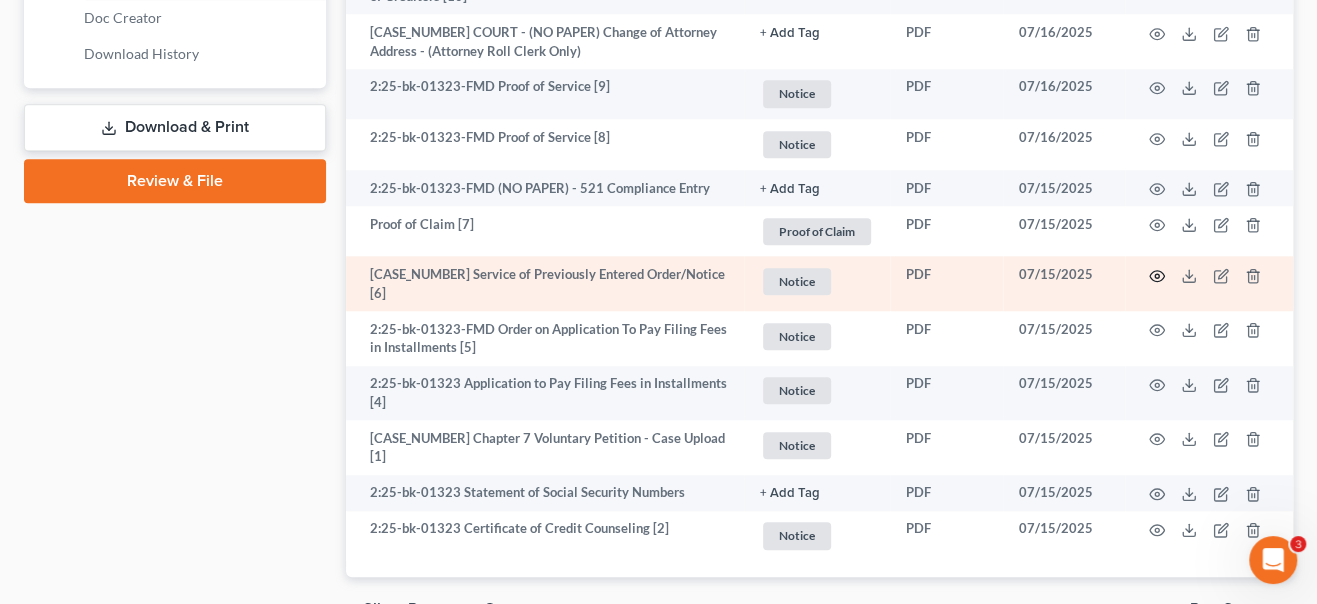 click 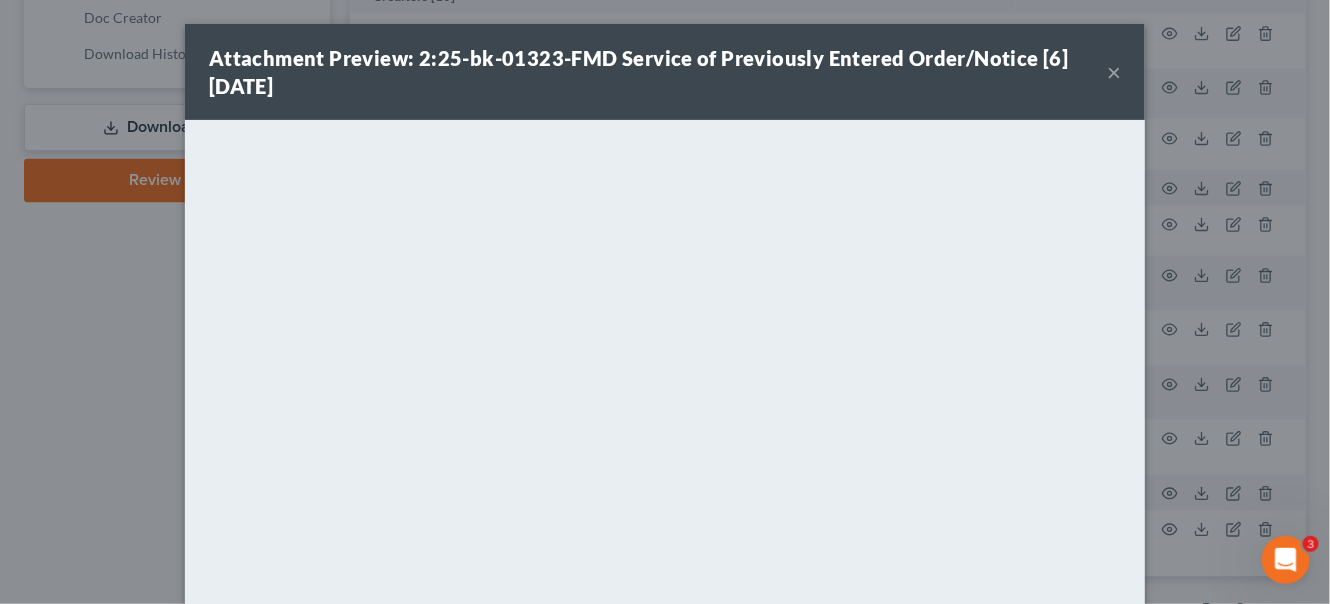 click on "×" at bounding box center [1114, 72] 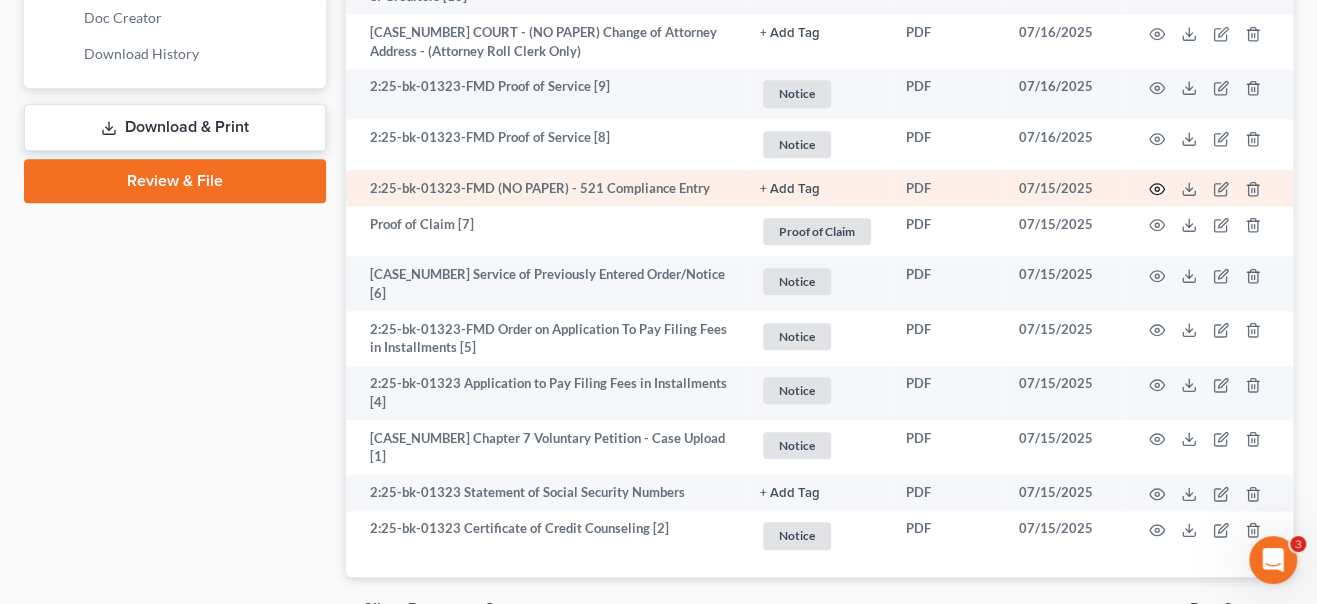 click 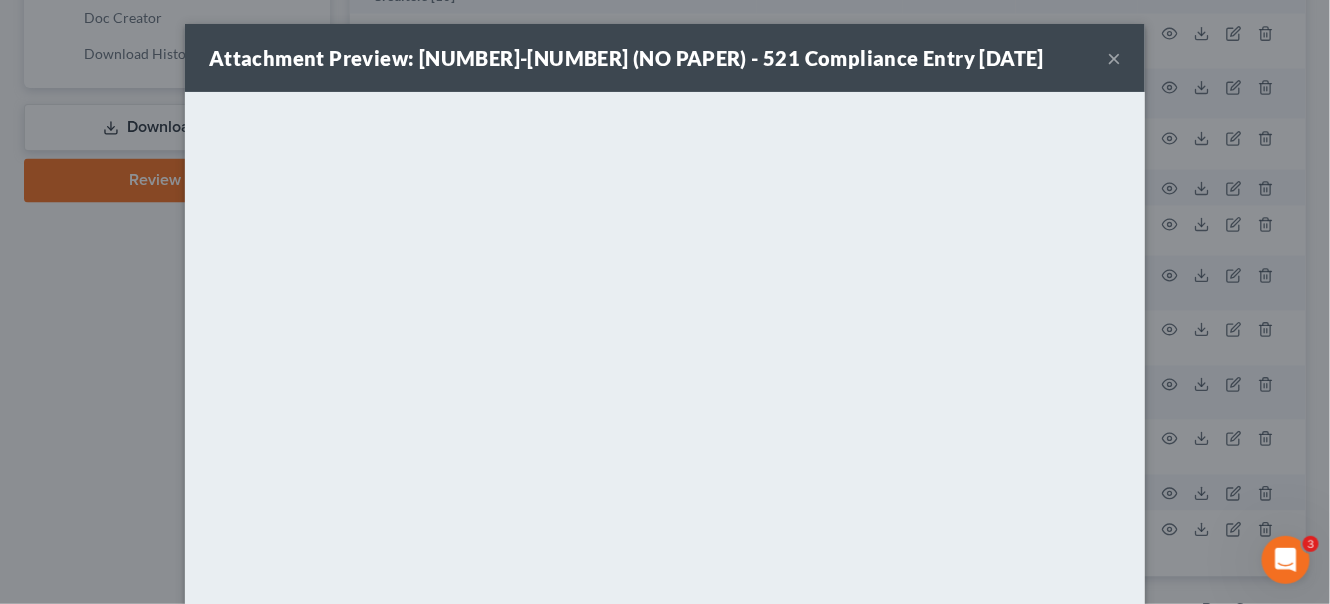 click on "Attachment Preview: 2:25-bk-01323-FMD (NO PAPER) - 521 Compliance Entry [DATE] ×" at bounding box center [665, 58] 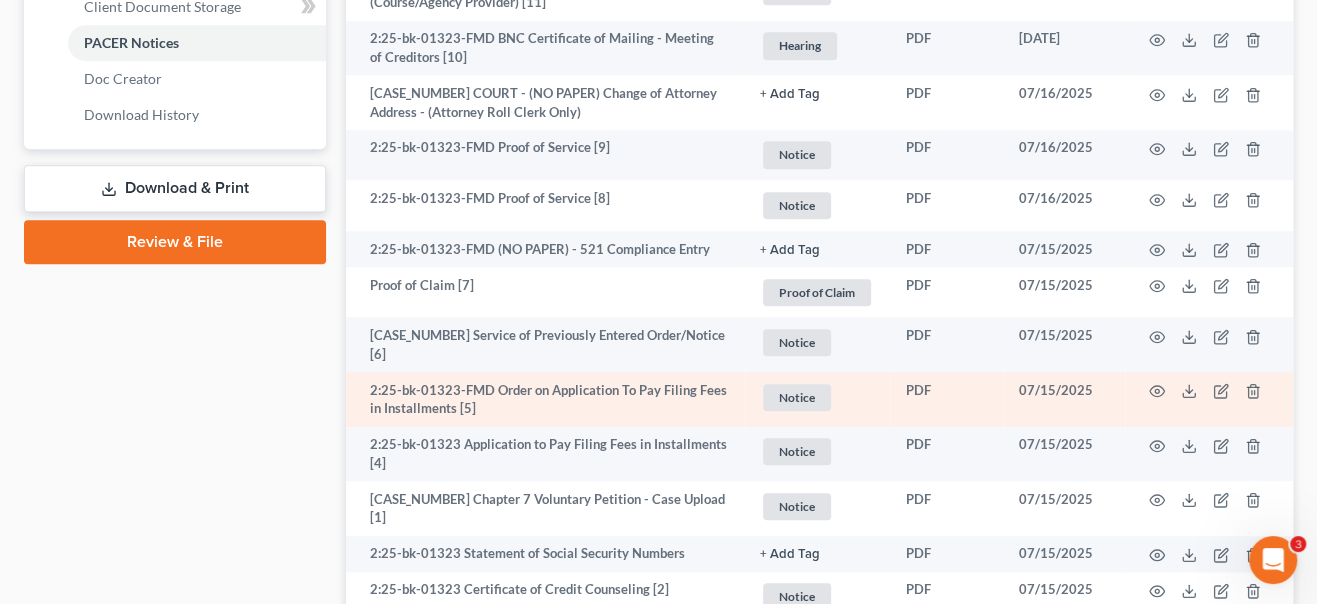 scroll, scrollTop: 909, scrollLeft: 0, axis: vertical 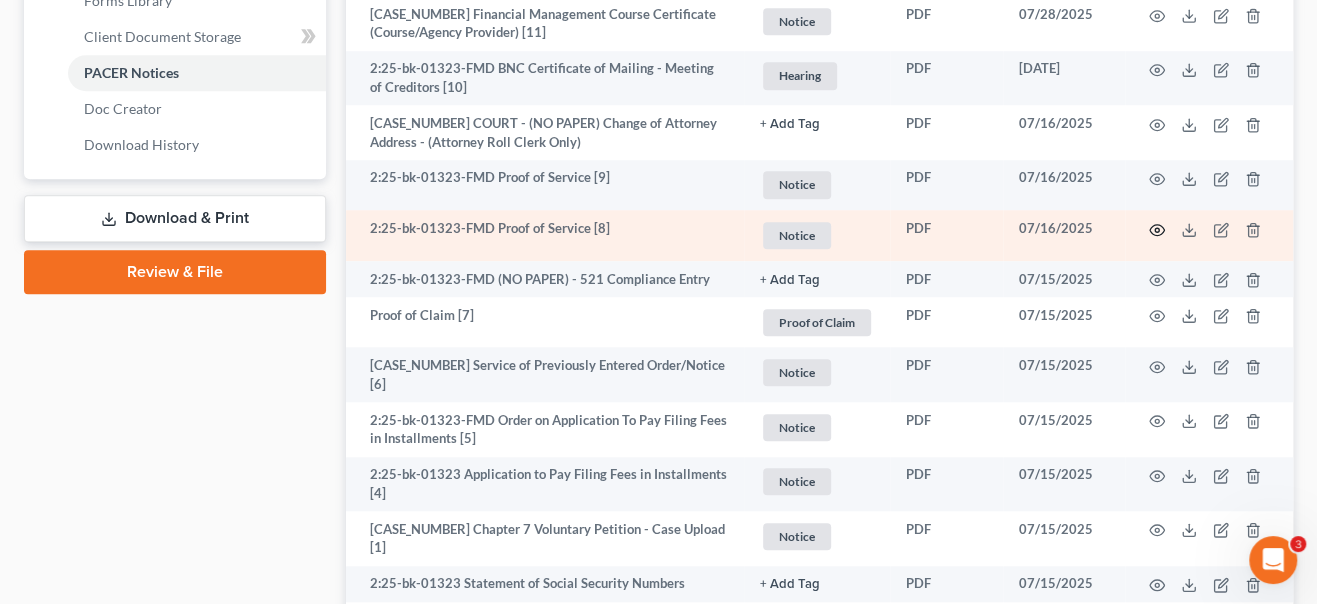 click 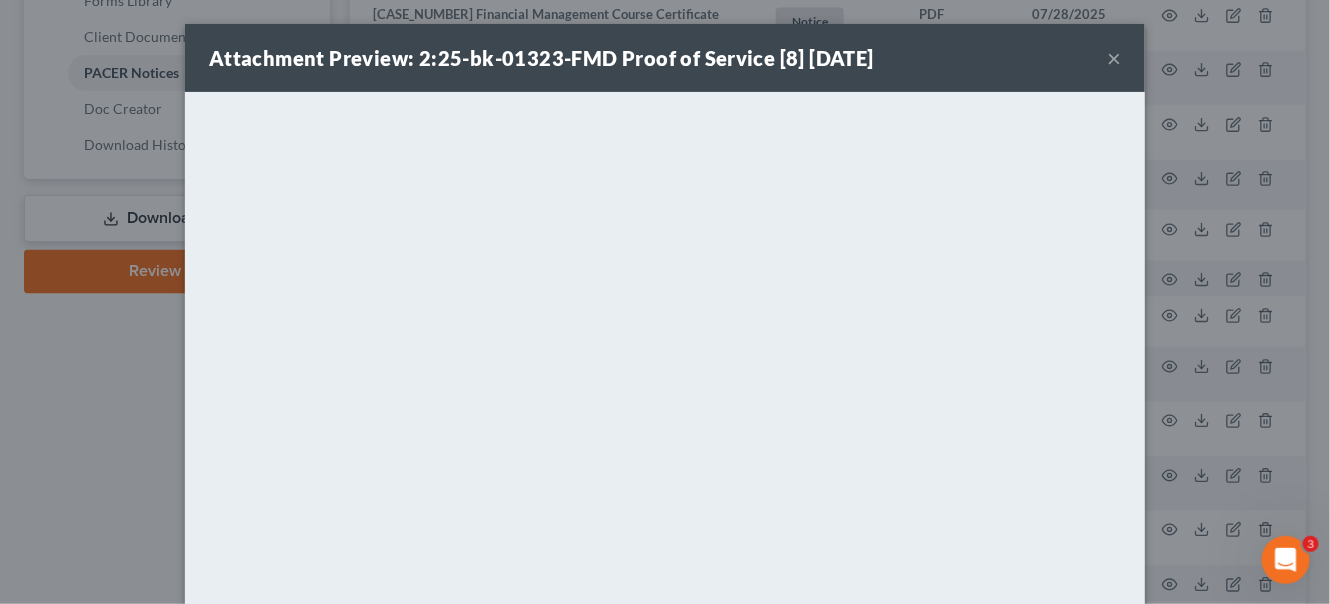 click on "×" at bounding box center (1114, 58) 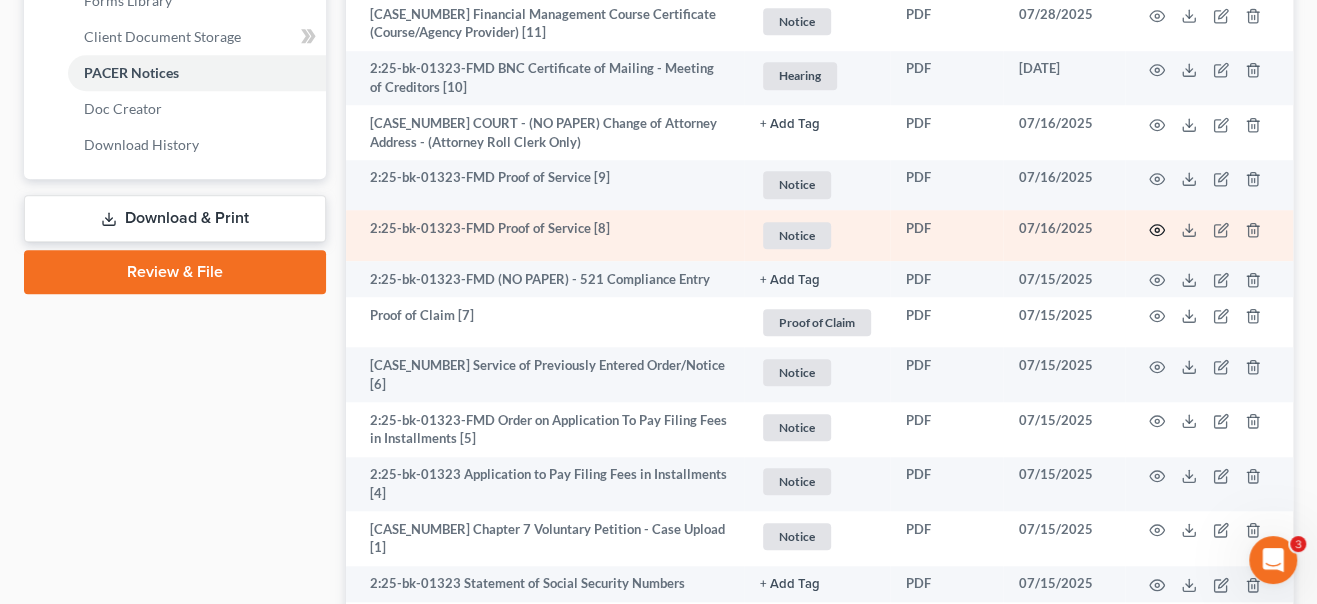 click 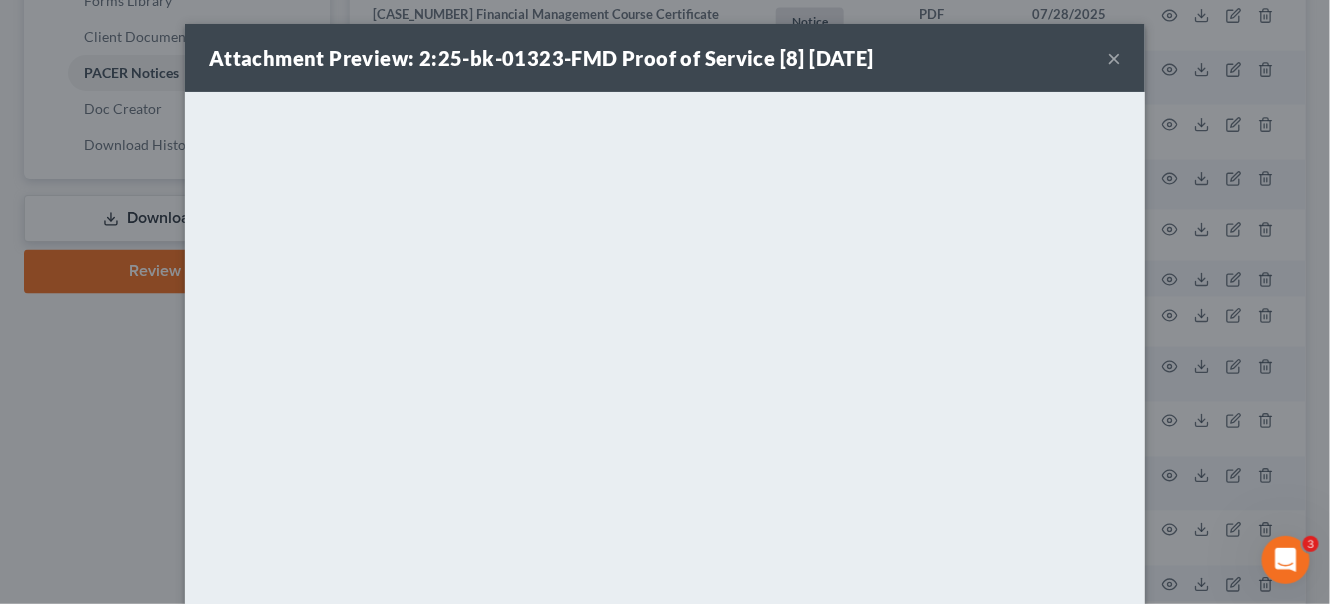 click on "×" at bounding box center (1114, 58) 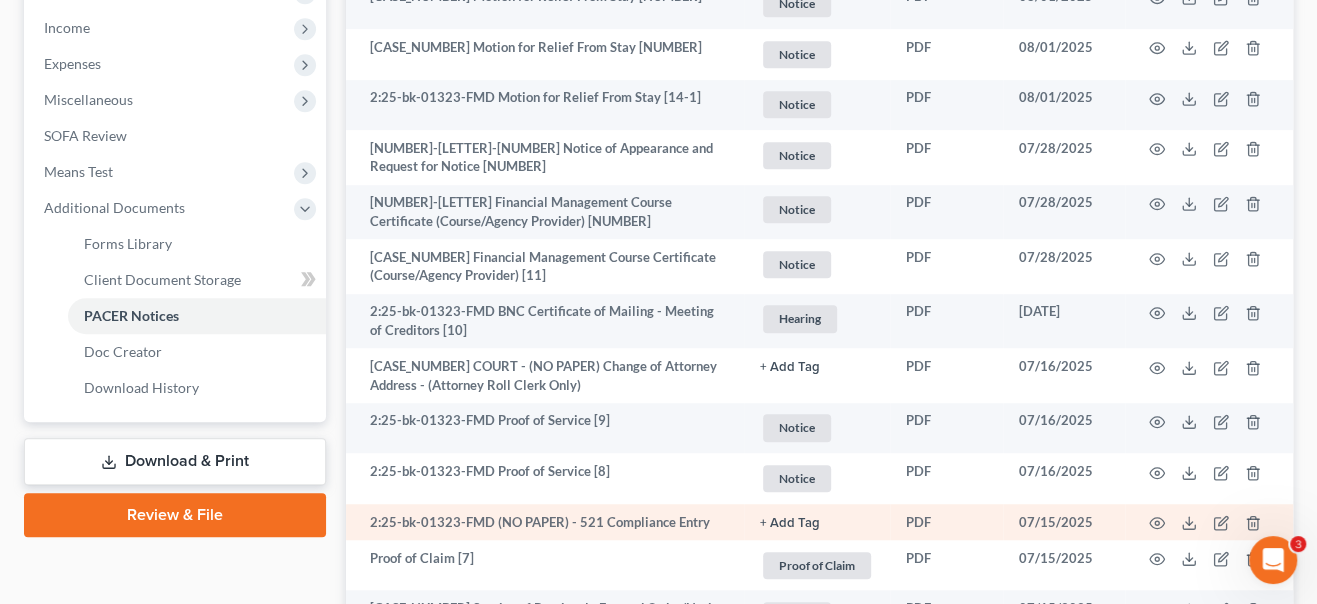 scroll, scrollTop: 636, scrollLeft: 0, axis: vertical 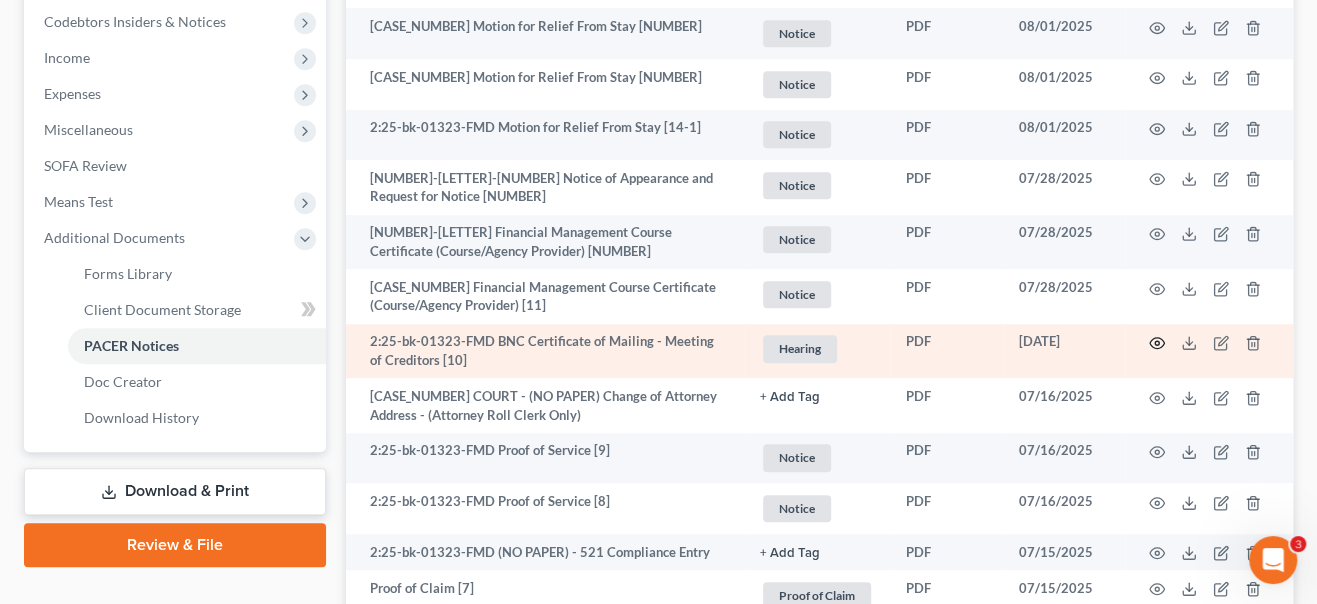 click 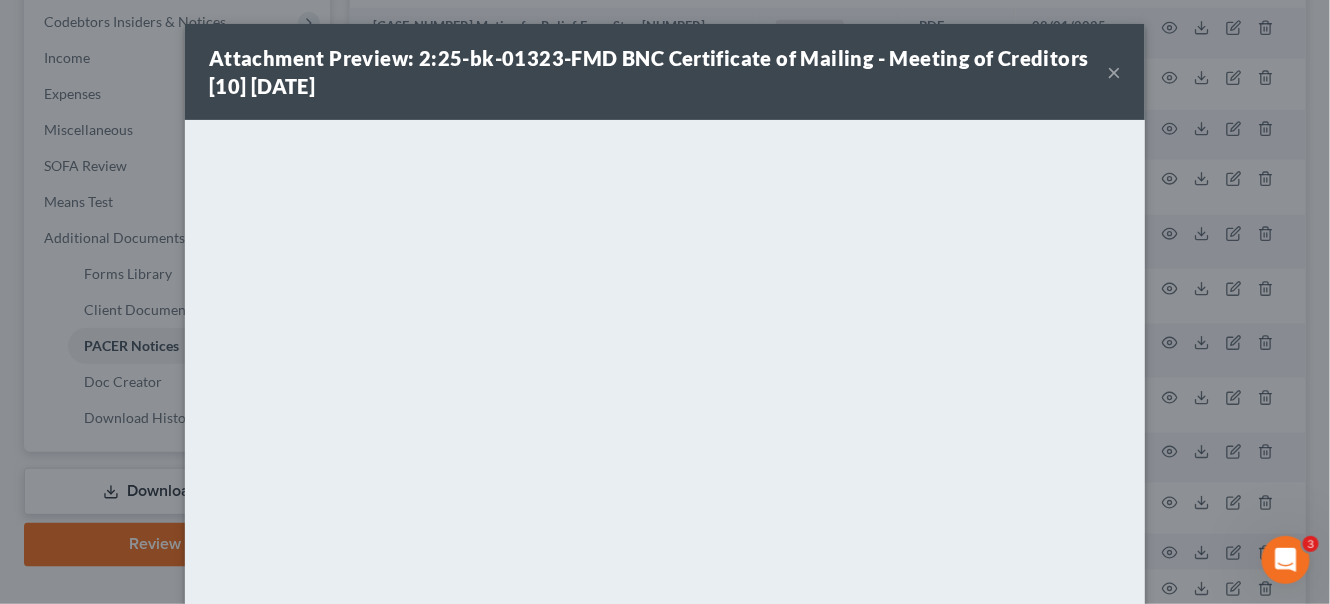 drag, startPoint x: 1099, startPoint y: 81, endPoint x: 1087, endPoint y: 95, distance: 18.439089 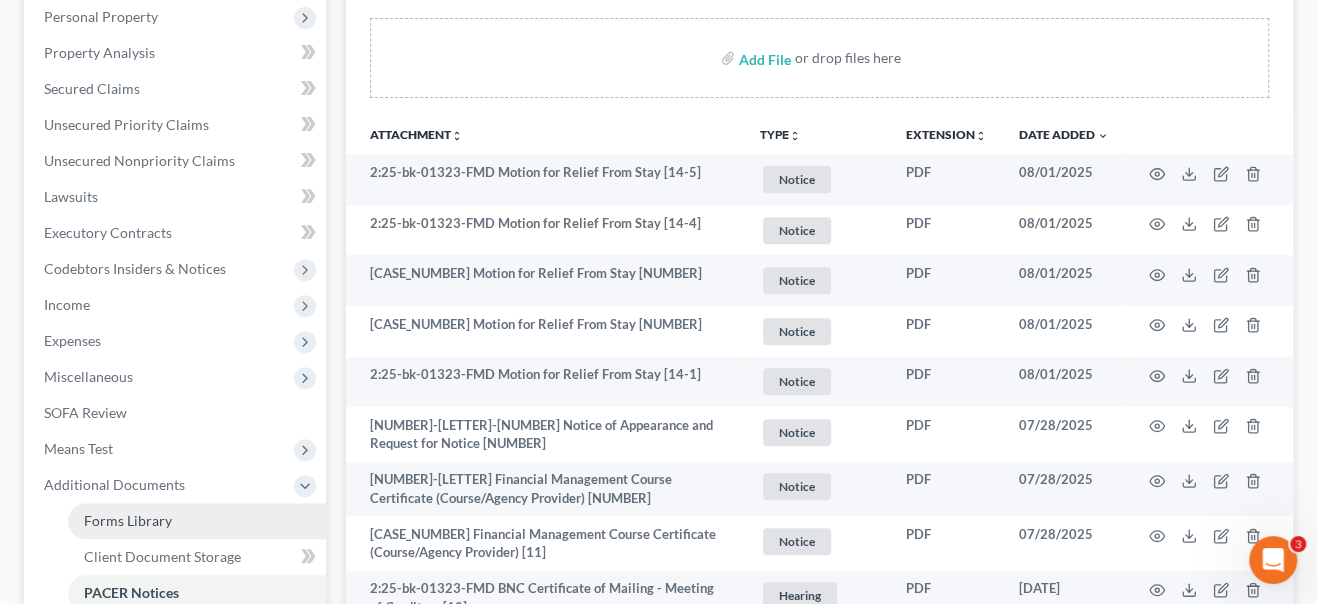 scroll, scrollTop: 0, scrollLeft: 0, axis: both 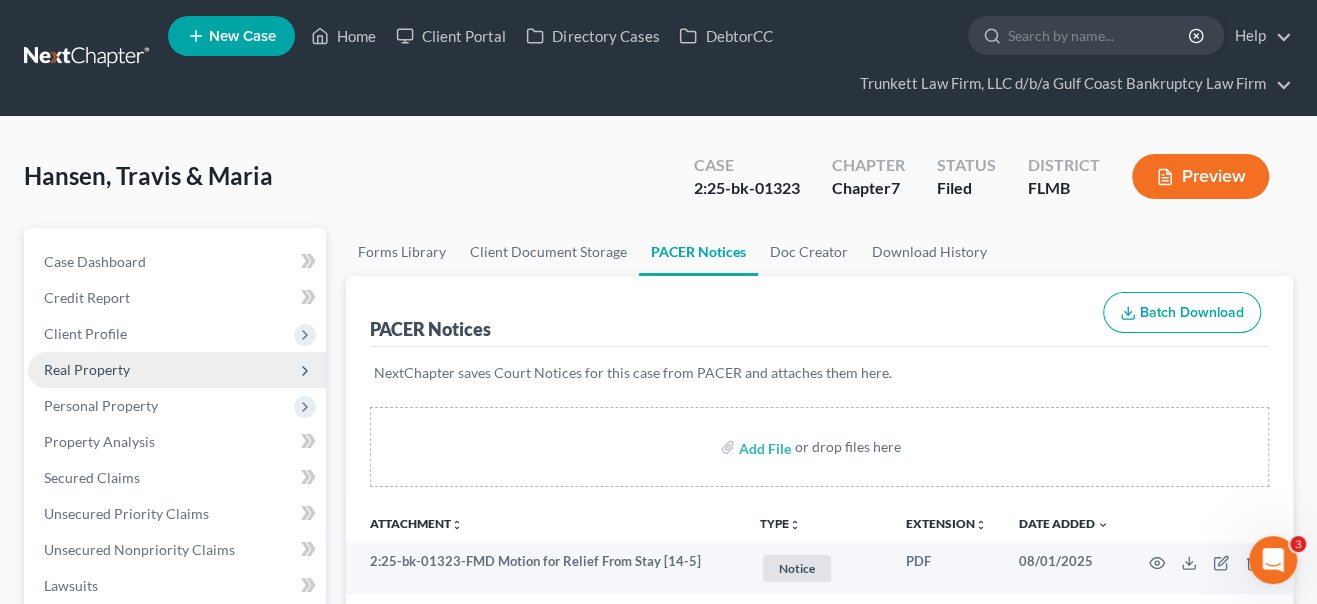 click on "Real Property" at bounding box center (87, 369) 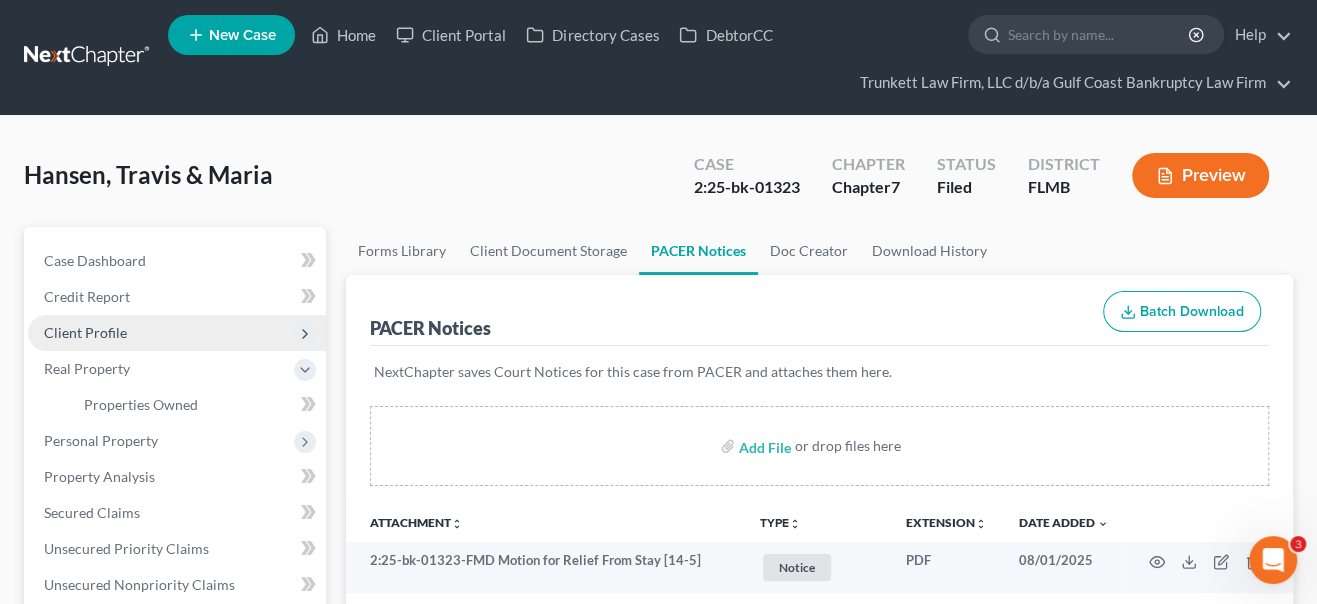 scroll, scrollTop: 0, scrollLeft: 0, axis: both 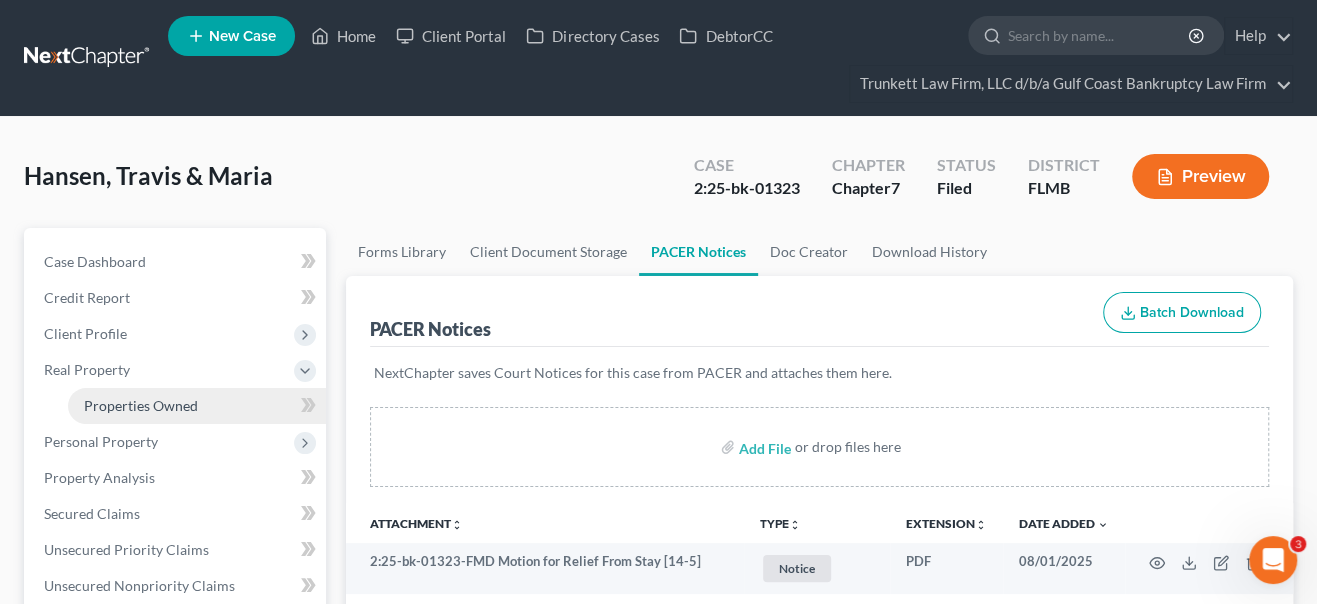 click on "Properties Owned" at bounding box center (141, 405) 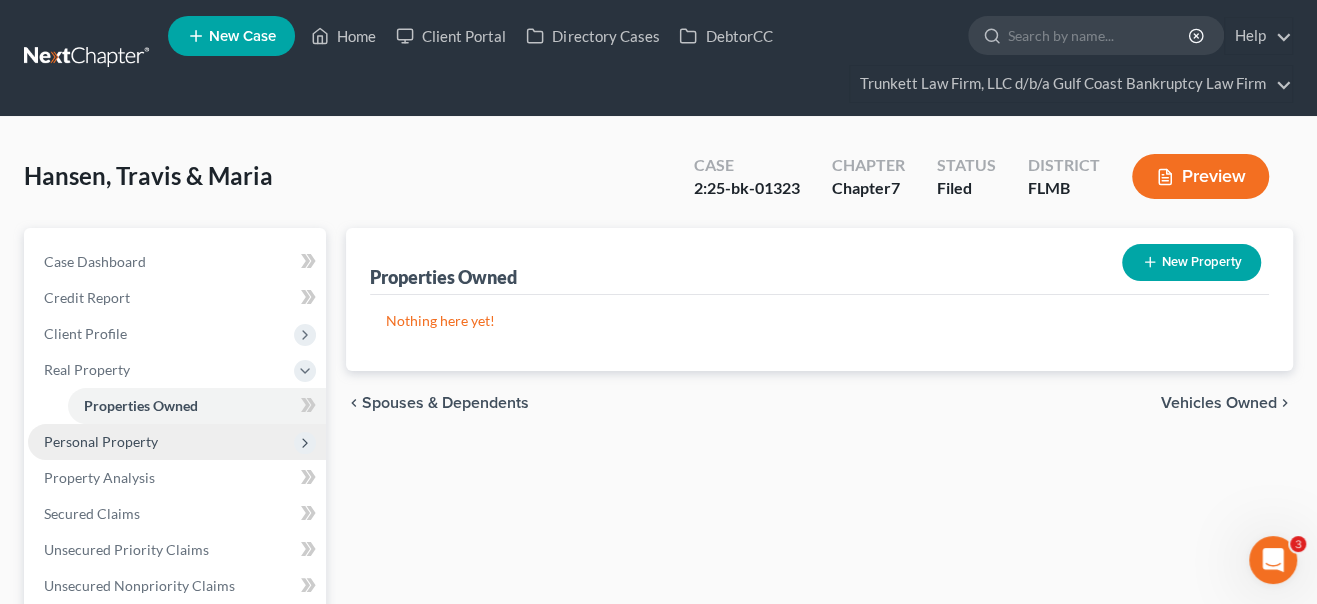 click on "Personal Property" at bounding box center [101, 441] 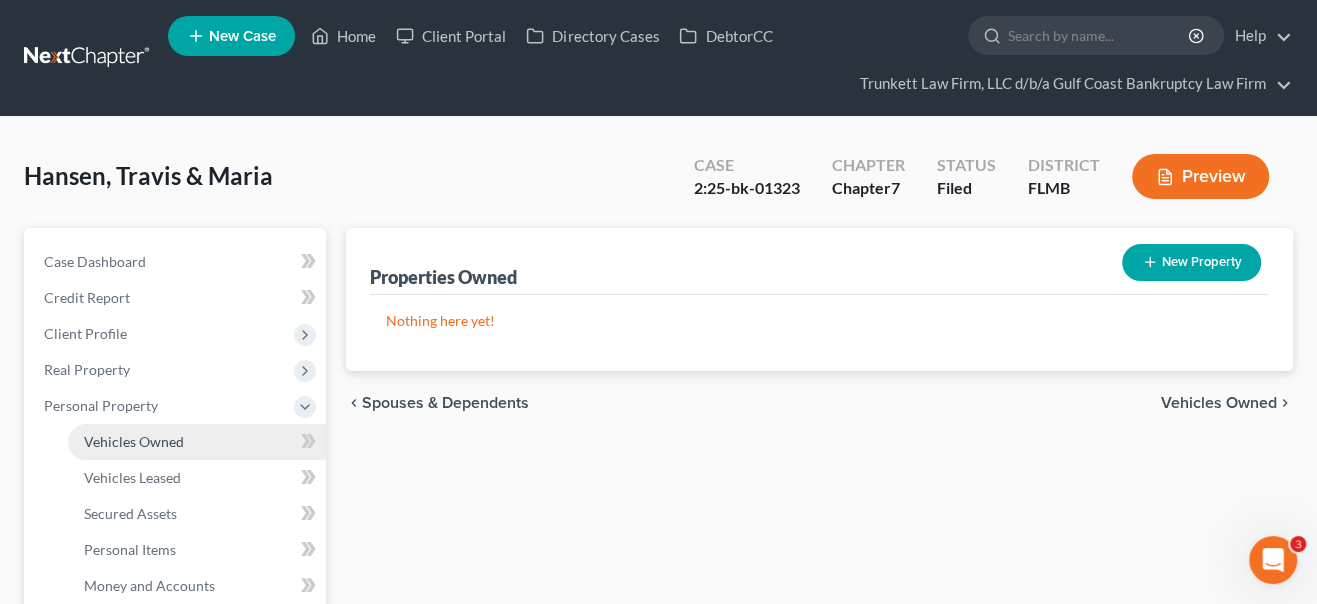 click on "Vehicles Owned" at bounding box center (134, 441) 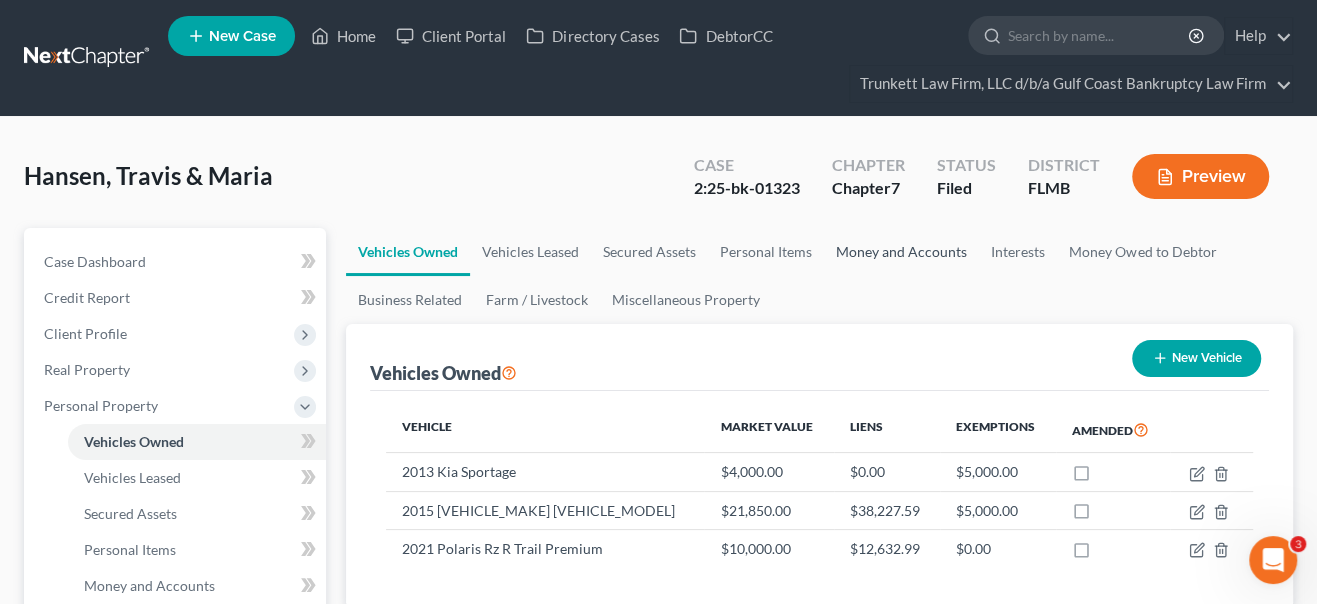 drag, startPoint x: 888, startPoint y: 249, endPoint x: 822, endPoint y: 318, distance: 95.48299 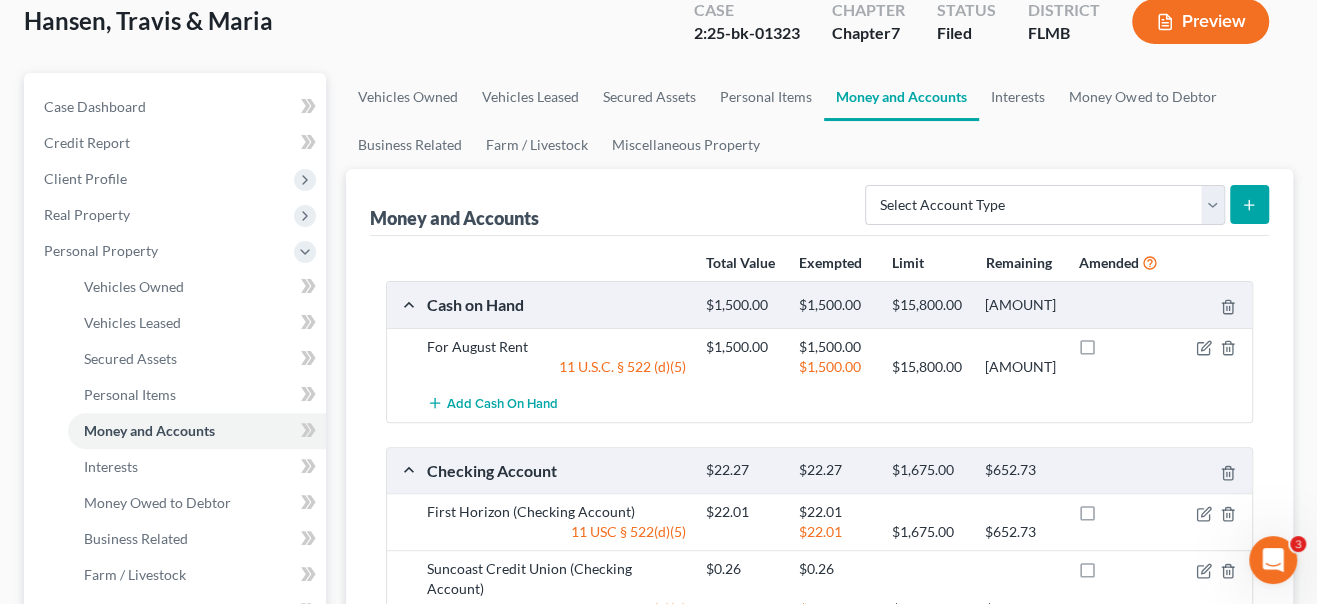 scroll, scrollTop: 0, scrollLeft: 0, axis: both 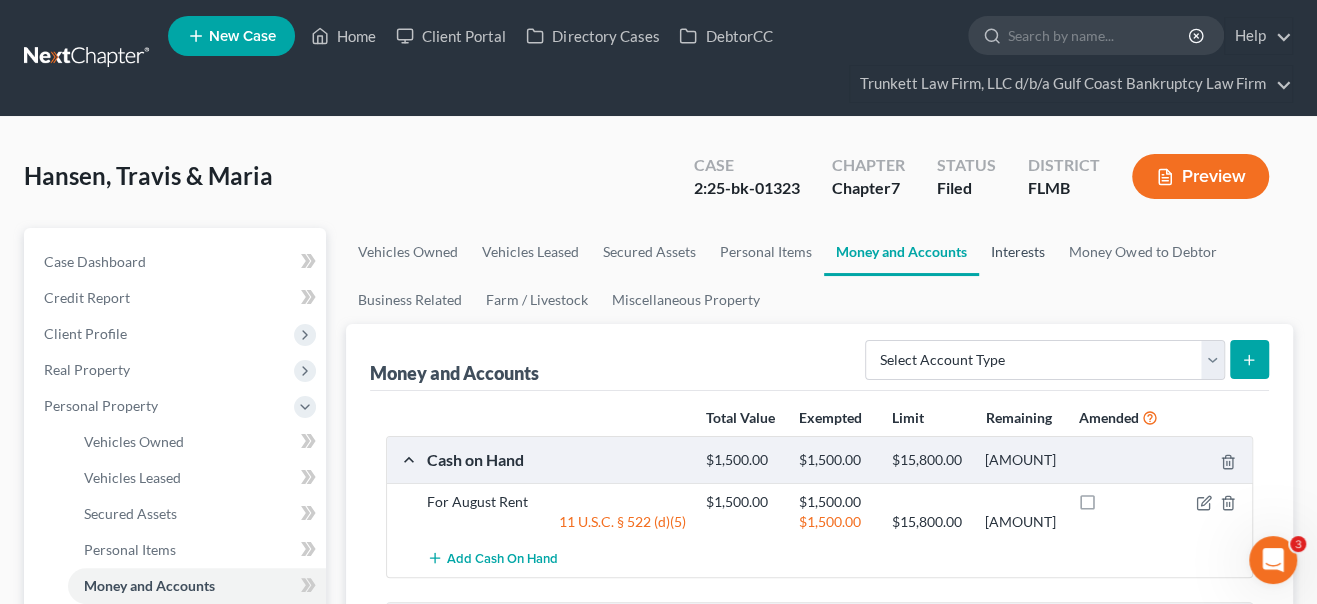 click on "Interests" at bounding box center (1018, 252) 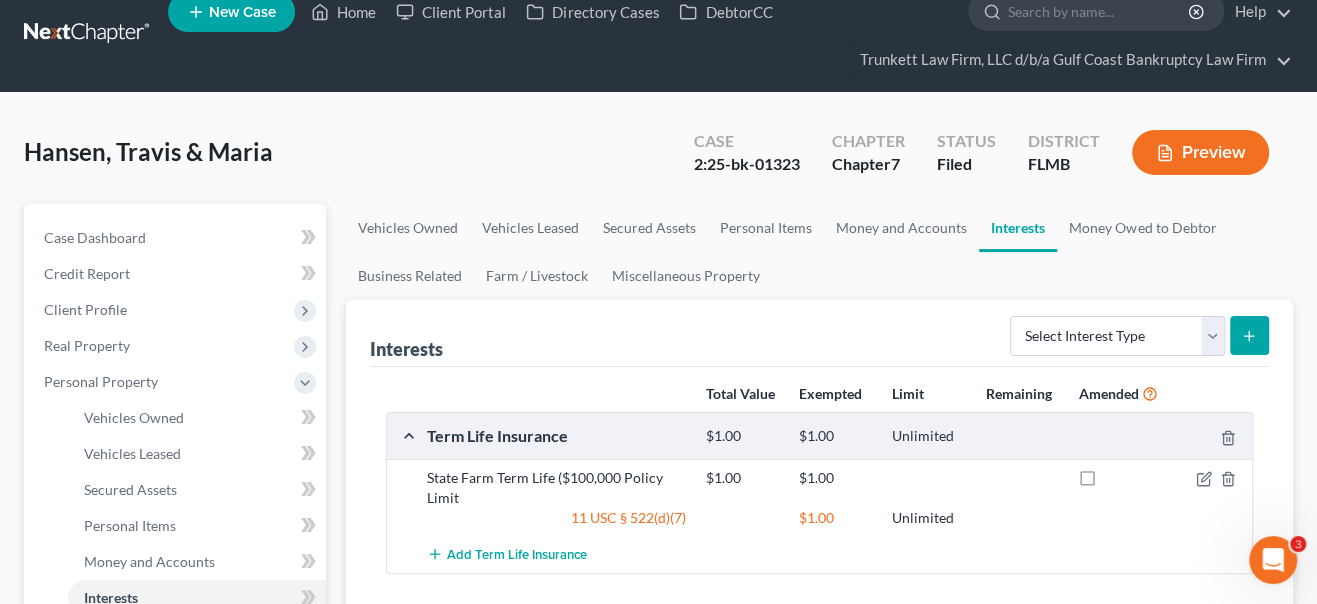 scroll, scrollTop: 0, scrollLeft: 0, axis: both 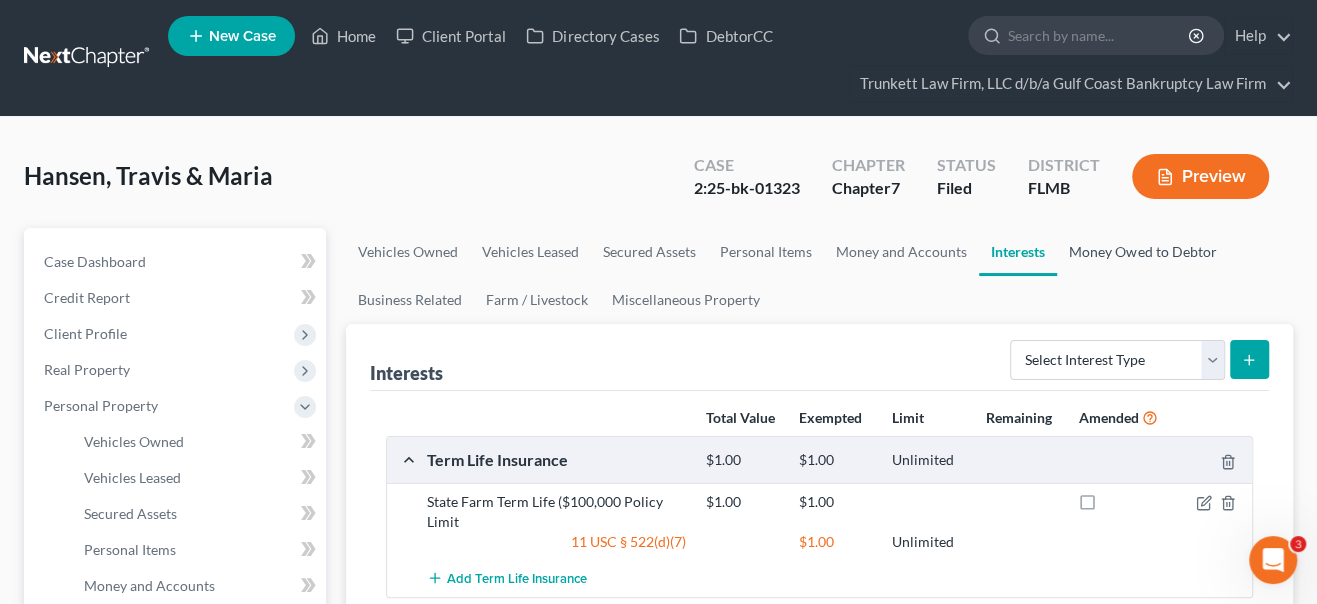 click on "Money Owed to Debtor" at bounding box center [1142, 252] 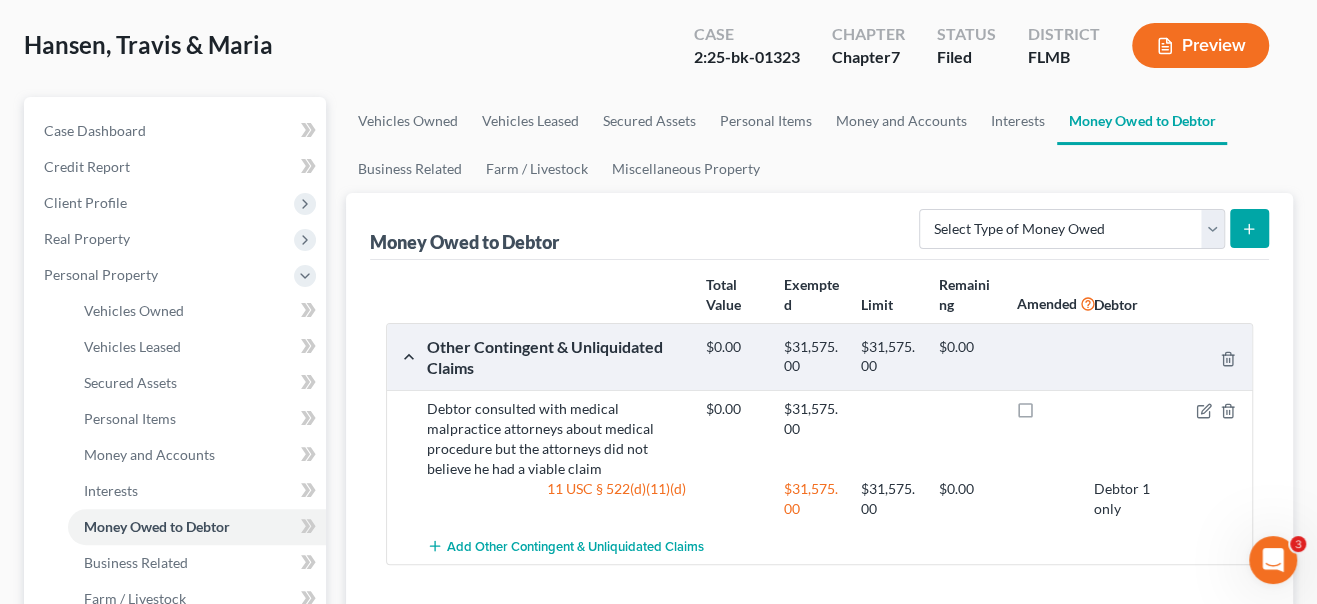scroll, scrollTop: 182, scrollLeft: 0, axis: vertical 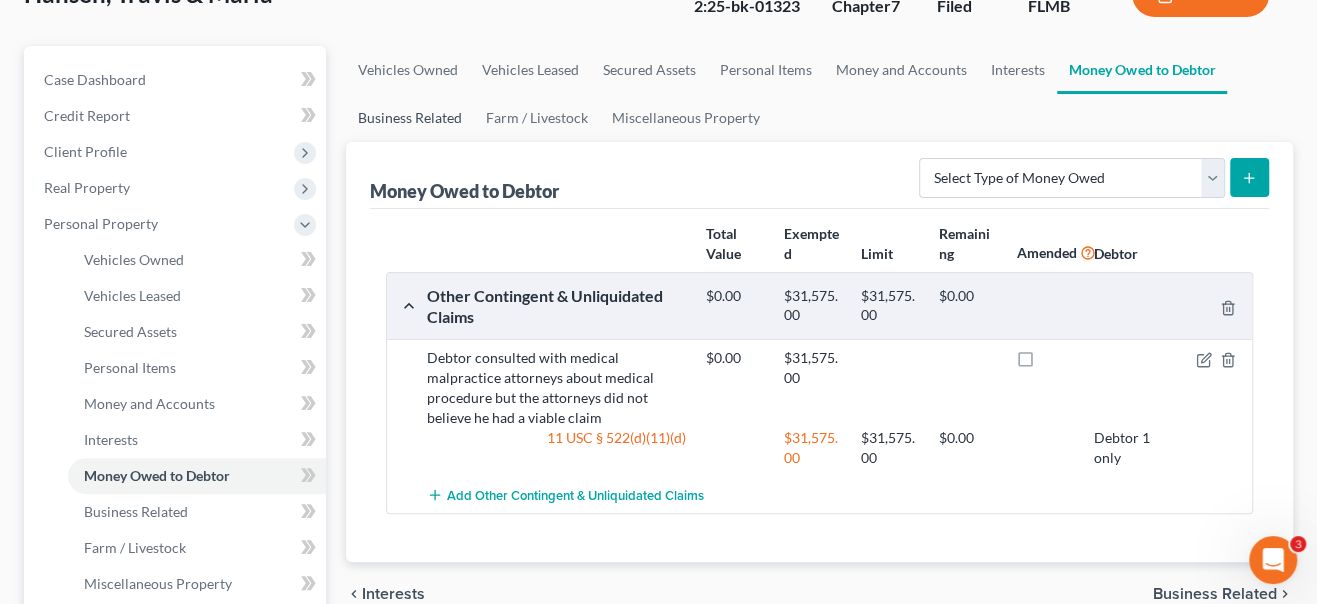 click on "Business Related" at bounding box center (410, 118) 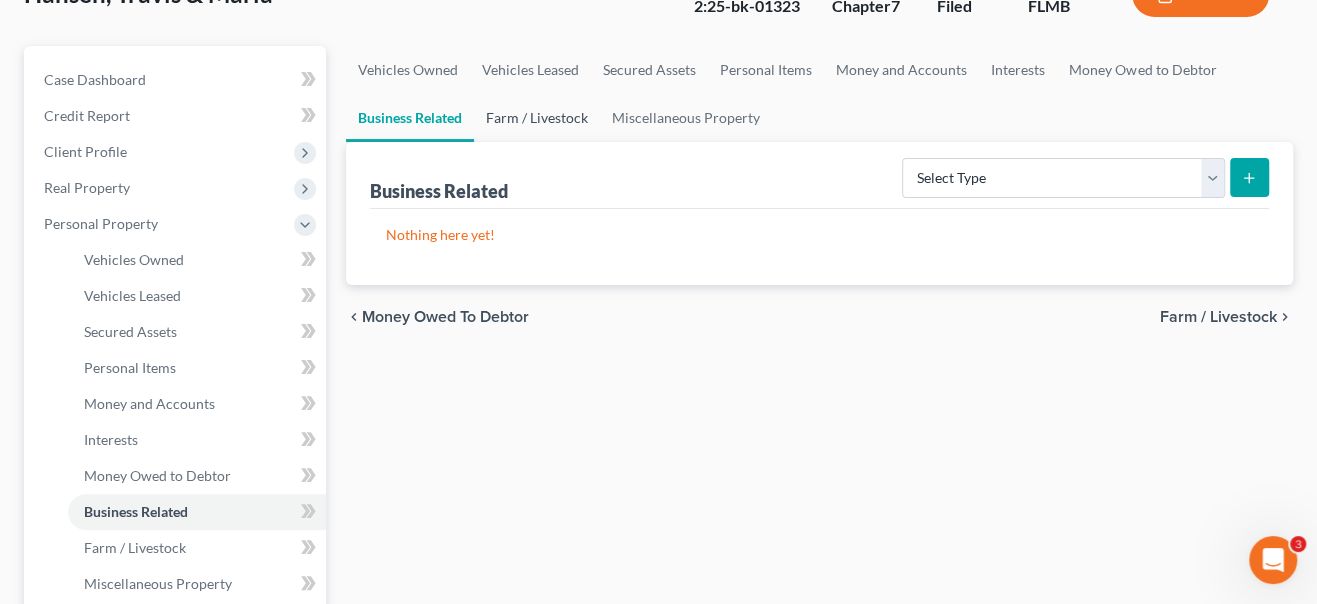 scroll, scrollTop: 0, scrollLeft: 0, axis: both 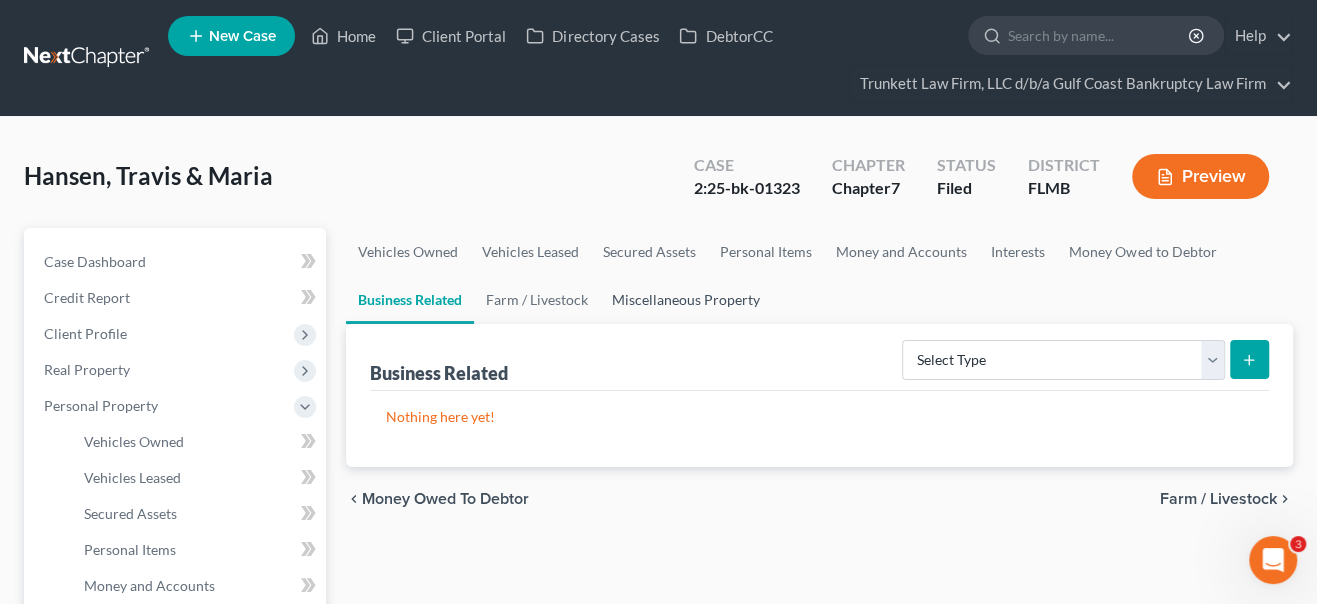 click on "Miscellaneous Property" at bounding box center (686, 300) 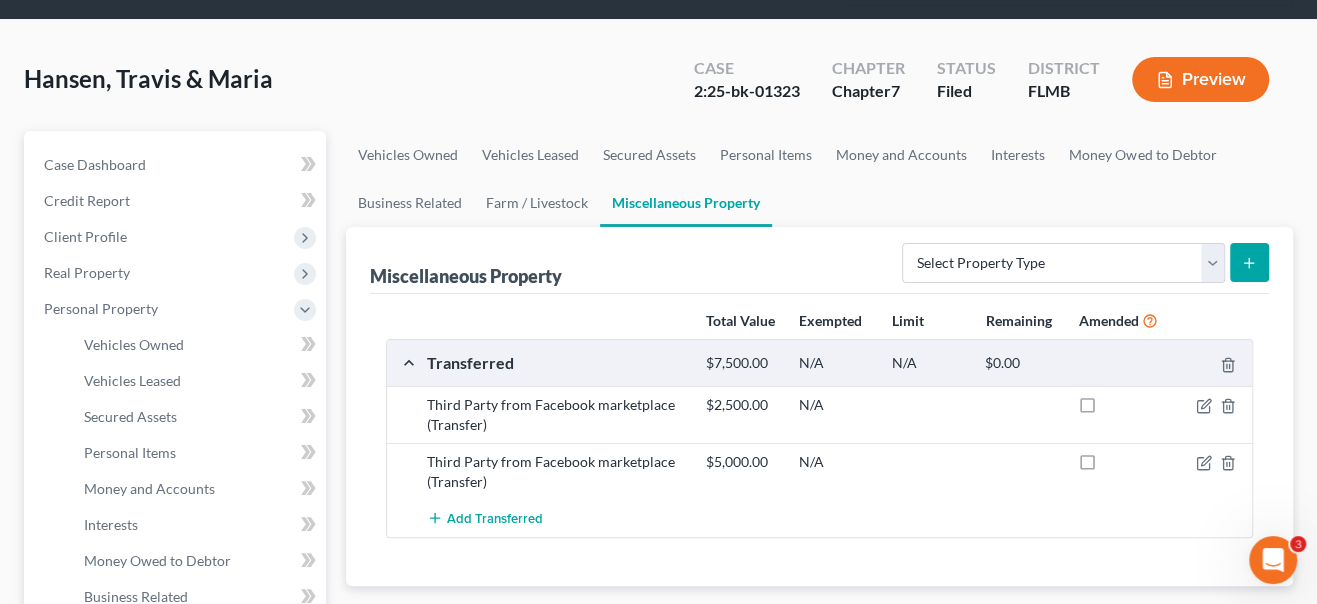 scroll, scrollTop: 182, scrollLeft: 0, axis: vertical 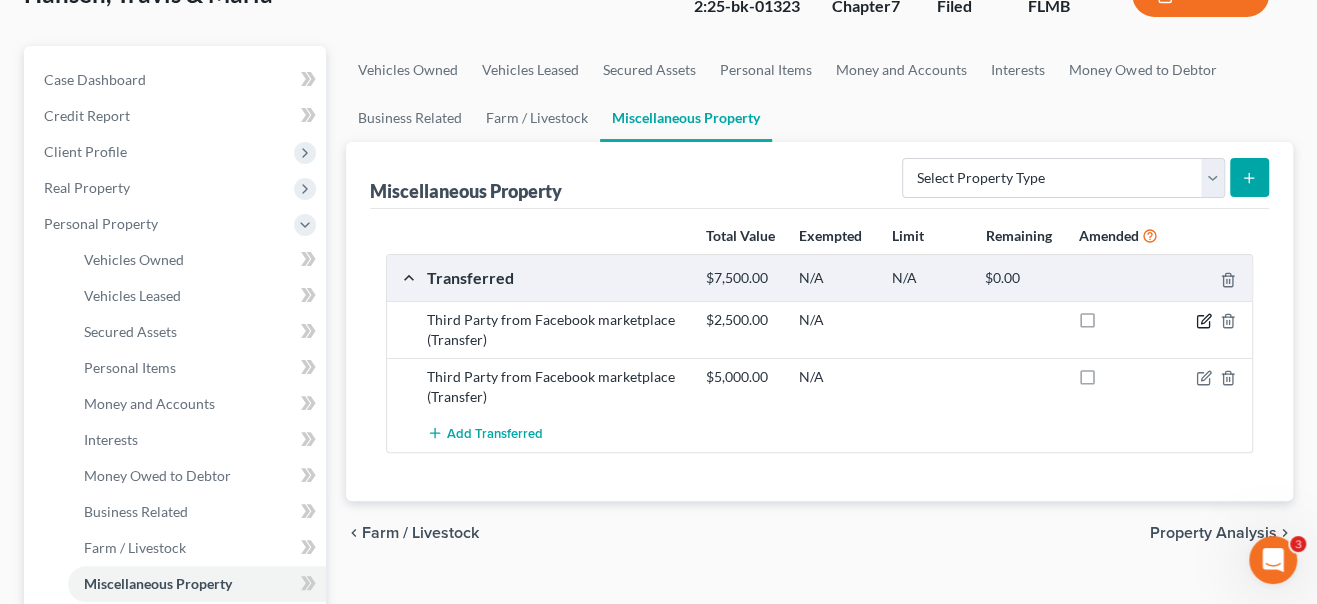 click 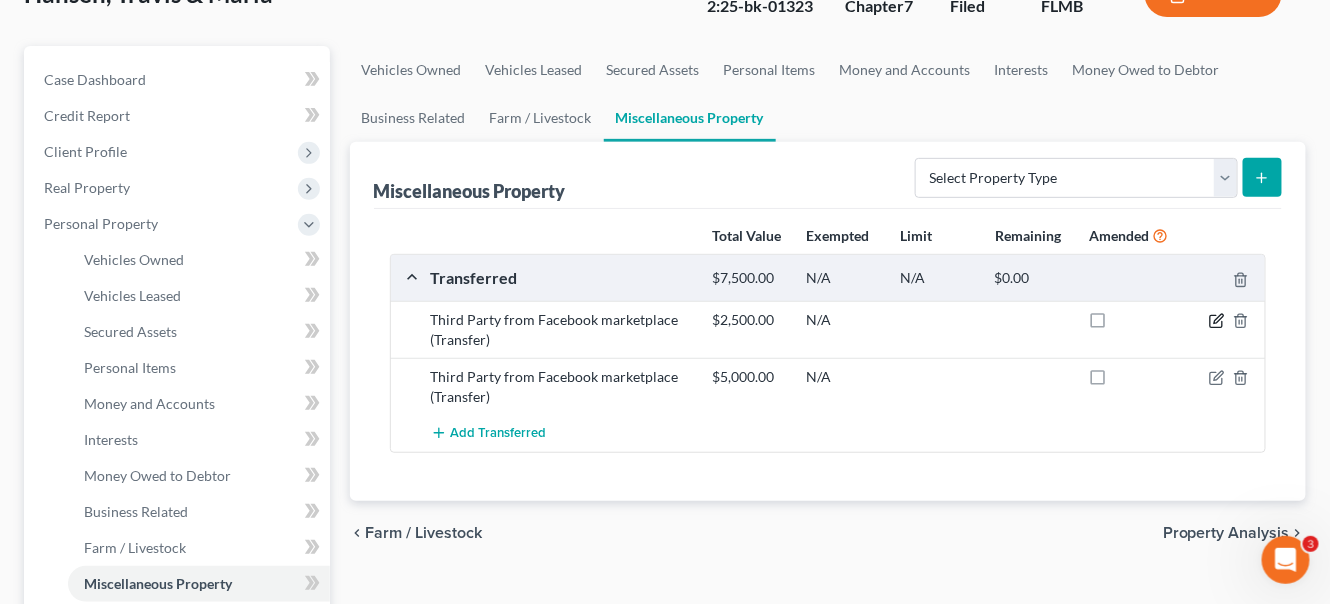 select on "Ordinary (within 2 years)" 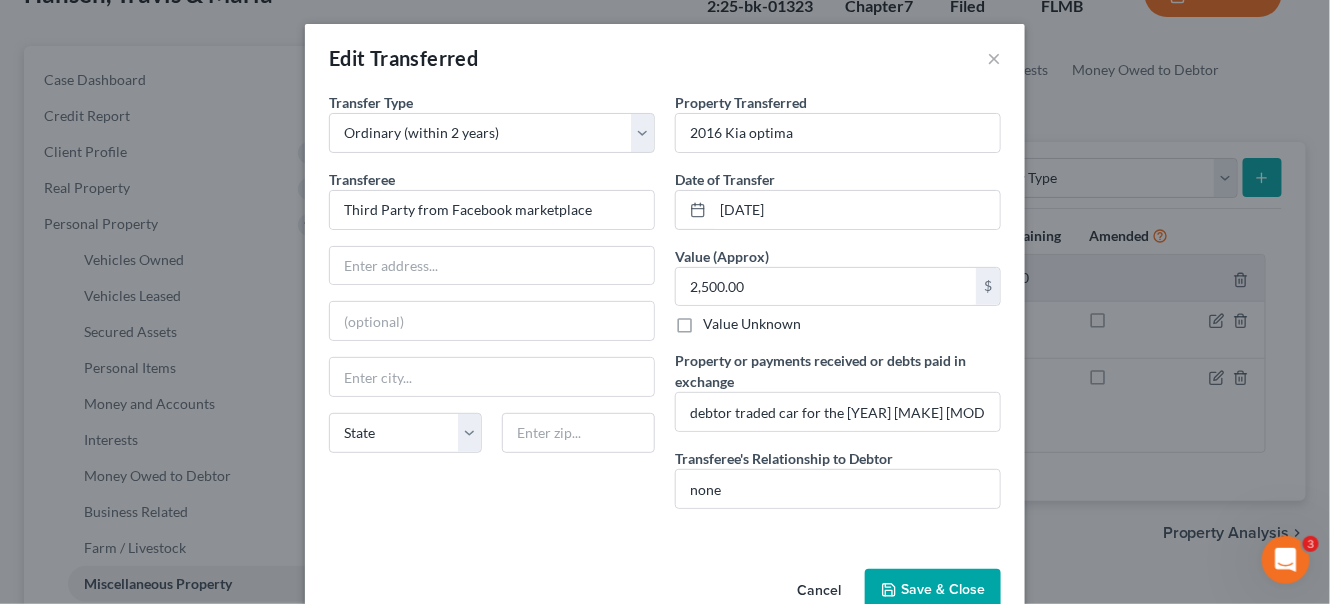 click on "Save & Close" at bounding box center (933, 590) 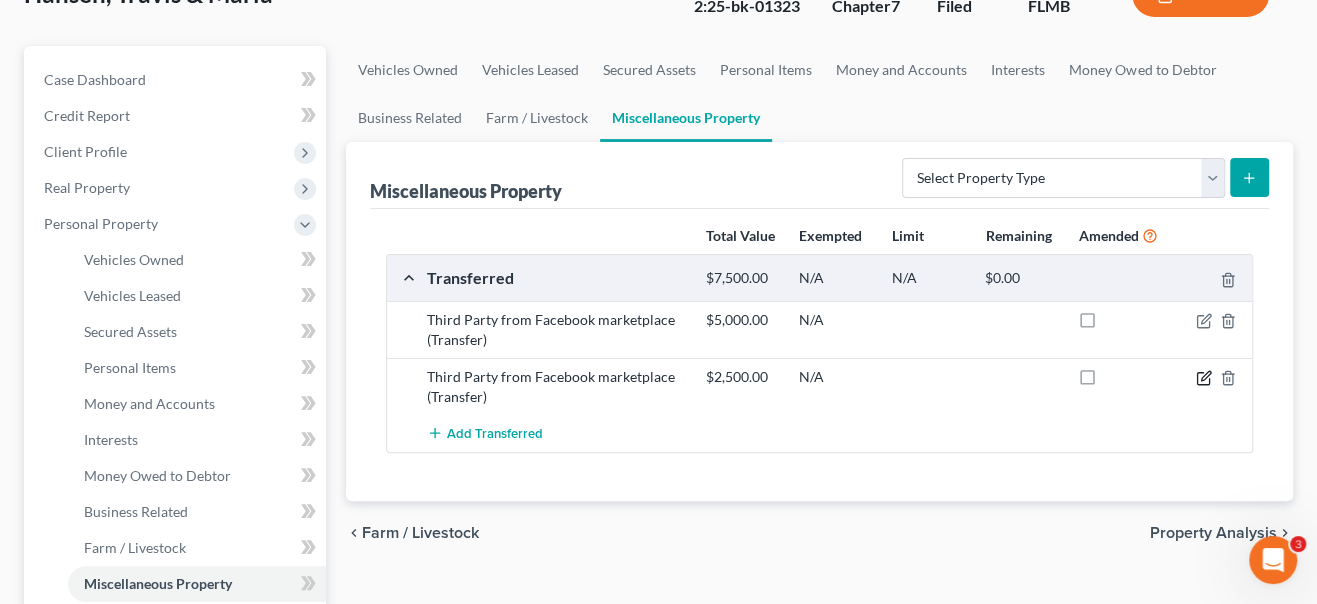 click 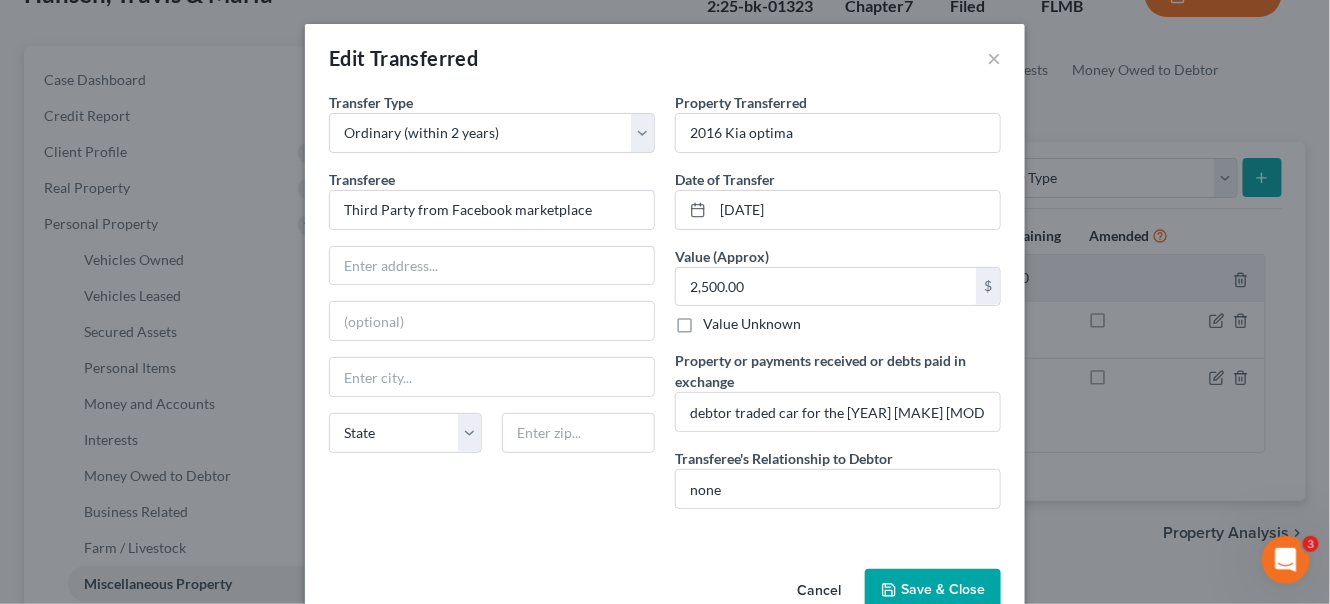 click on "Save & Close" at bounding box center (933, 590) 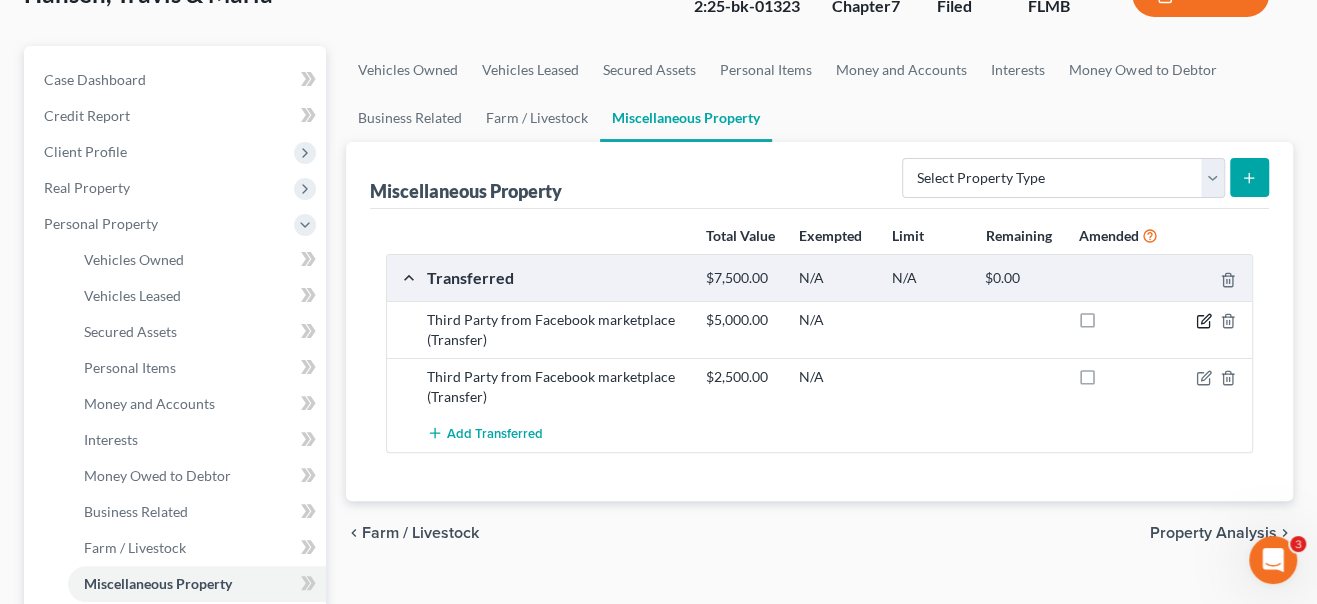 click 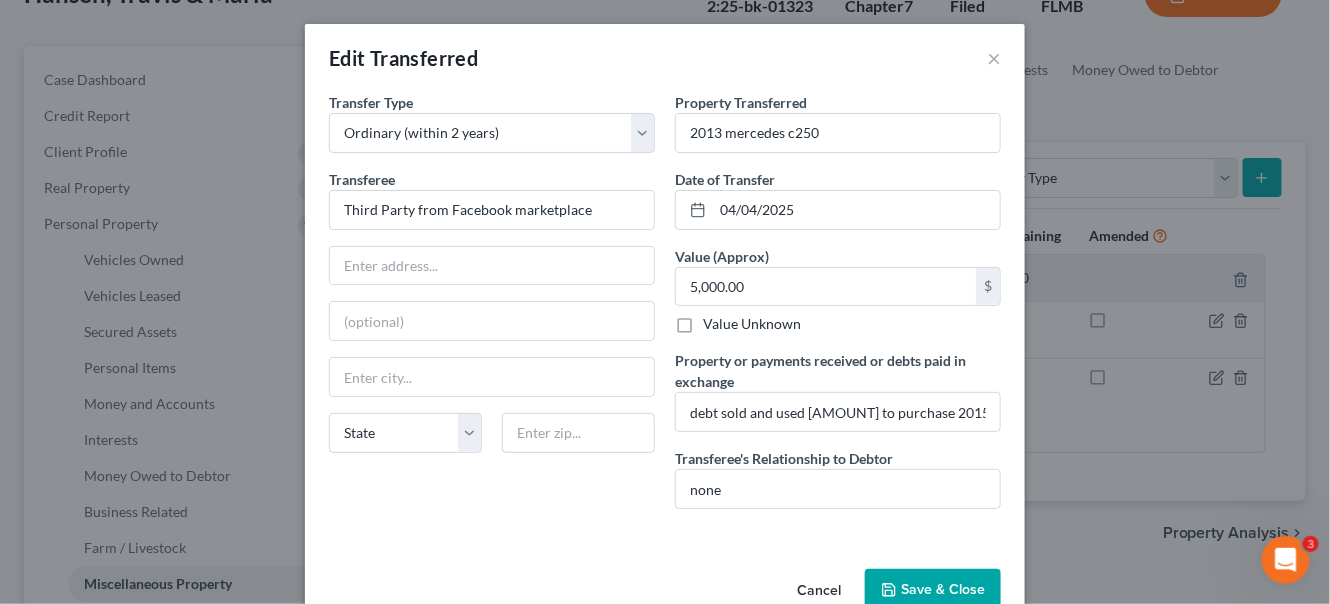click on "Save & Close" at bounding box center (933, 590) 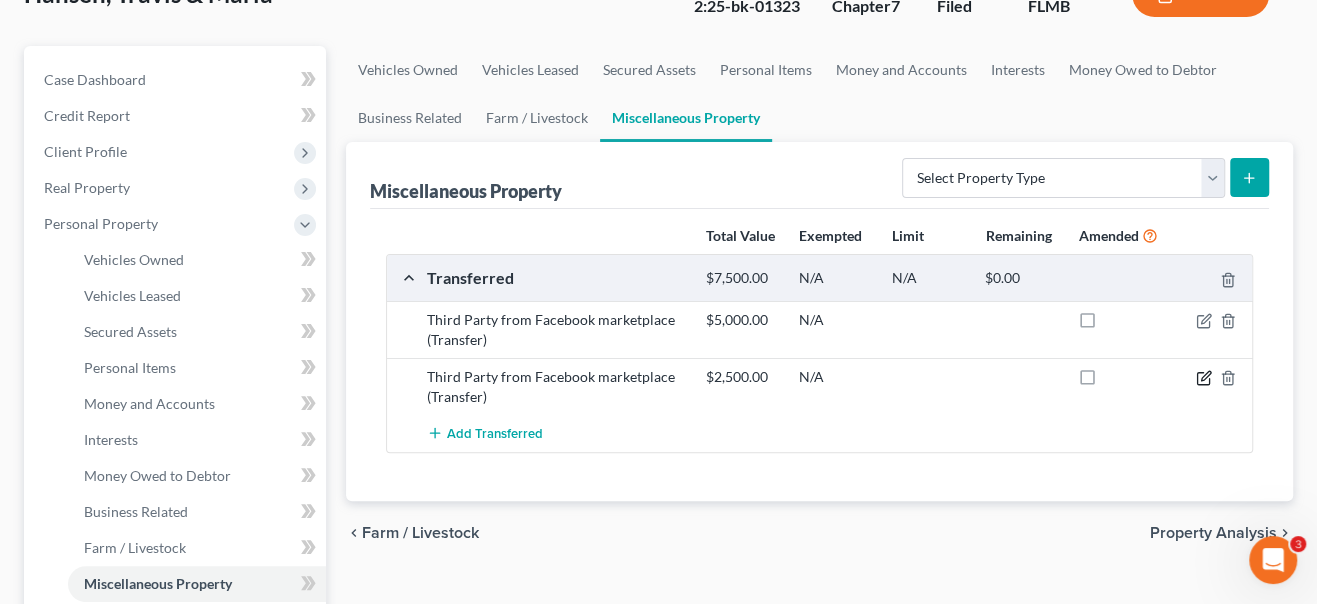 click 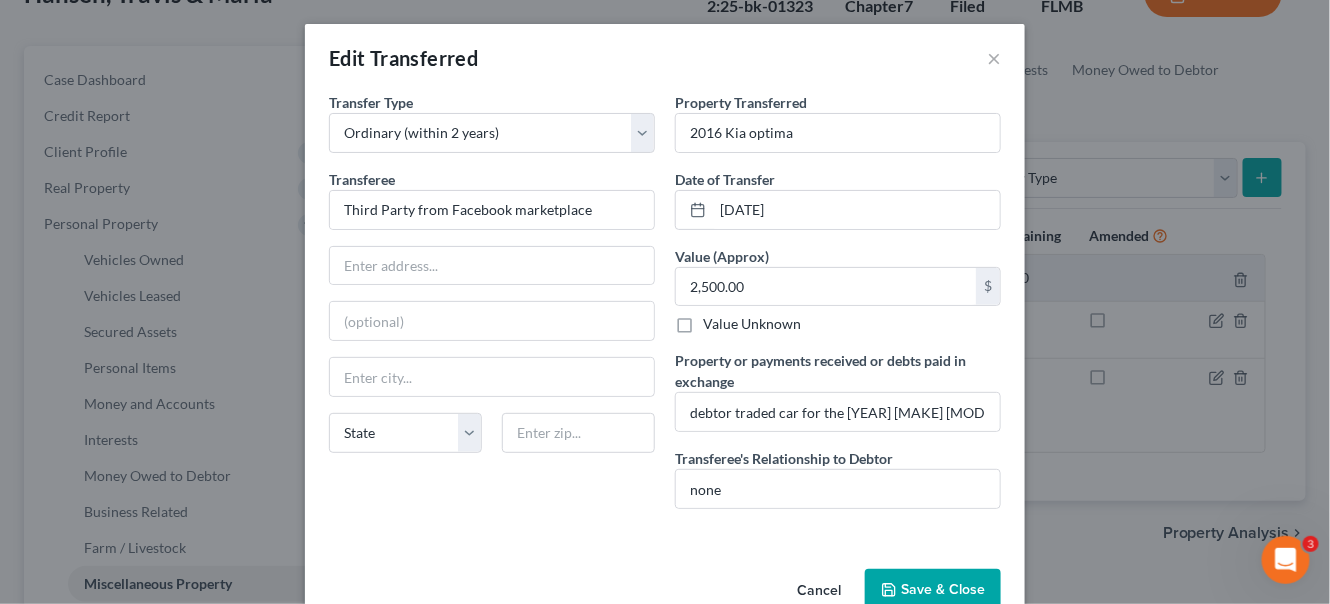 click on "Save & Close" at bounding box center [933, 590] 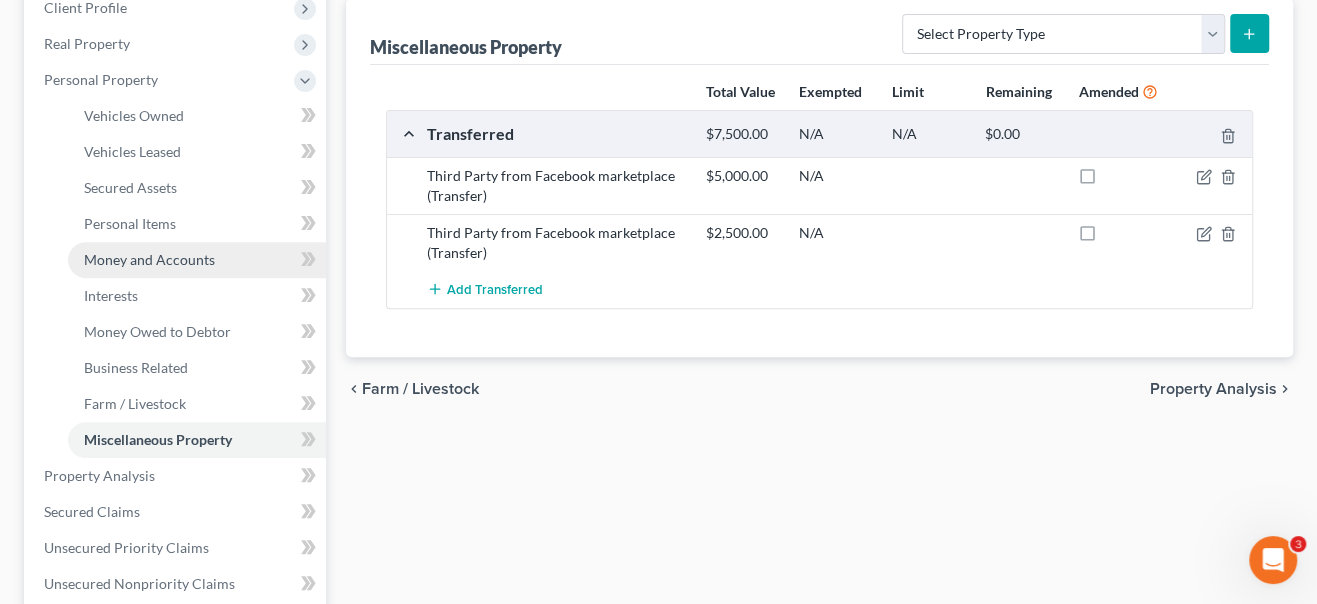 scroll, scrollTop: 363, scrollLeft: 0, axis: vertical 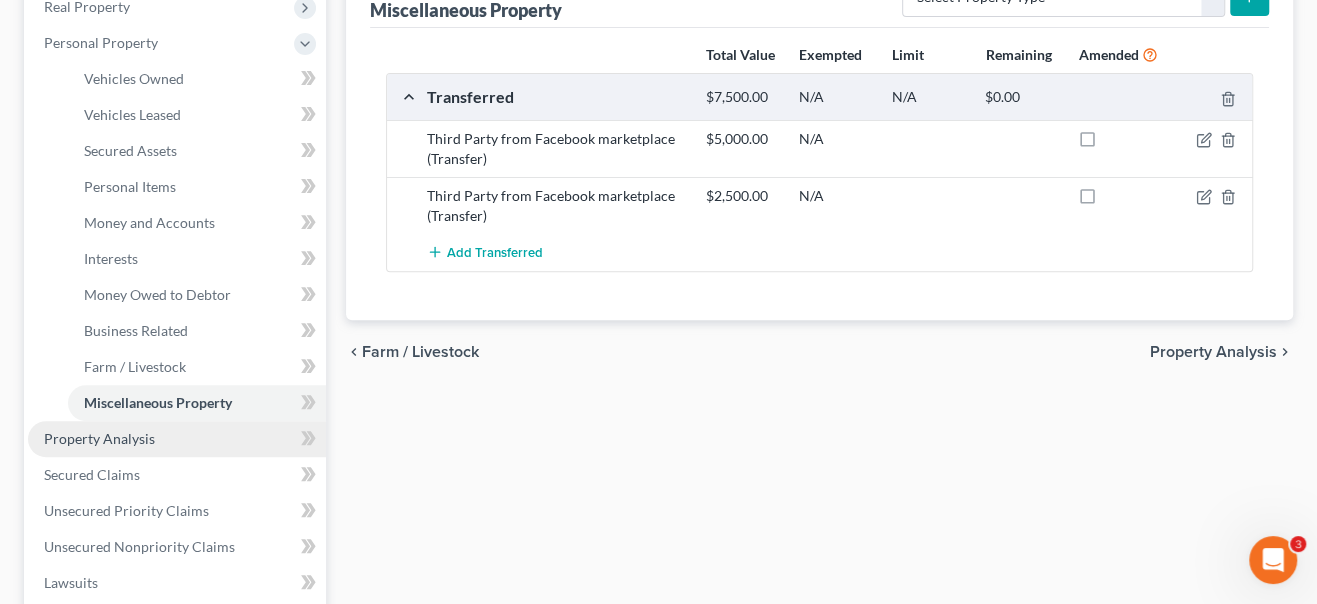 click on "Property Analysis" at bounding box center [177, 439] 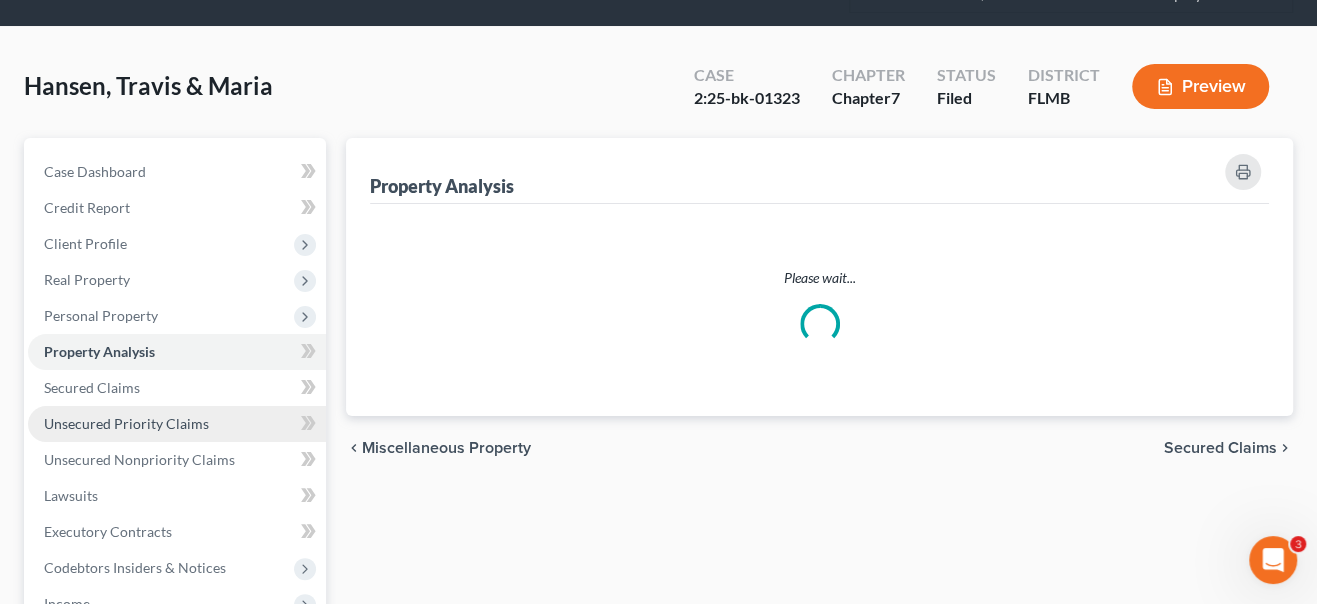 scroll, scrollTop: 0, scrollLeft: 0, axis: both 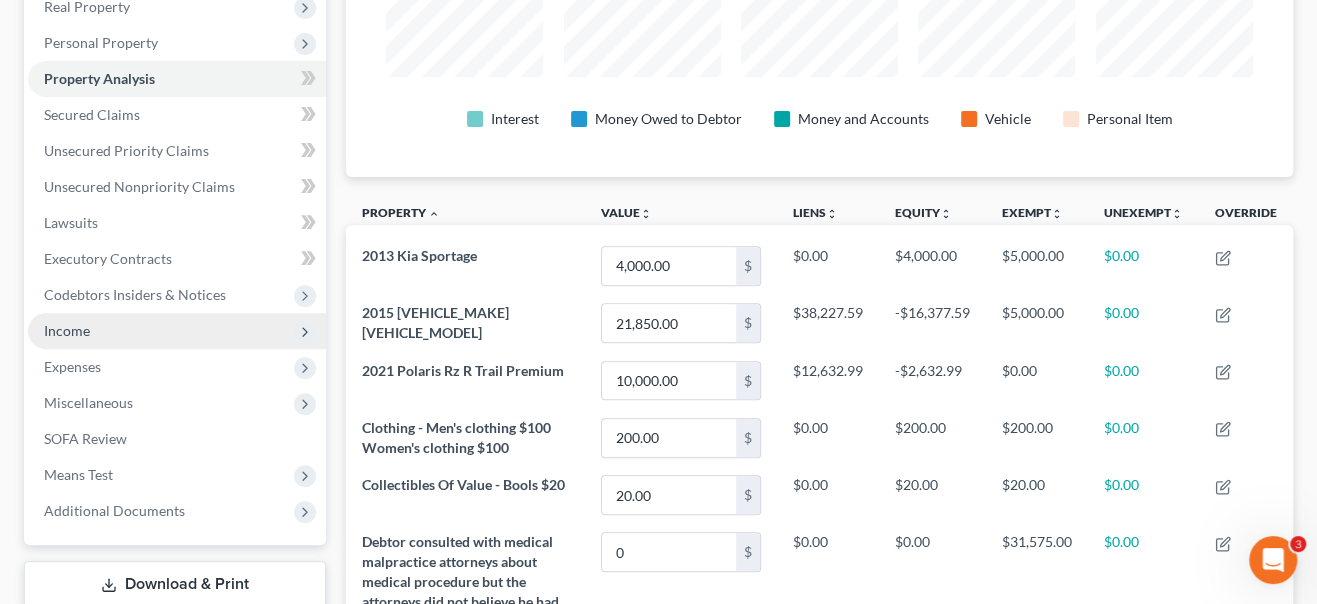 click on "Income" at bounding box center (177, 331) 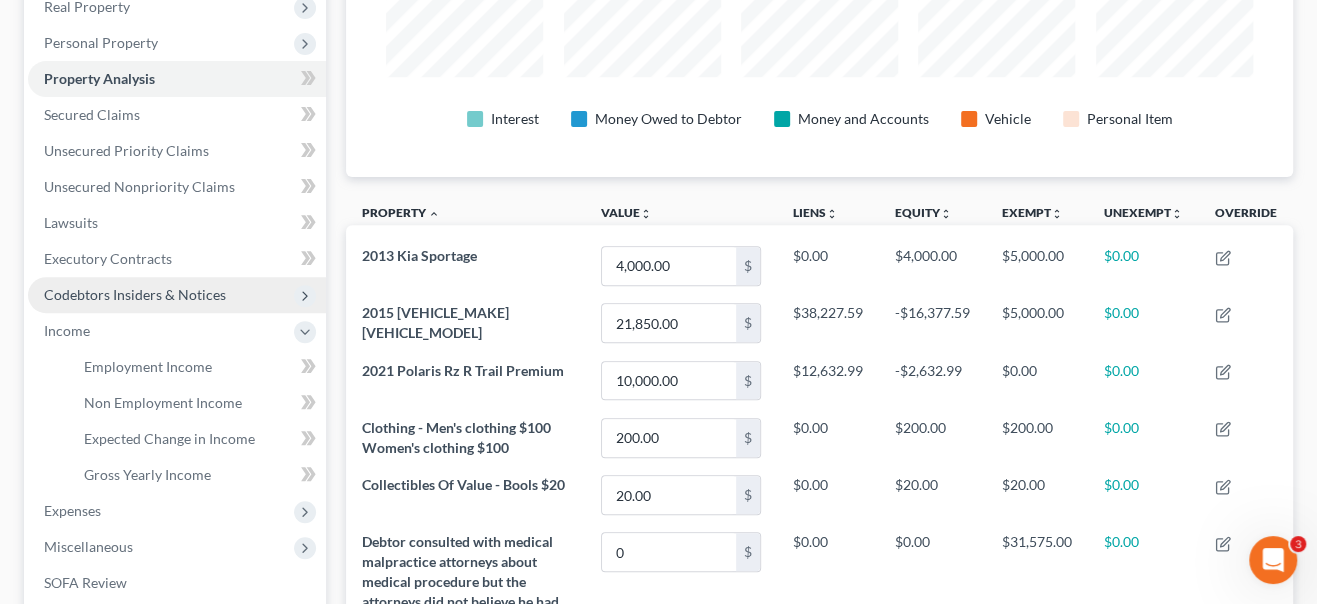 click on "Codebtors Insiders & Notices" at bounding box center (135, 294) 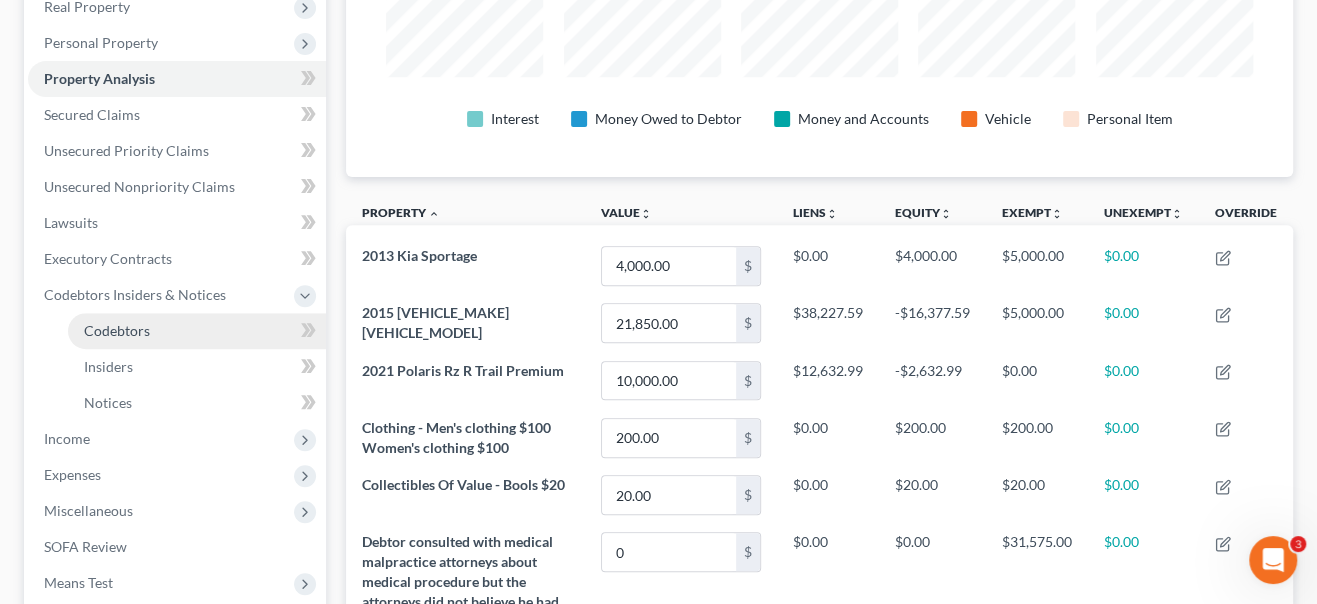 click on "Codebtors" at bounding box center [117, 330] 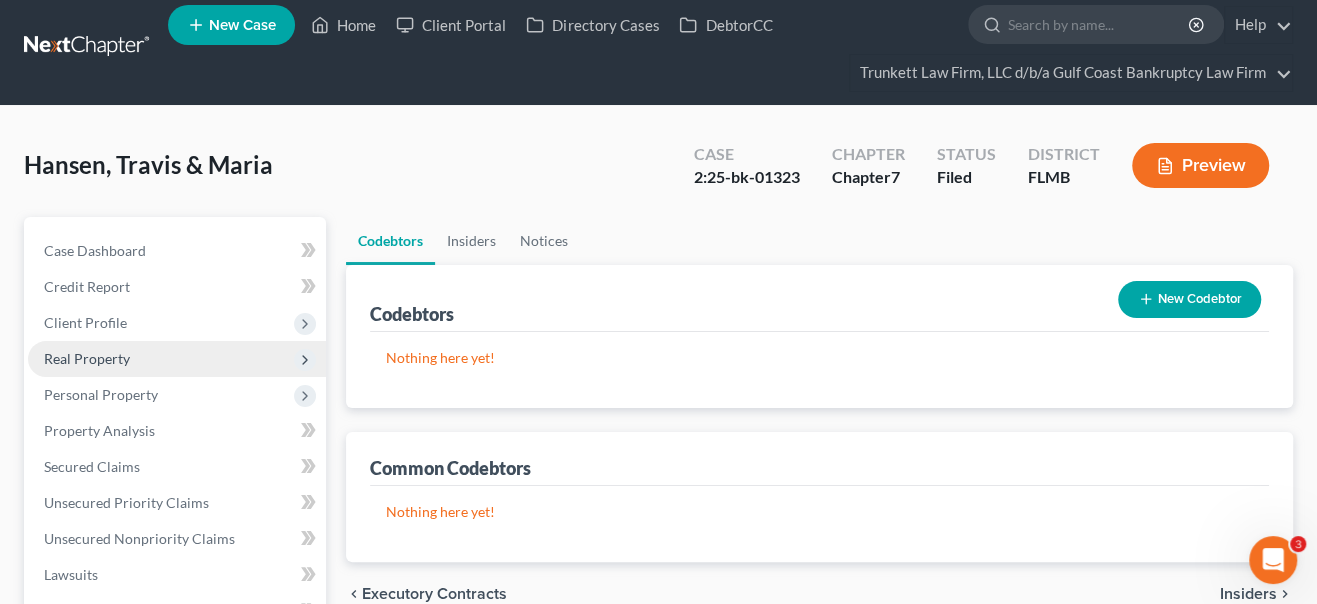 scroll, scrollTop: 0, scrollLeft: 0, axis: both 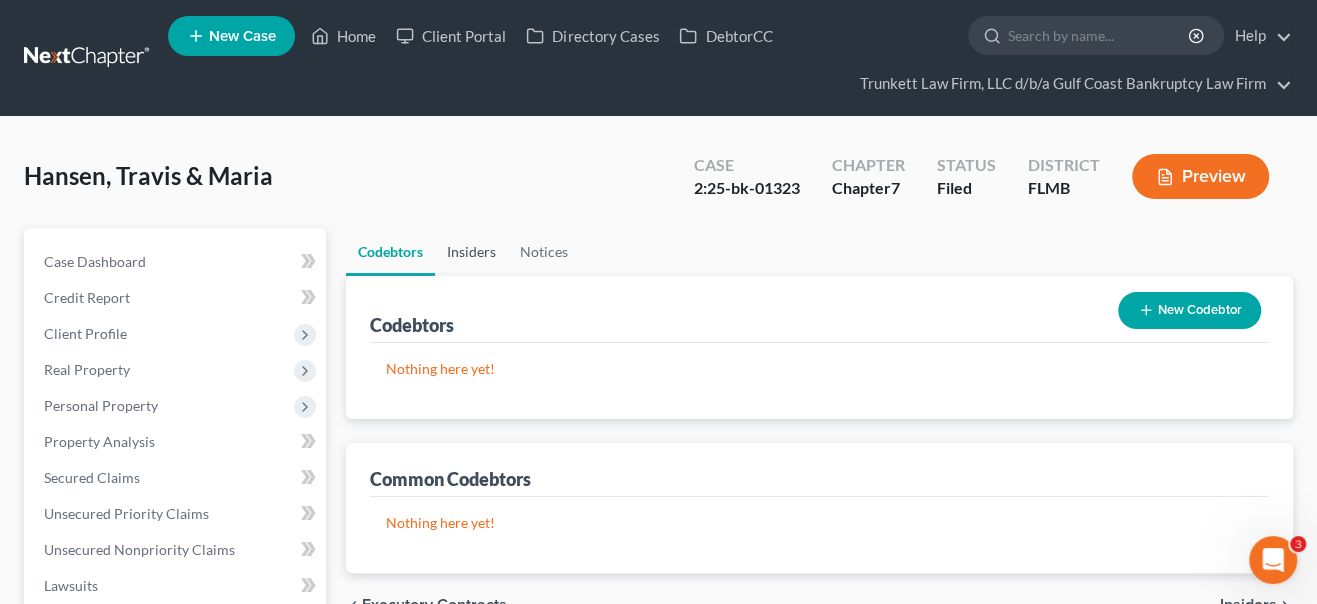 click on "Insiders" at bounding box center (471, 252) 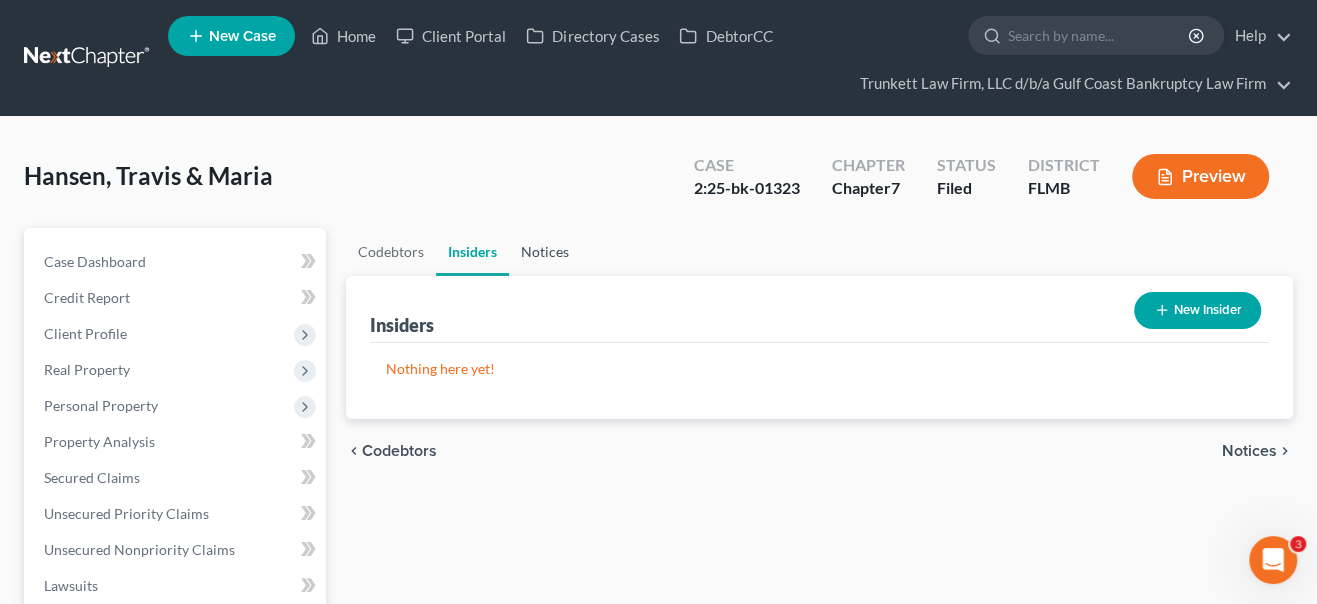 click on "Notices" at bounding box center (545, 252) 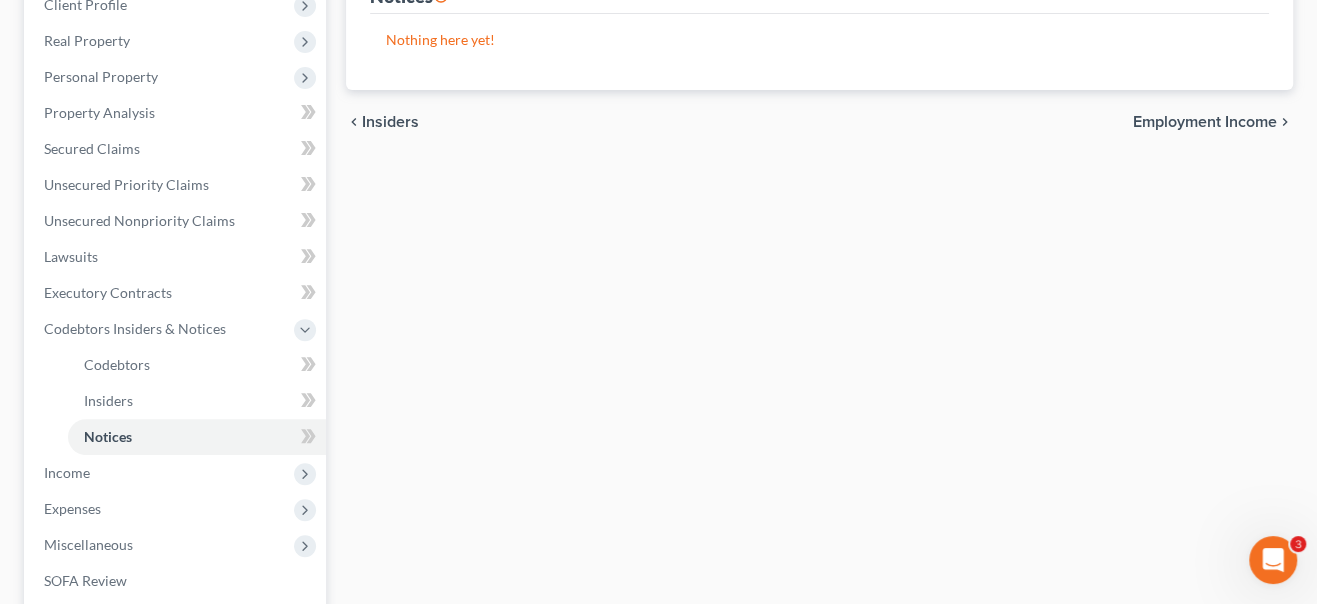 scroll, scrollTop: 363, scrollLeft: 0, axis: vertical 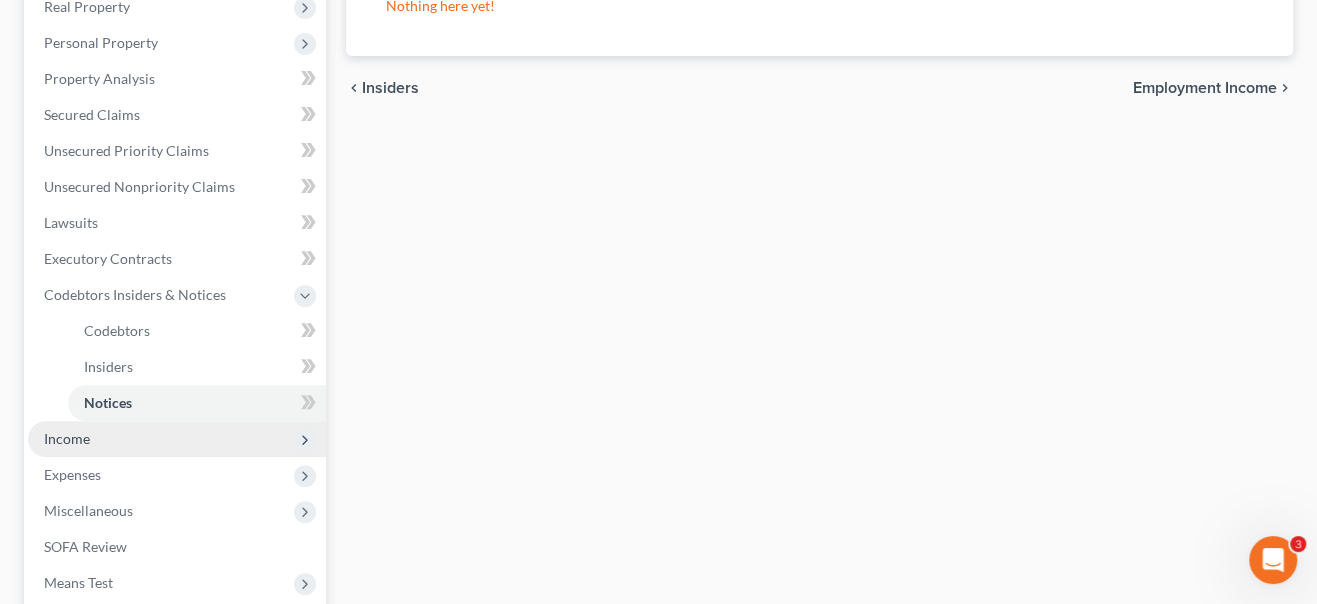 click on "Income" at bounding box center (67, 438) 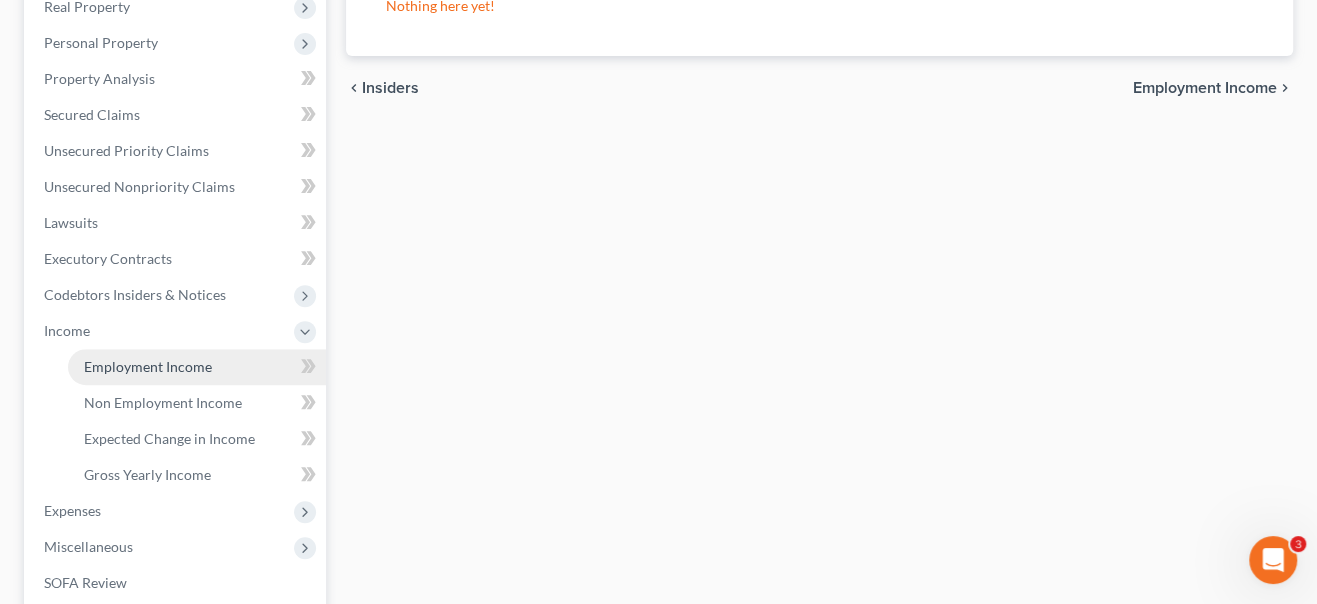 click on "Employment Income" at bounding box center [148, 366] 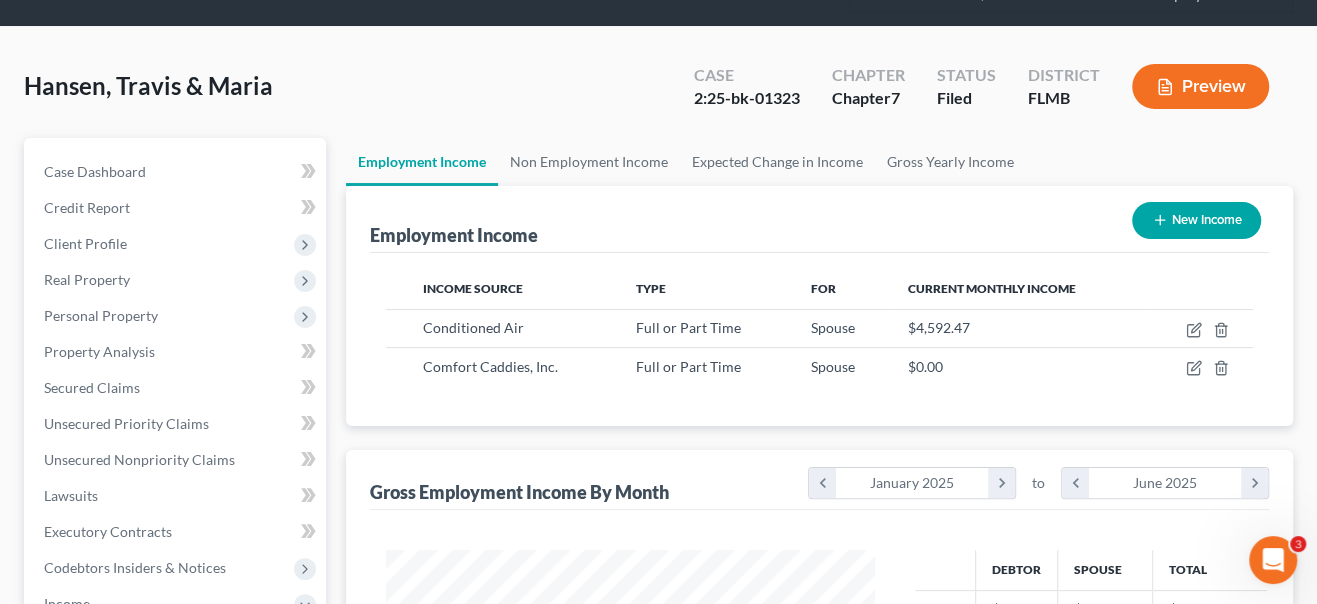 scroll, scrollTop: 0, scrollLeft: 0, axis: both 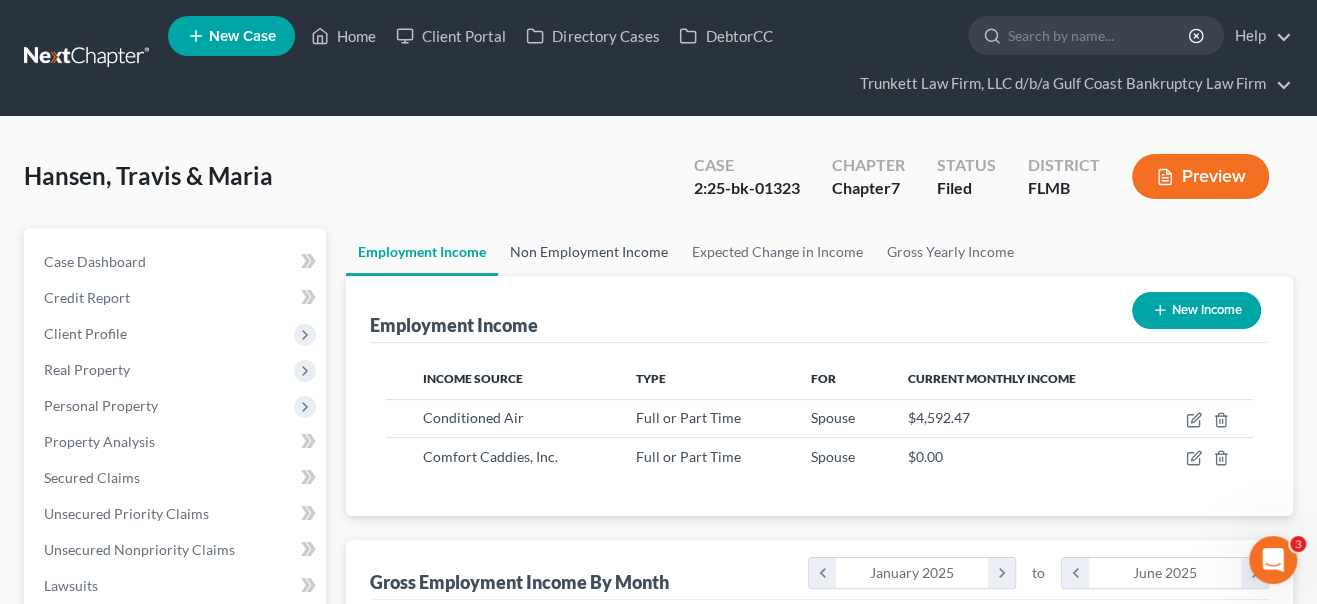 click on "Non Employment Income" at bounding box center [589, 252] 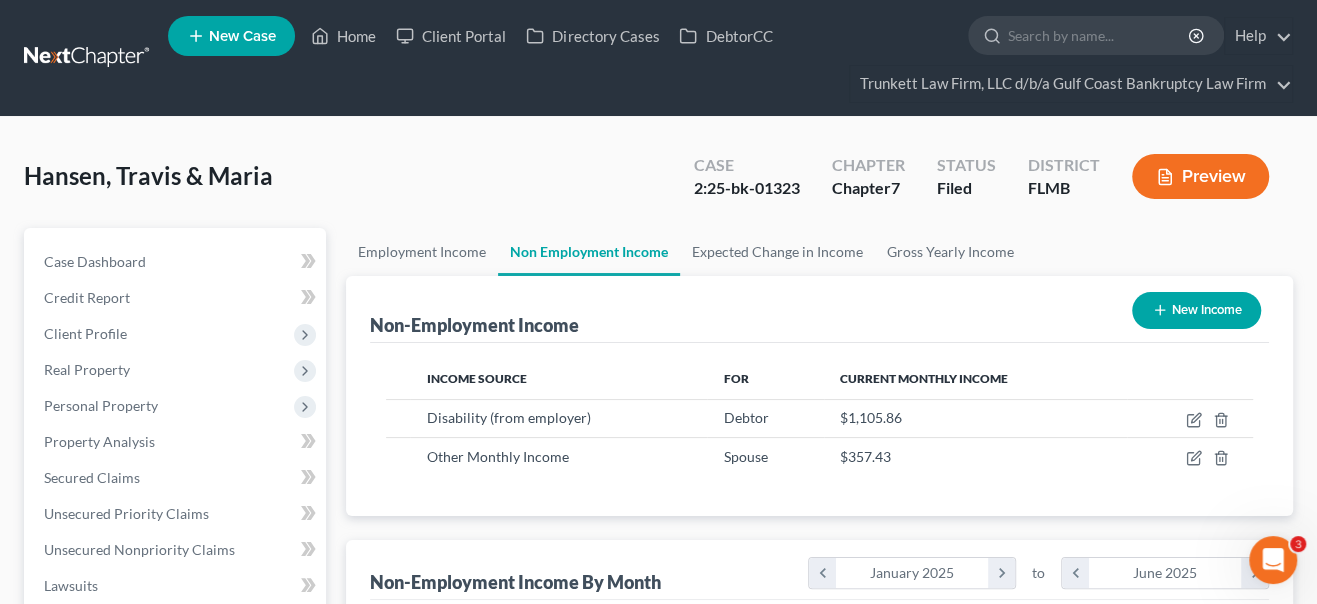 scroll, scrollTop: 999643, scrollLeft: 999471, axis: both 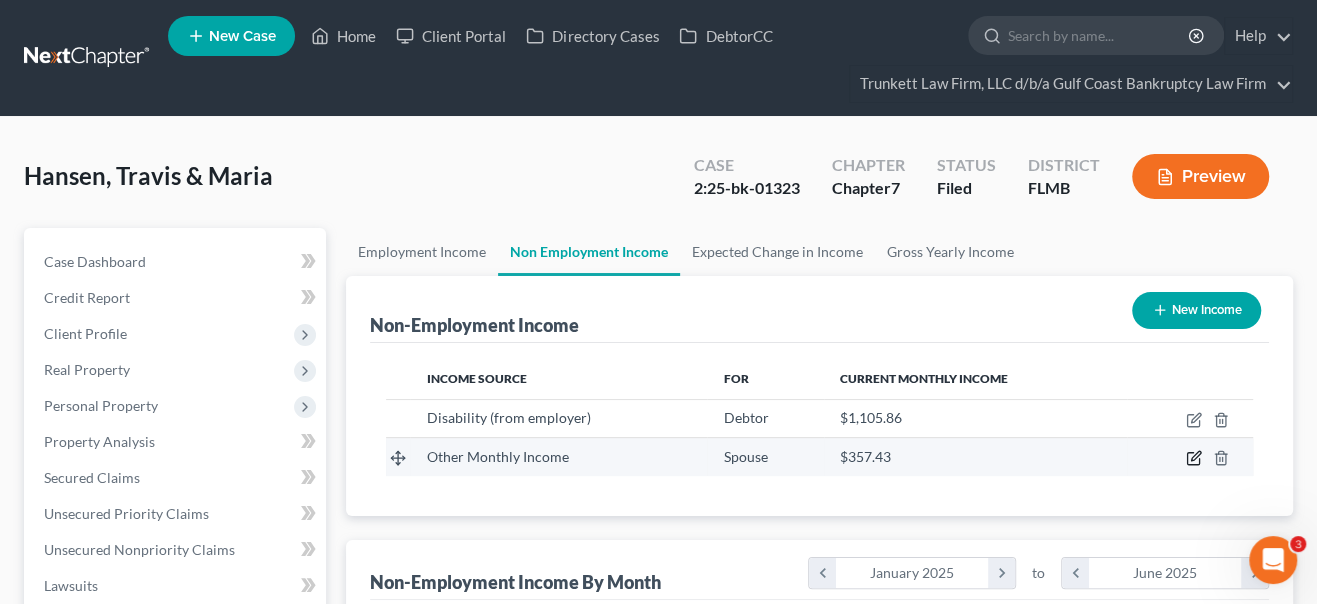 click 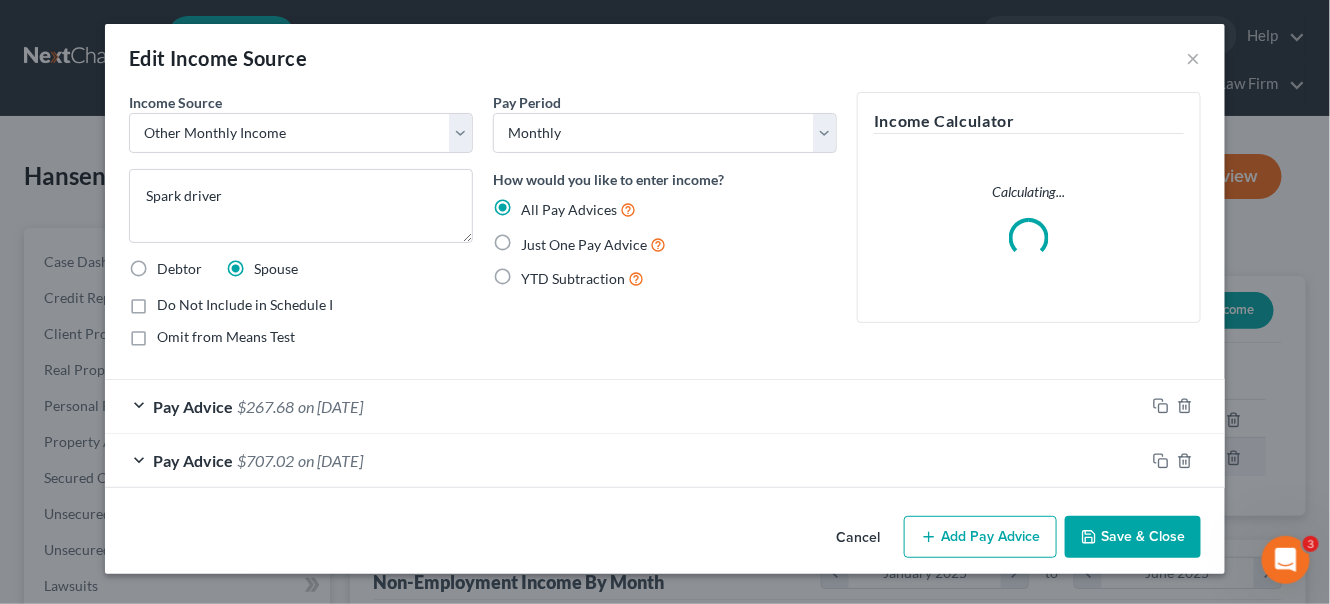 scroll, scrollTop: 999643, scrollLeft: 999465, axis: both 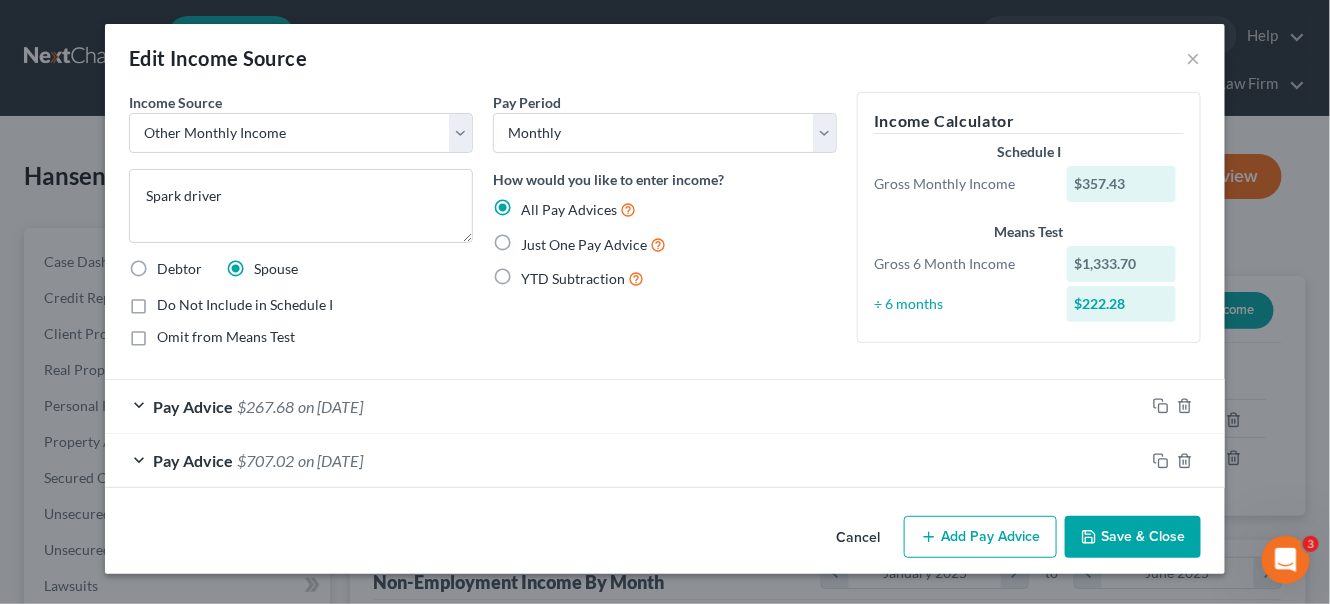 click on "Pay Advice $[NUMBER] on [DATE]" at bounding box center [625, 406] 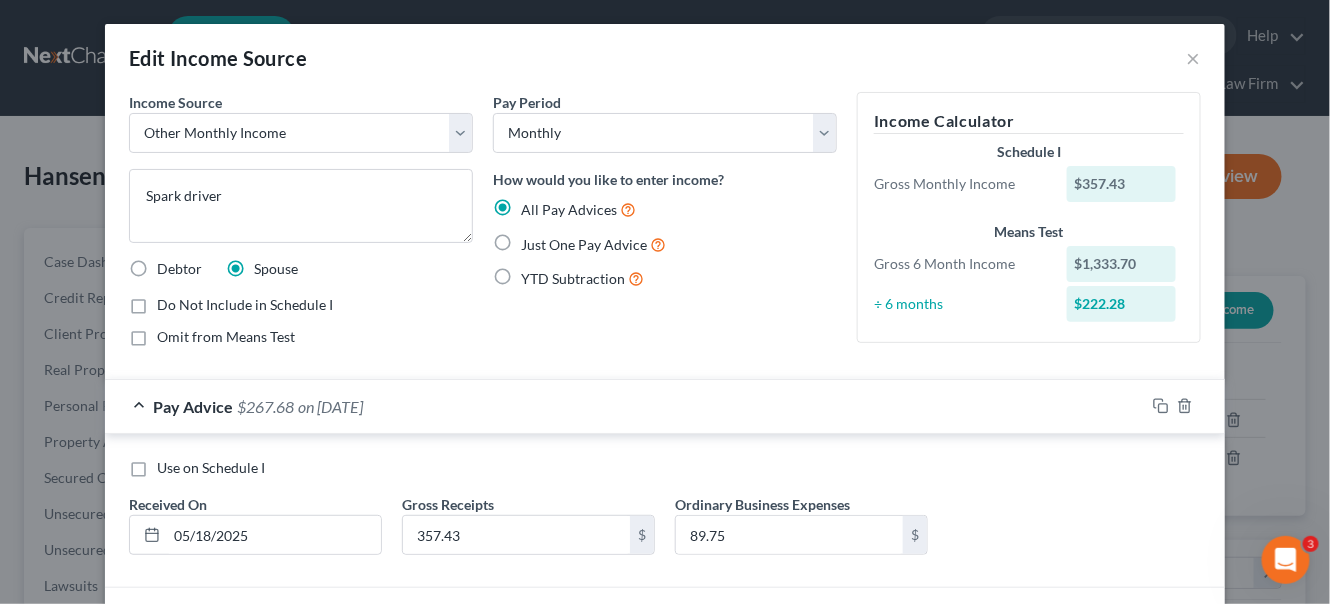 click on "Pay Advice $[NUMBER] on [DATE]" at bounding box center (625, 406) 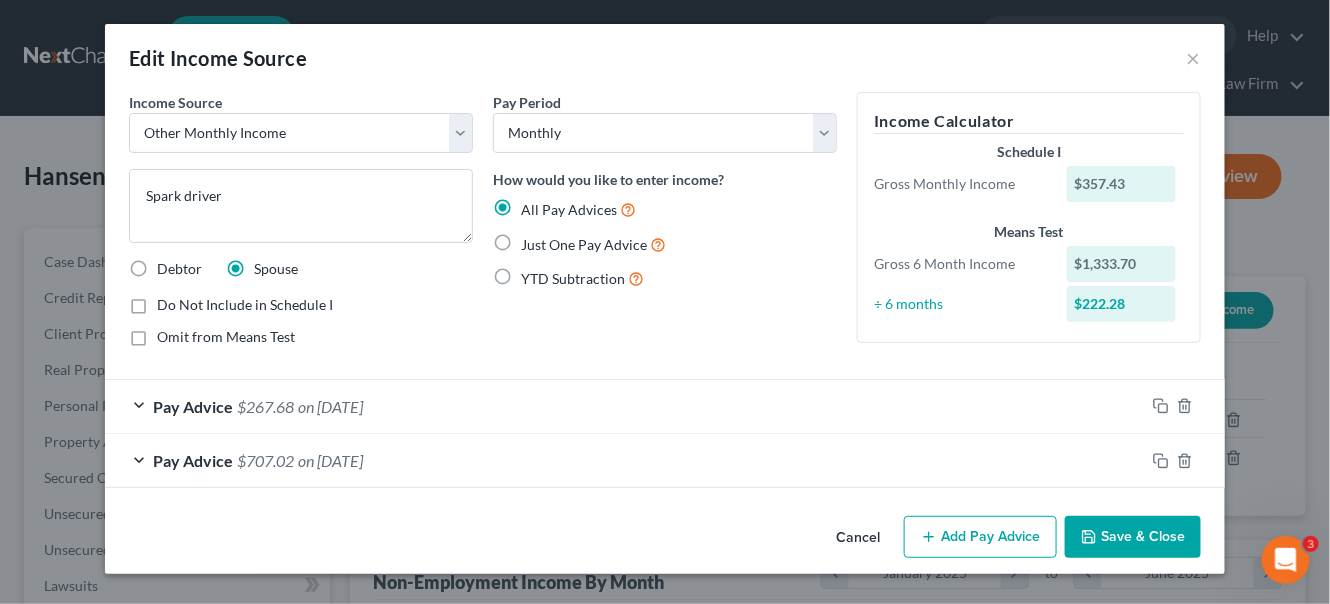 click on "Pay Advice [AMOUNT] on [DATE]" at bounding box center (625, 460) 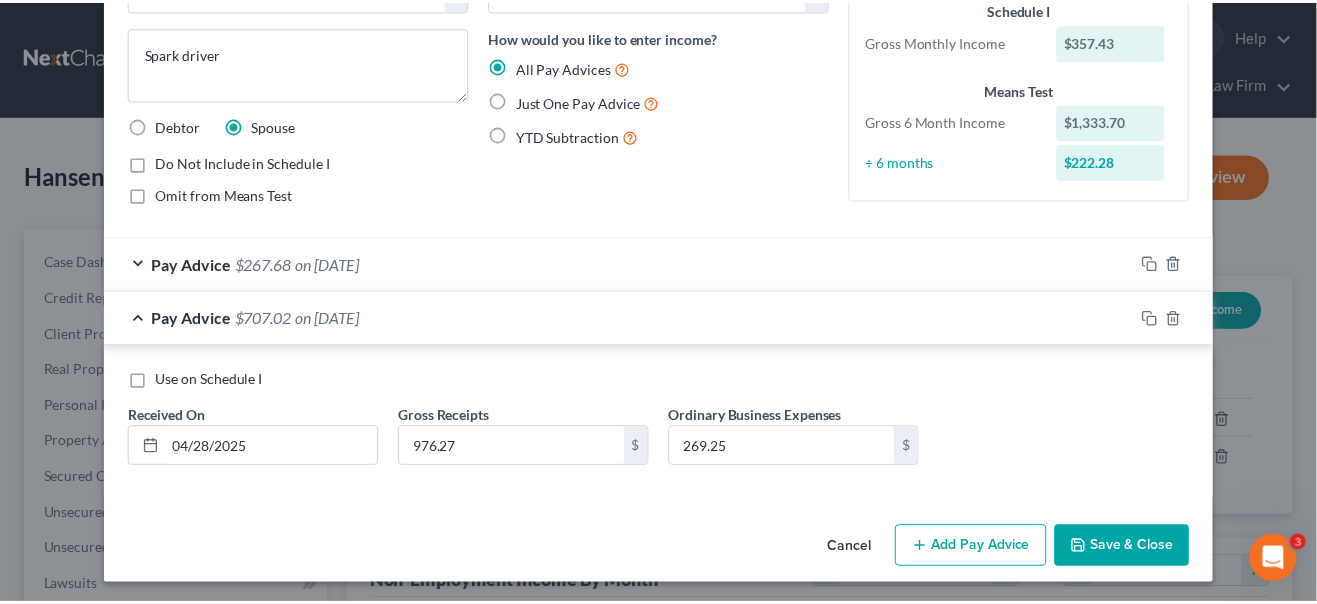 scroll, scrollTop: 144, scrollLeft: 0, axis: vertical 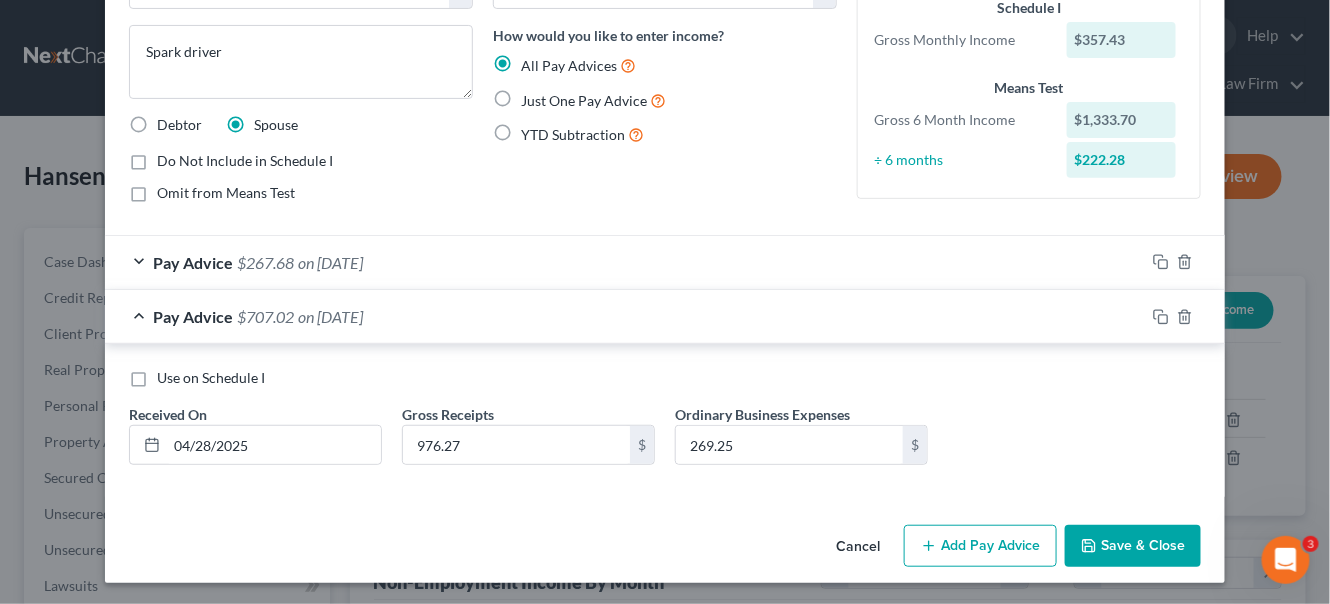 click 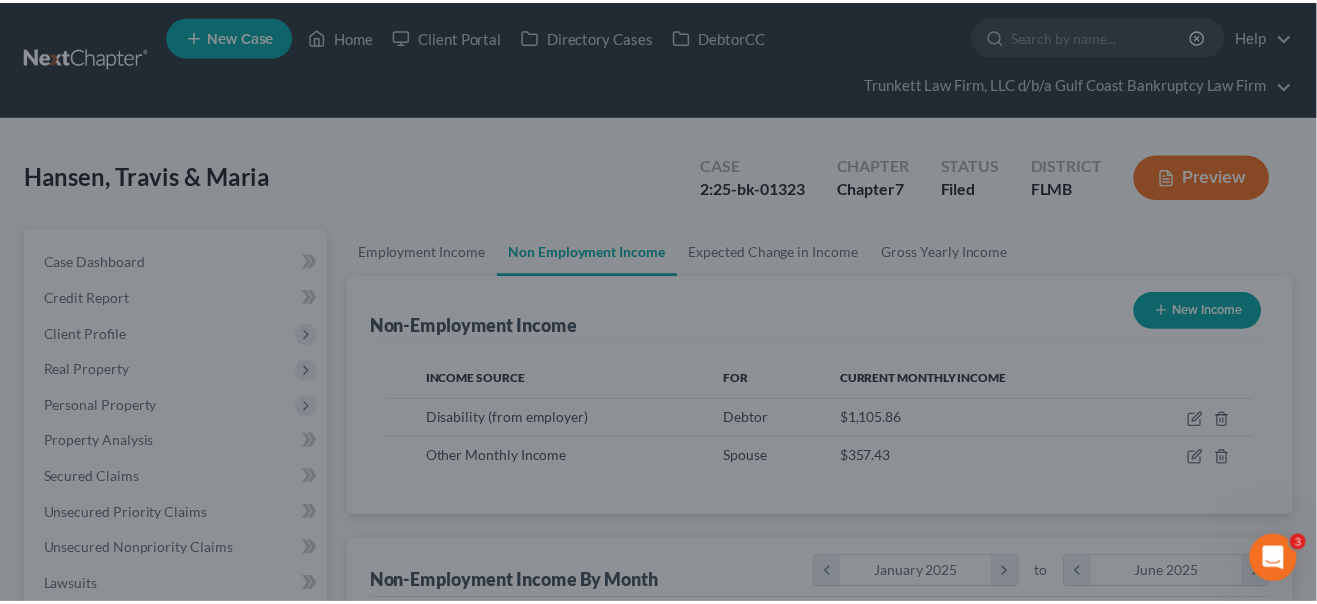 scroll, scrollTop: 356, scrollLeft: 529, axis: both 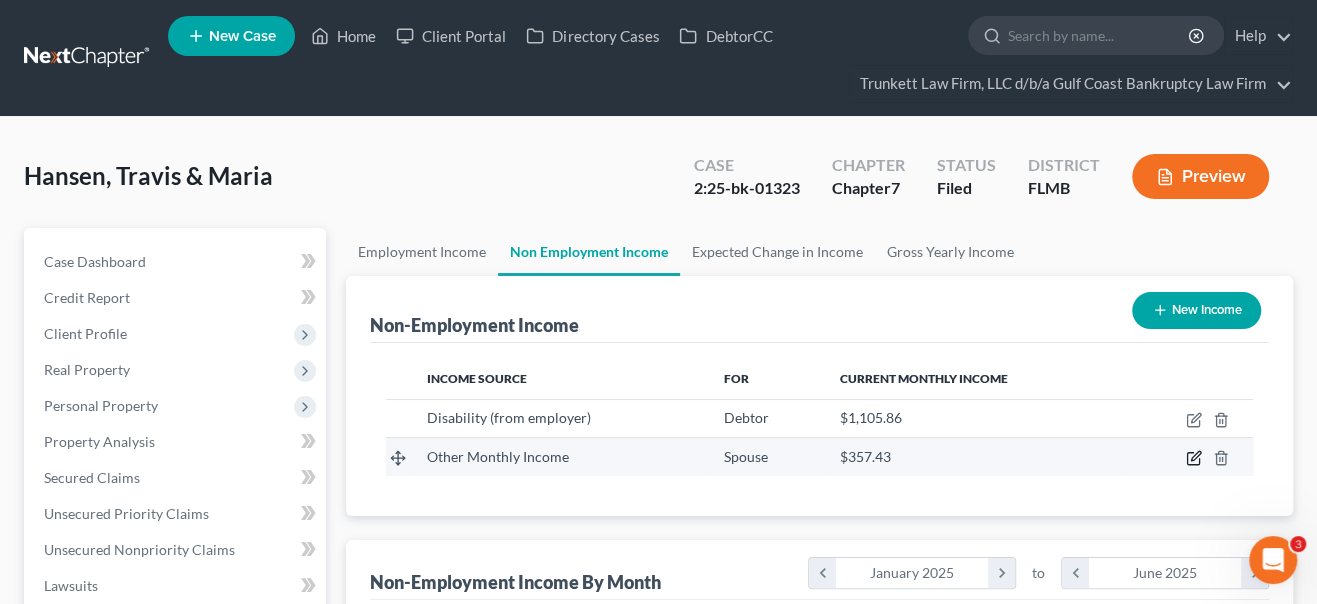 click 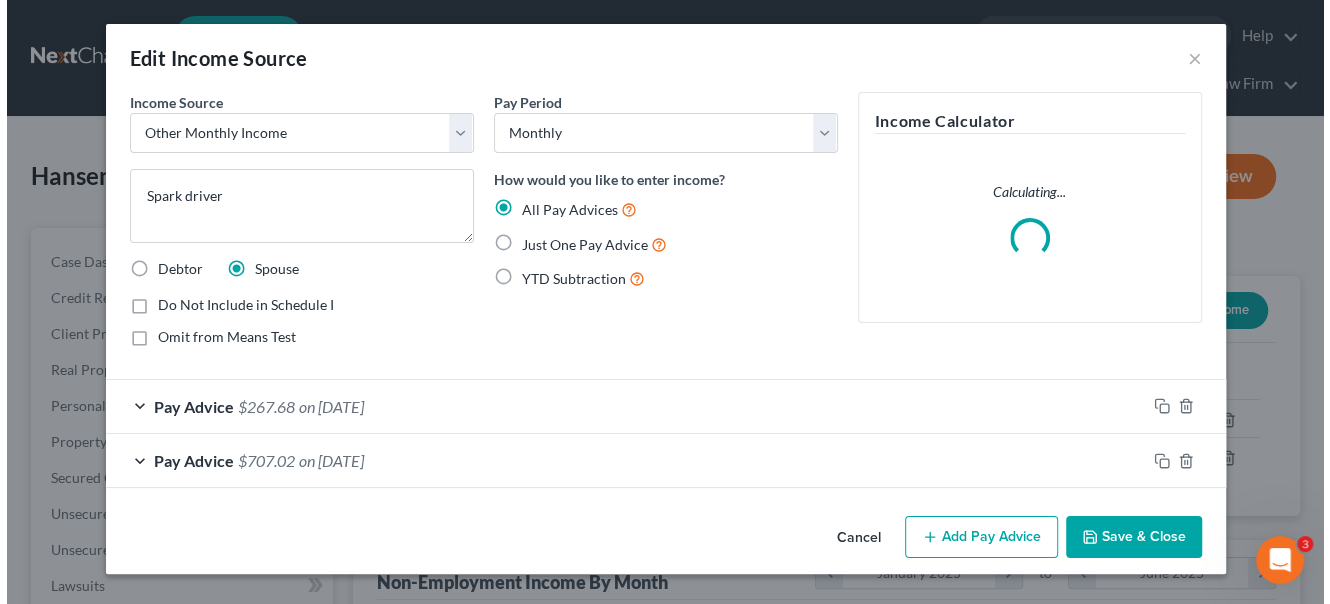 scroll, scrollTop: 999643, scrollLeft: 999465, axis: both 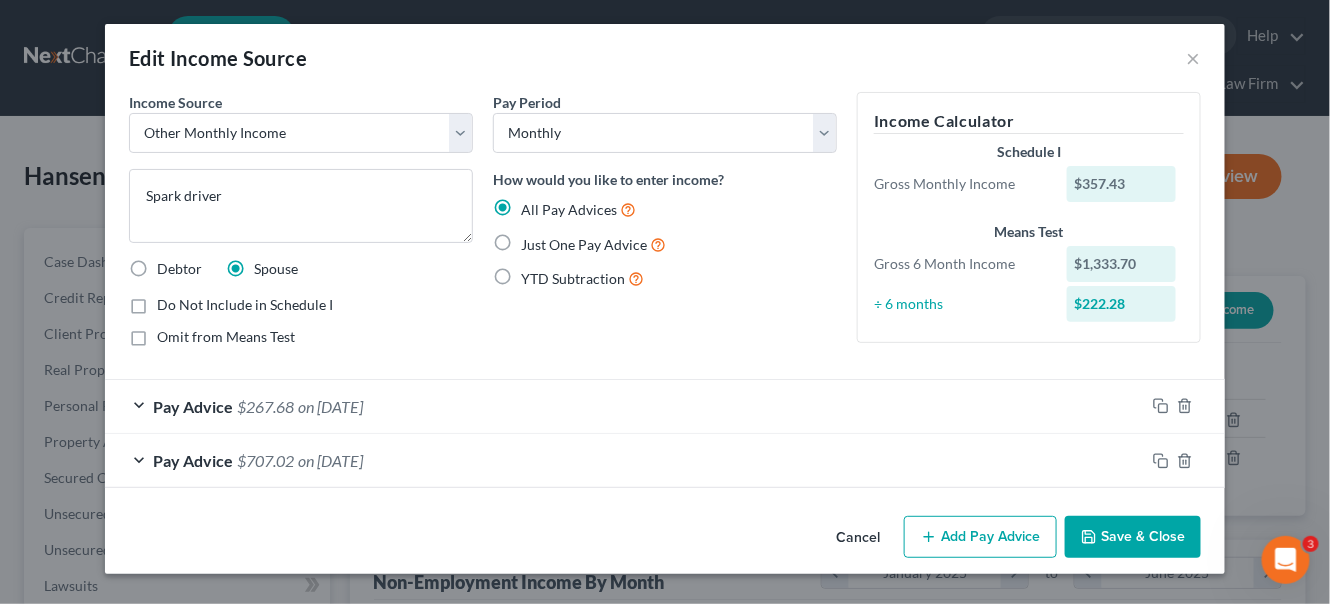 click on "Pay Advice $[NUMBER] on [DATE]" at bounding box center (625, 406) 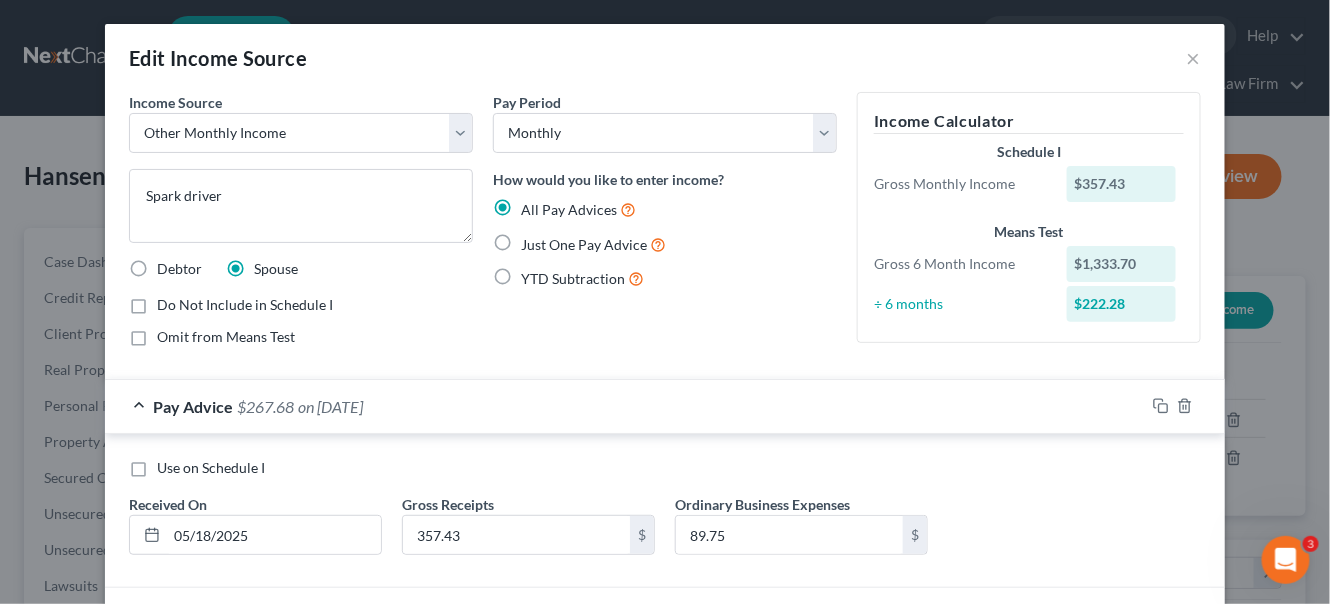 click on "Pay Advice $[NUMBER] on [DATE]" at bounding box center [625, 406] 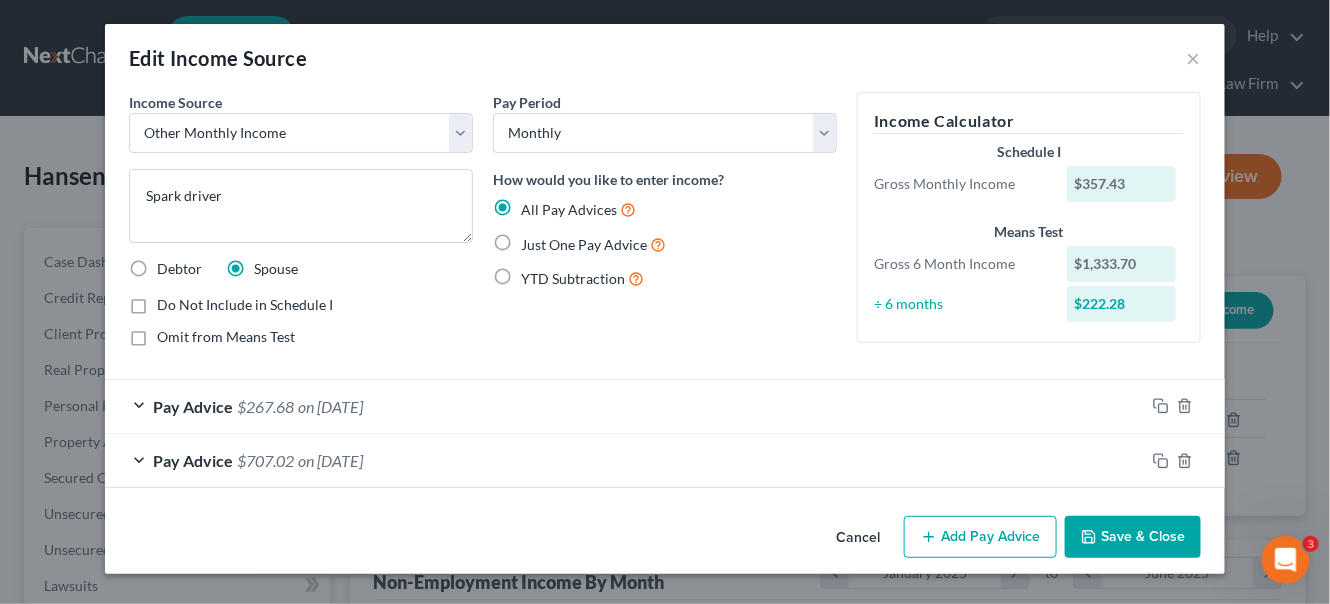 click 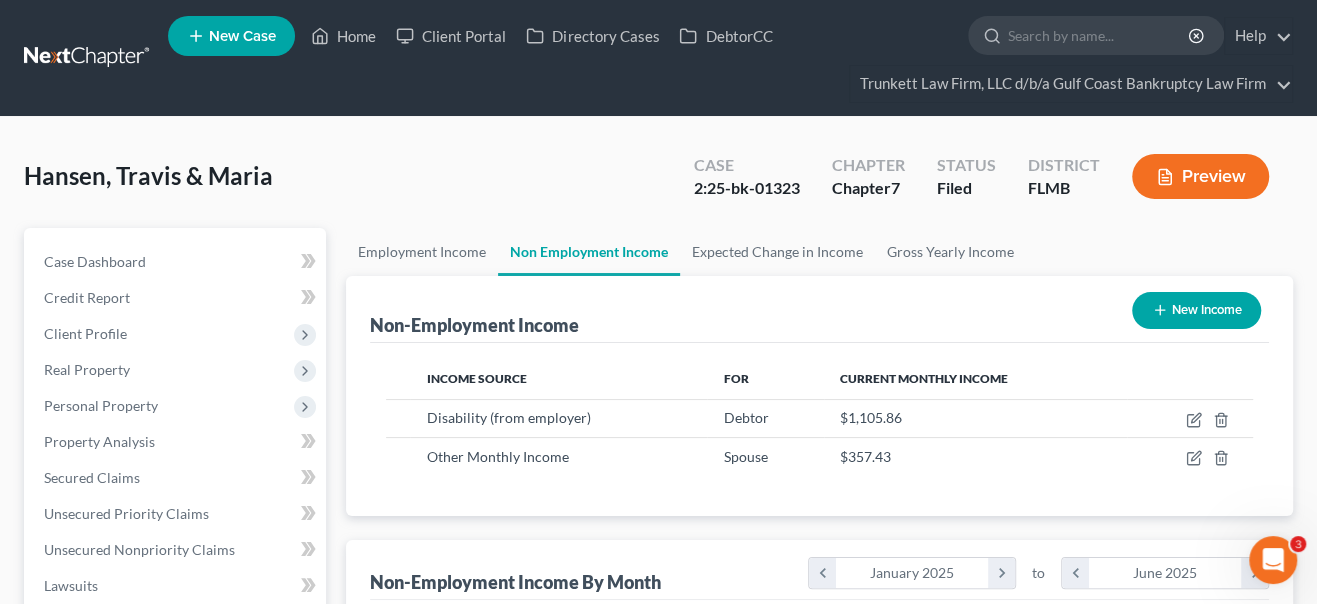 scroll, scrollTop: 356, scrollLeft: 529, axis: both 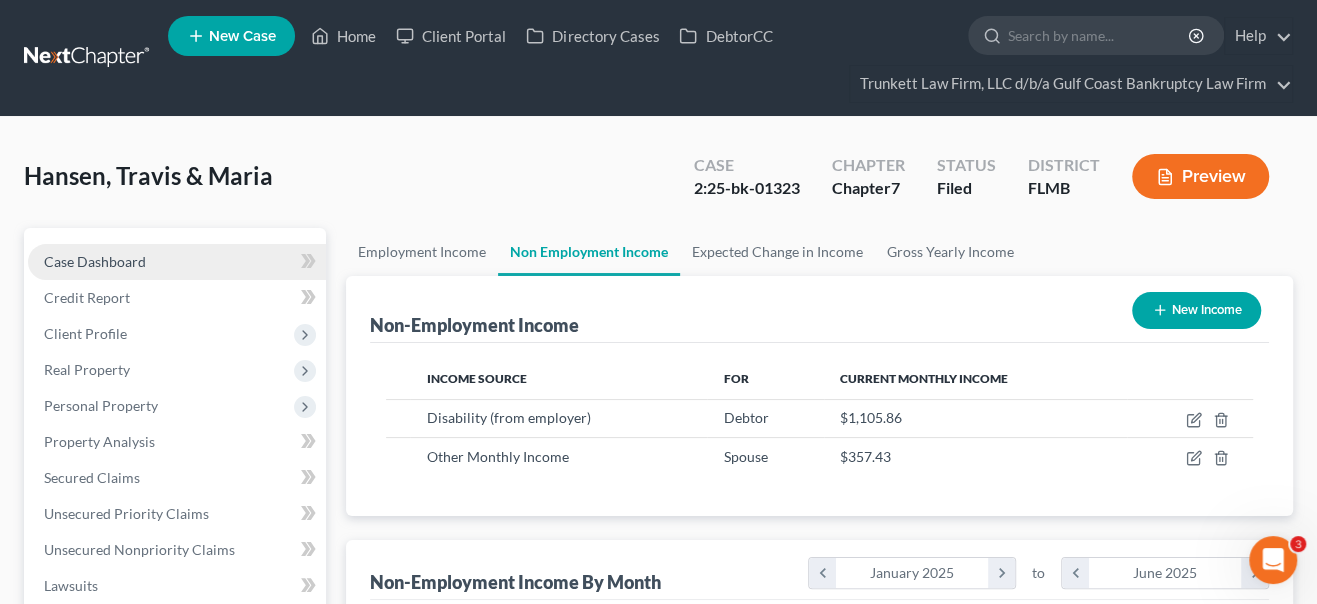 click on "Case Dashboard" at bounding box center [95, 261] 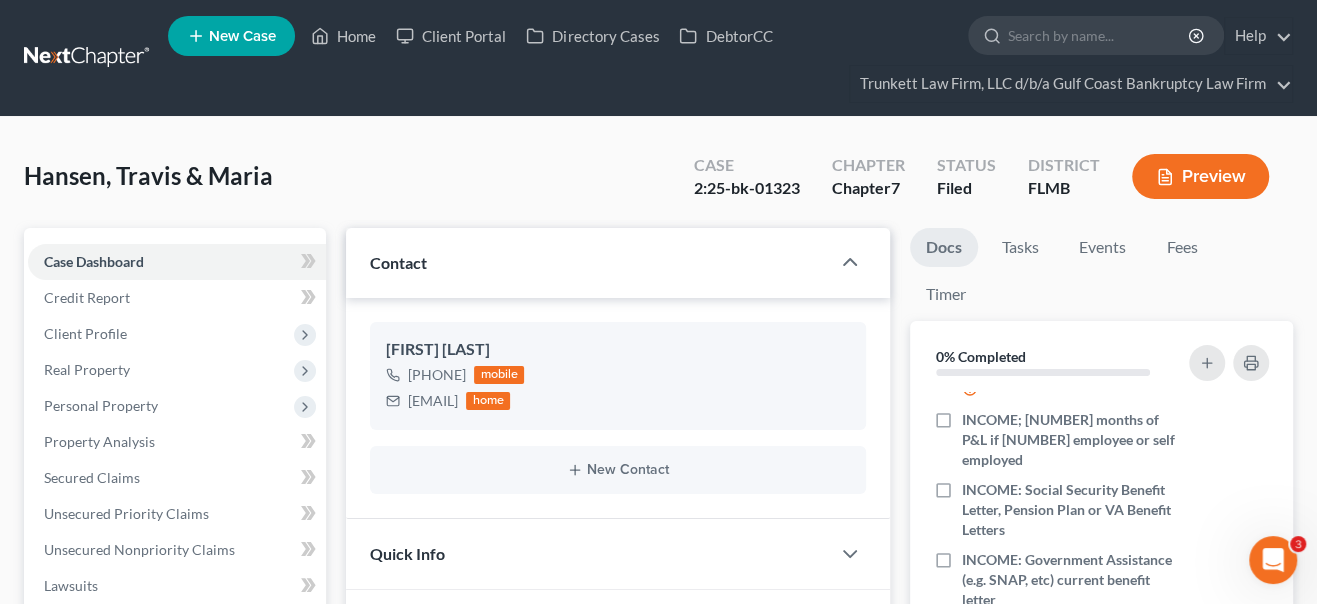 scroll, scrollTop: 0, scrollLeft: 0, axis: both 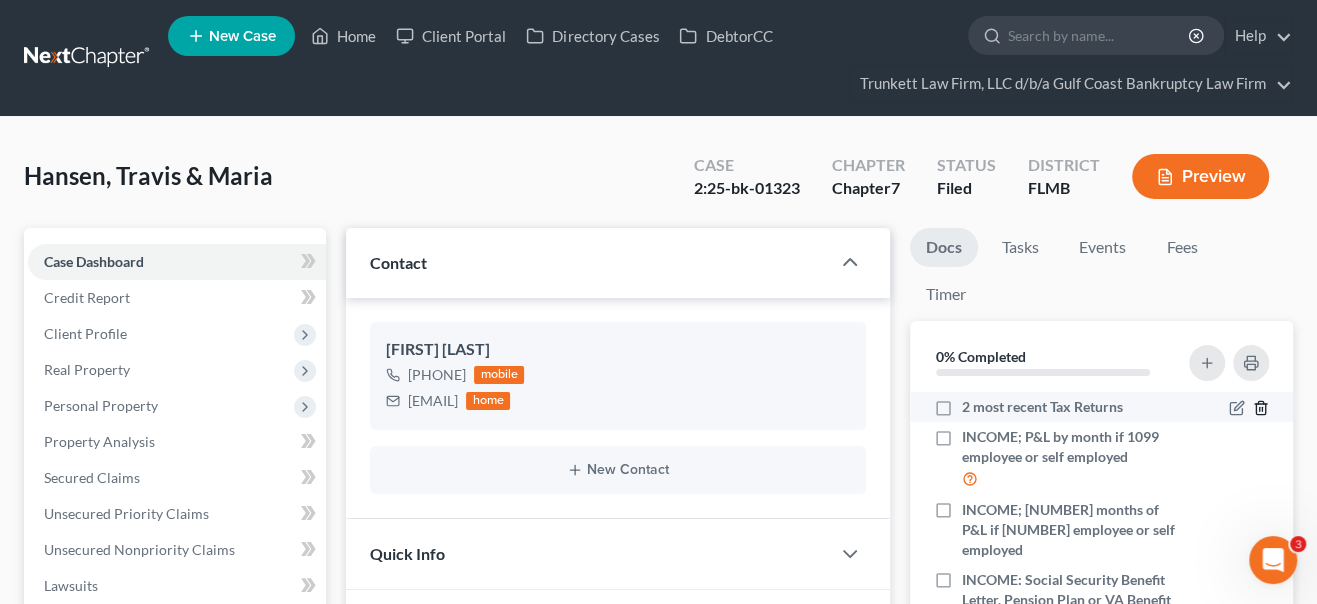click 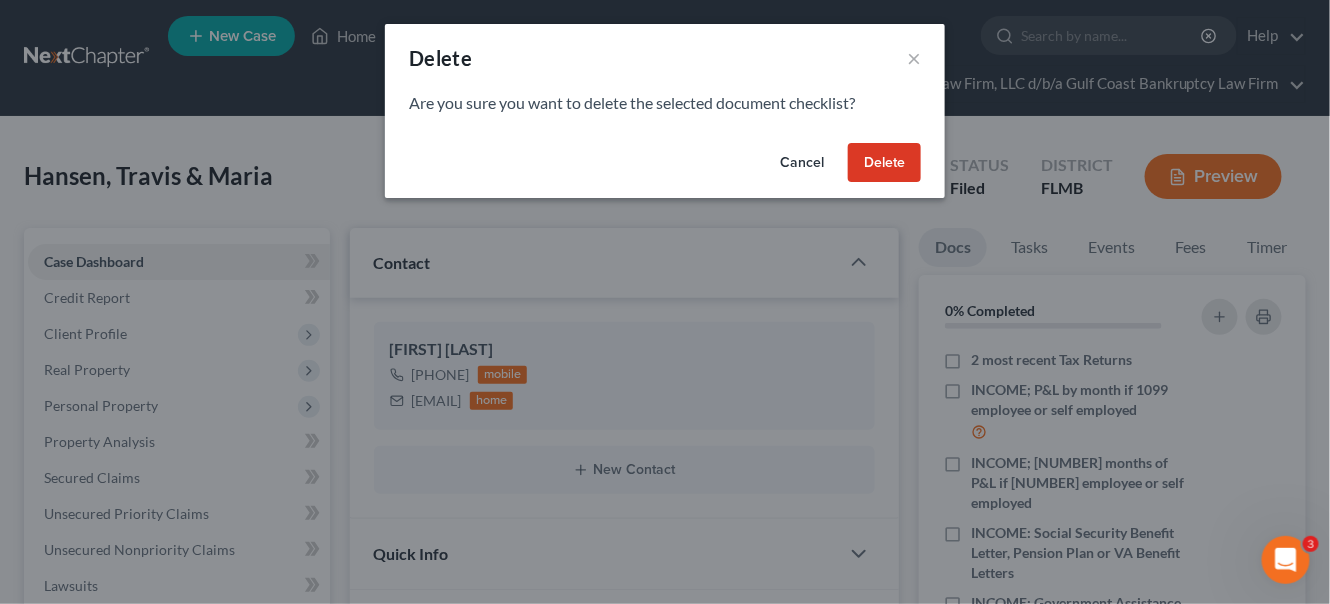 click on "Delete" at bounding box center (884, 163) 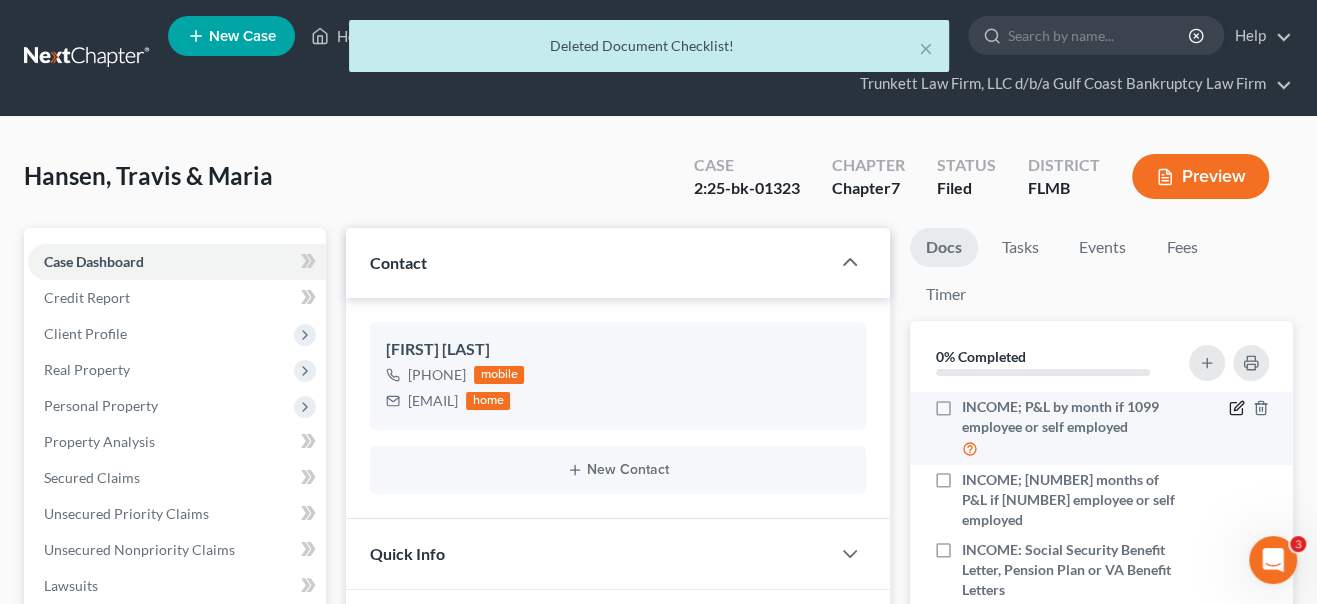 click 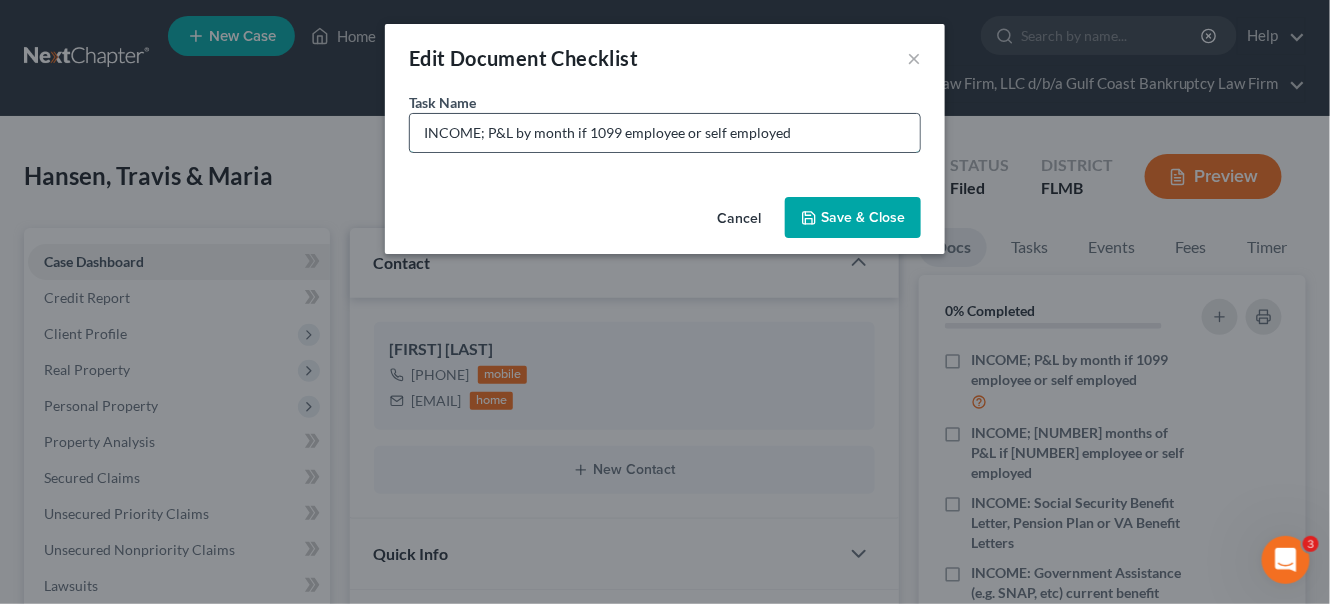 drag, startPoint x: 487, startPoint y: 135, endPoint x: 804, endPoint y: 125, distance: 317.15768 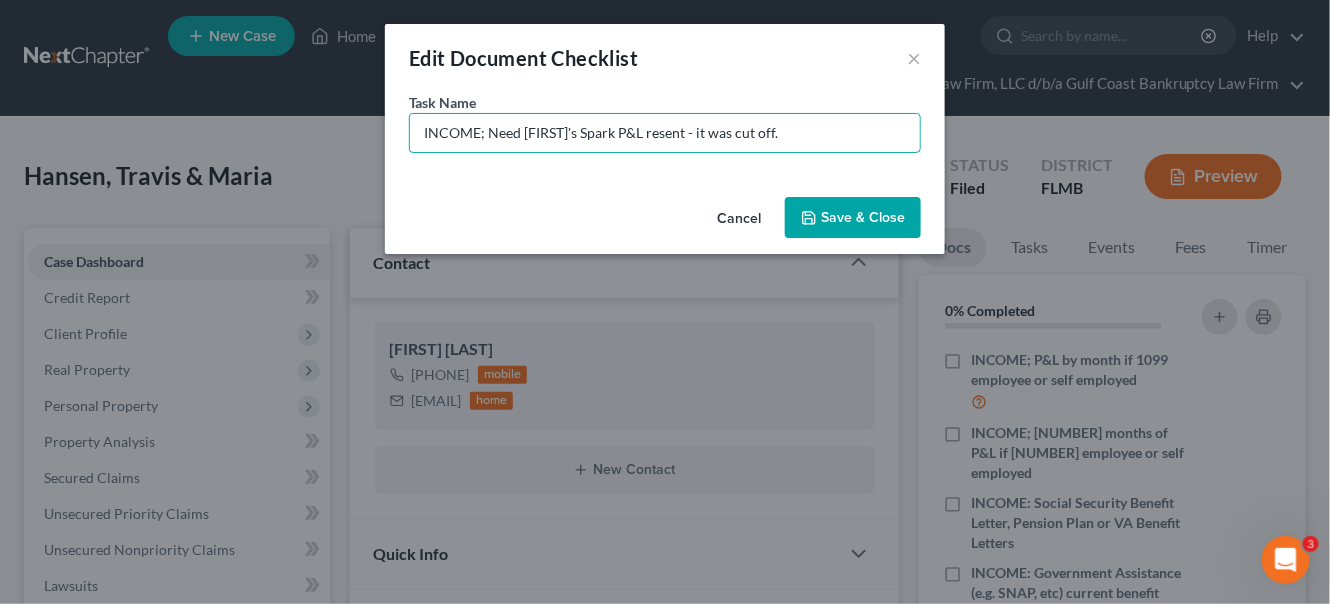 type on "INCOME; Need [FIRST]'s Spark P&L resent - it was cut off." 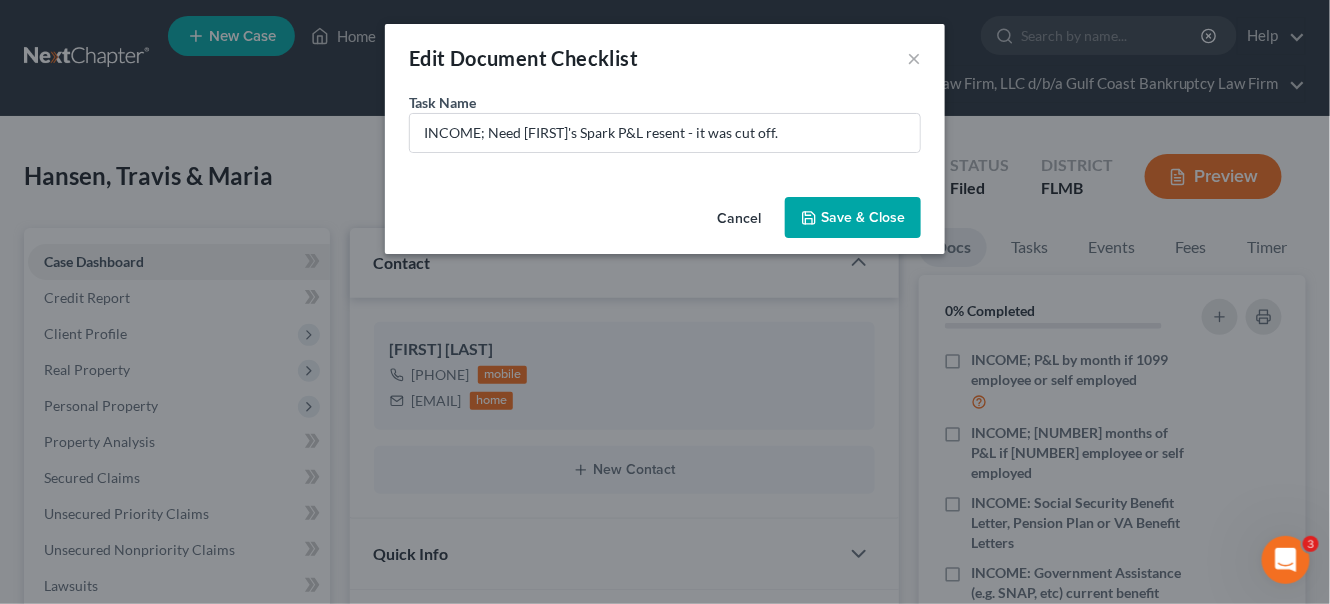 click on "Save & Close" at bounding box center [853, 218] 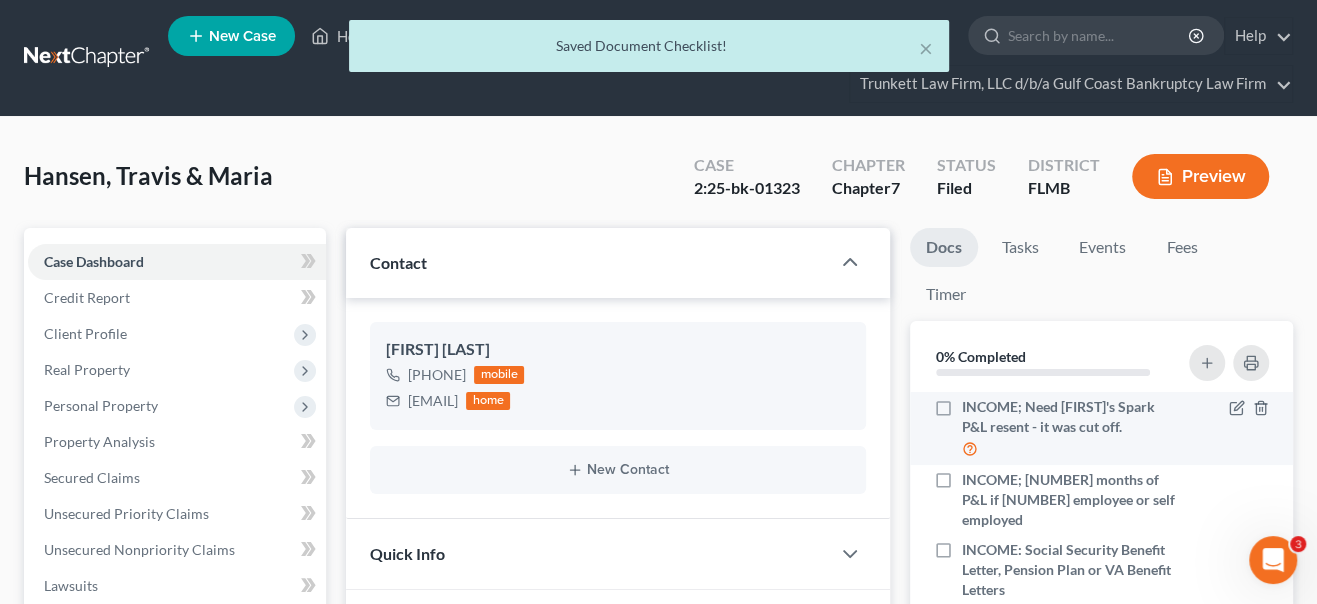 scroll, scrollTop: 90, scrollLeft: 0, axis: vertical 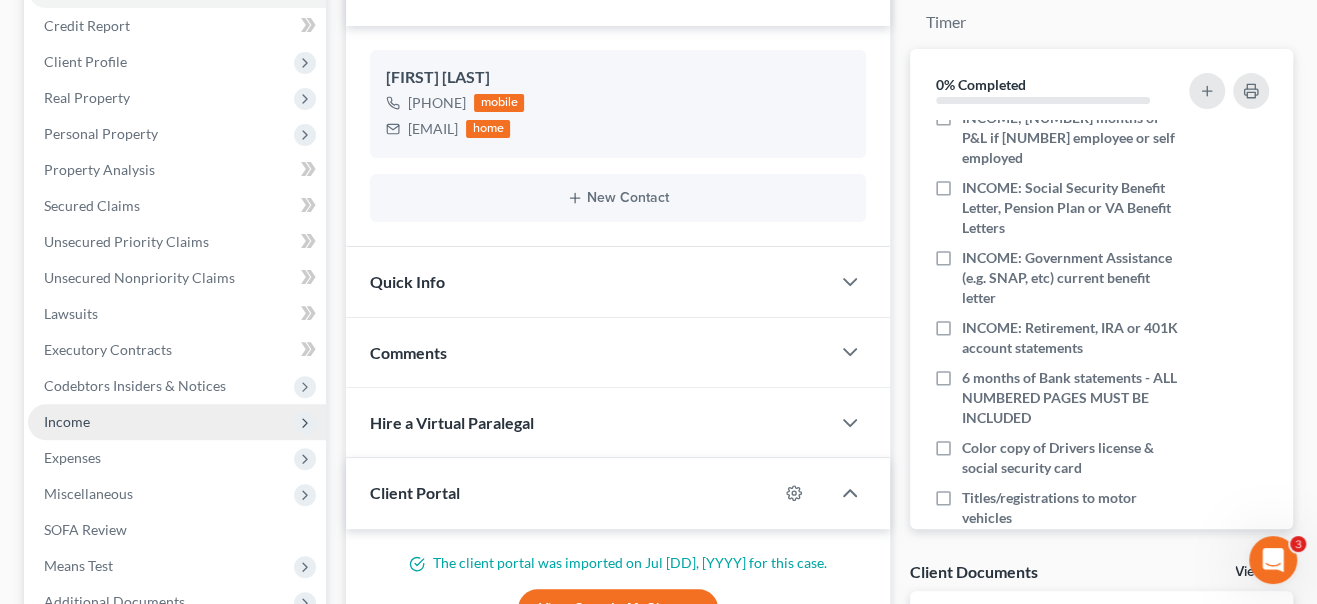 click on "Income" at bounding box center [67, 421] 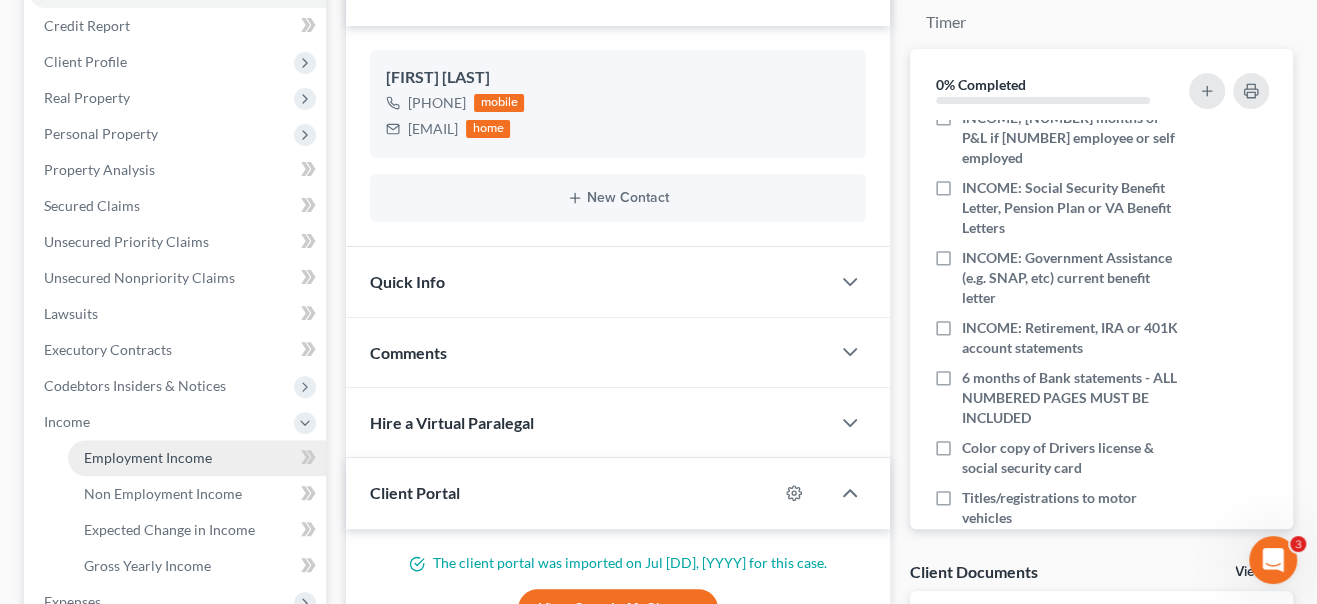click on "Employment Income" at bounding box center (148, 457) 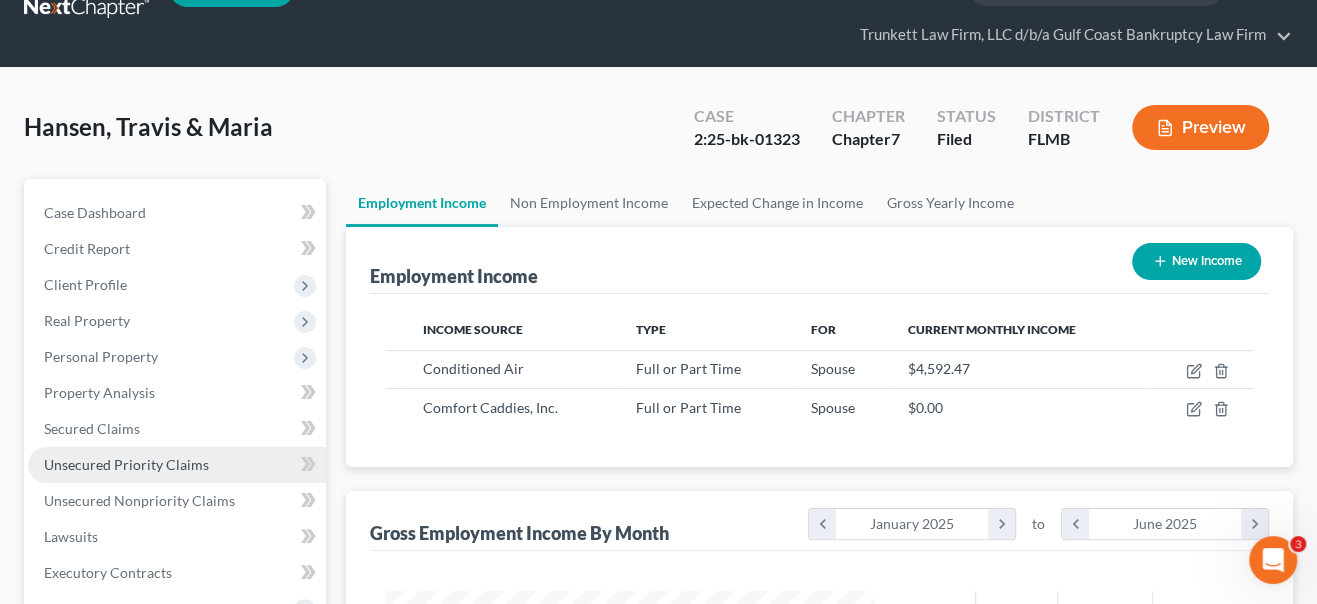 scroll, scrollTop: 0, scrollLeft: 0, axis: both 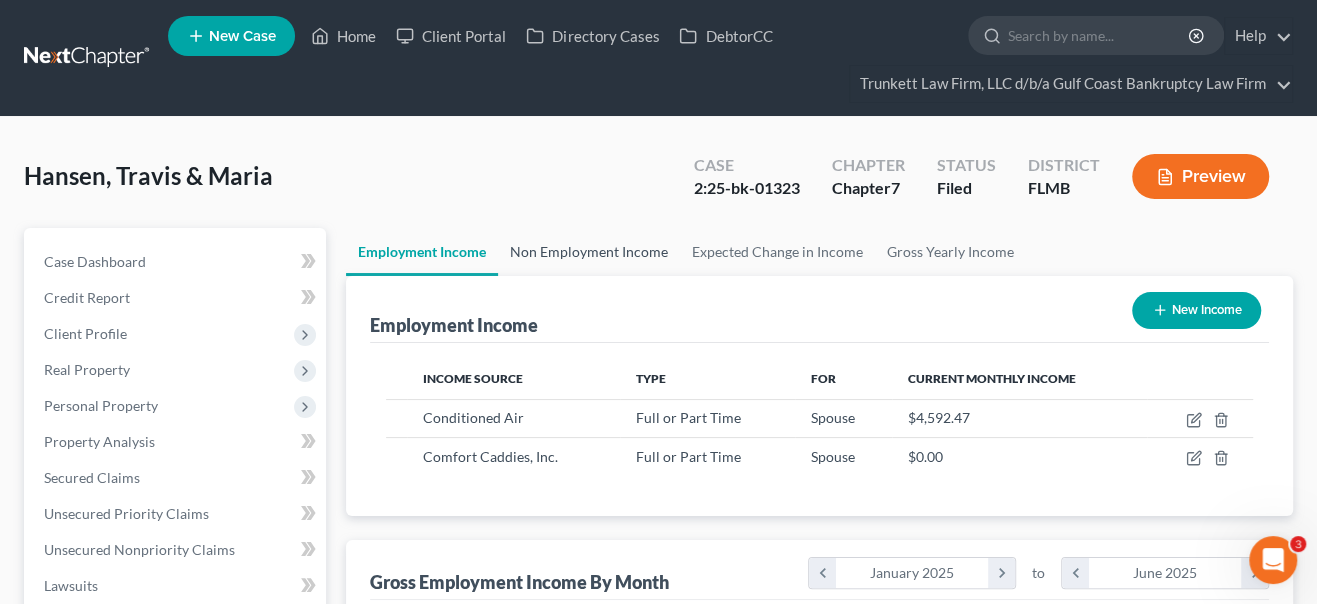 click on "Non Employment Income" at bounding box center [589, 252] 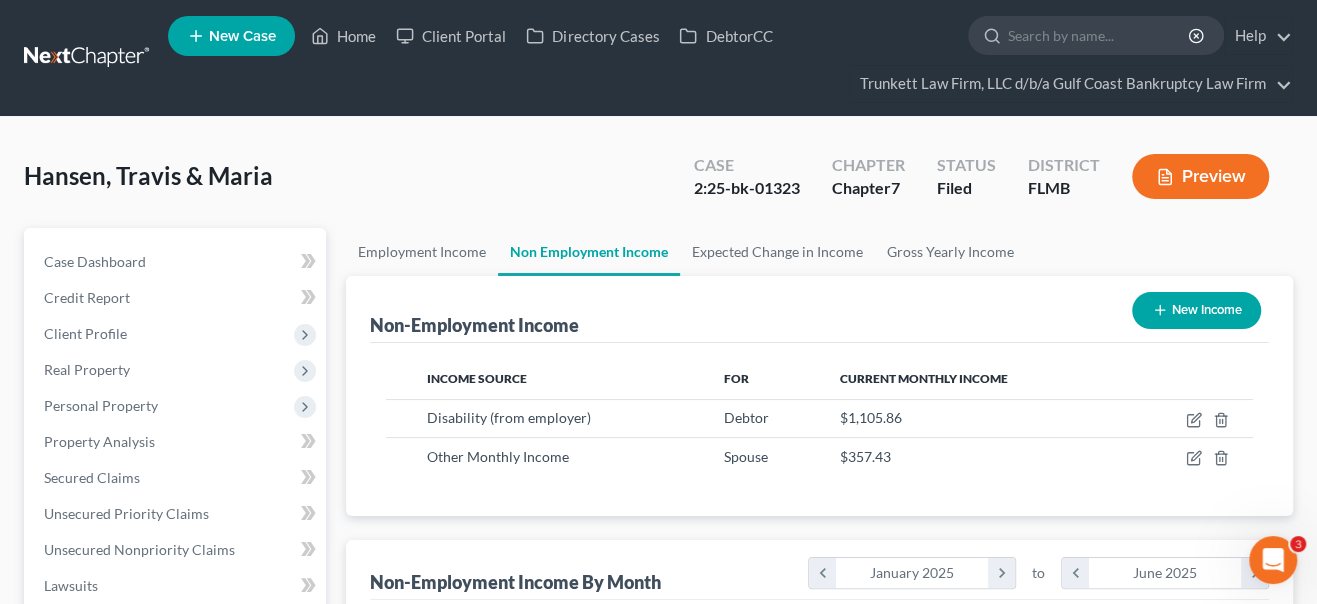 scroll, scrollTop: 999643, scrollLeft: 999471, axis: both 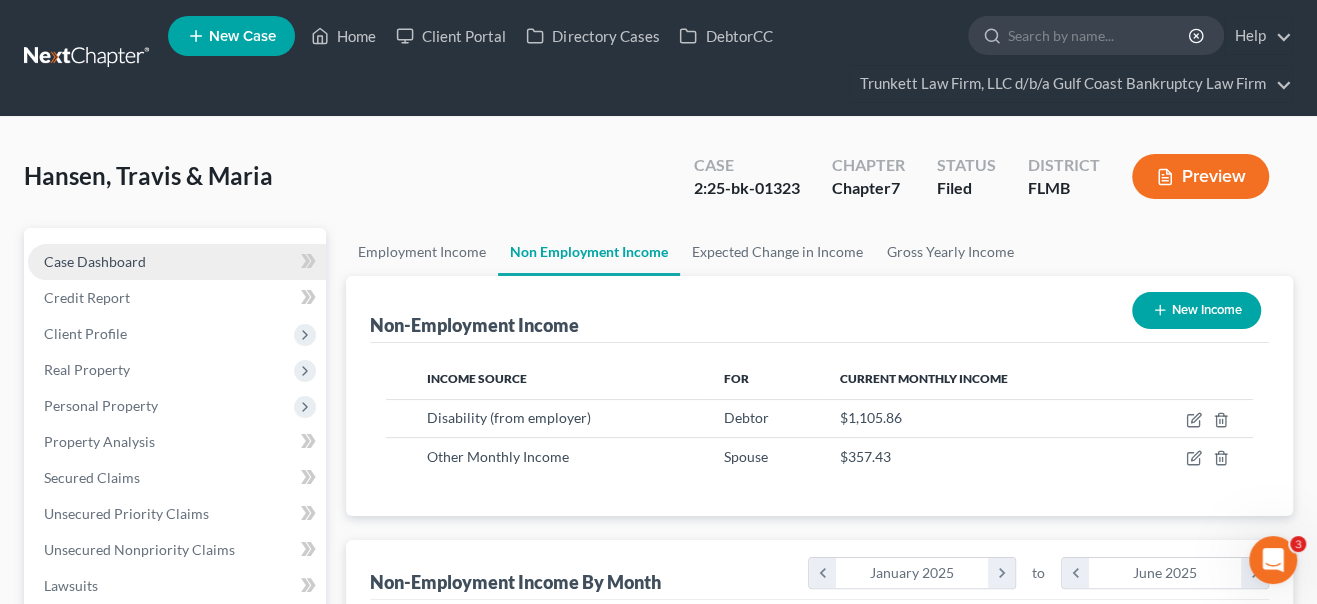 click on "Case Dashboard" at bounding box center (95, 261) 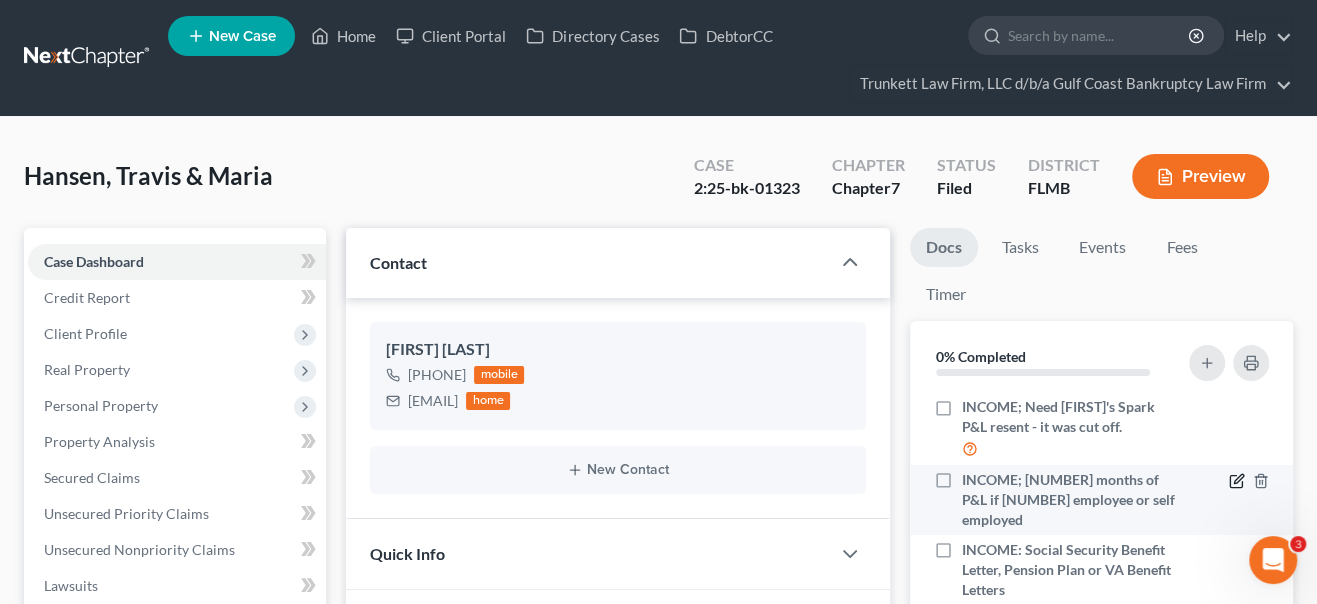click 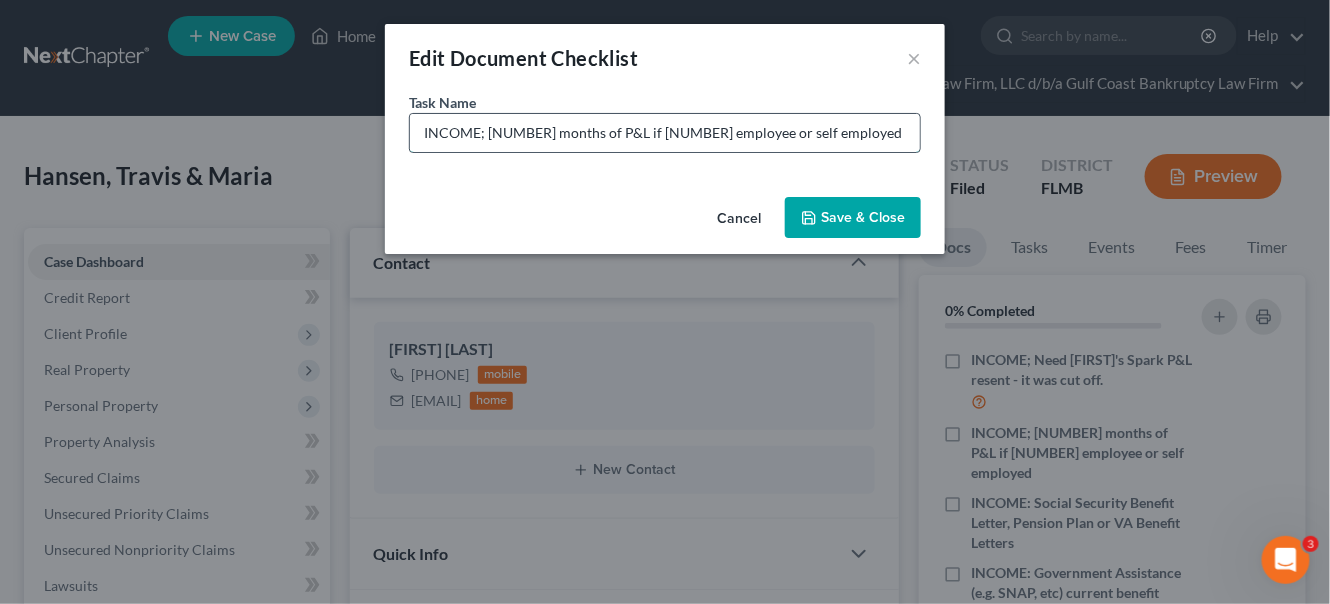 drag, startPoint x: 486, startPoint y: 136, endPoint x: 803, endPoint y: 125, distance: 317.1908 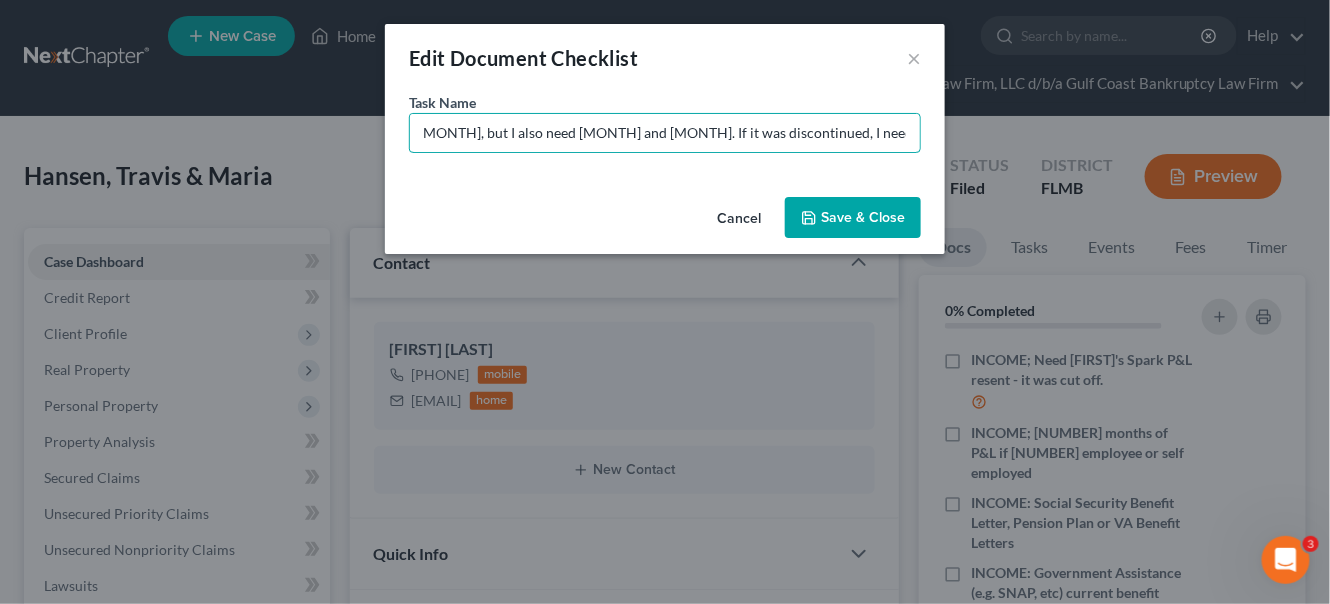 scroll, scrollTop: 0, scrollLeft: 579, axis: horizontal 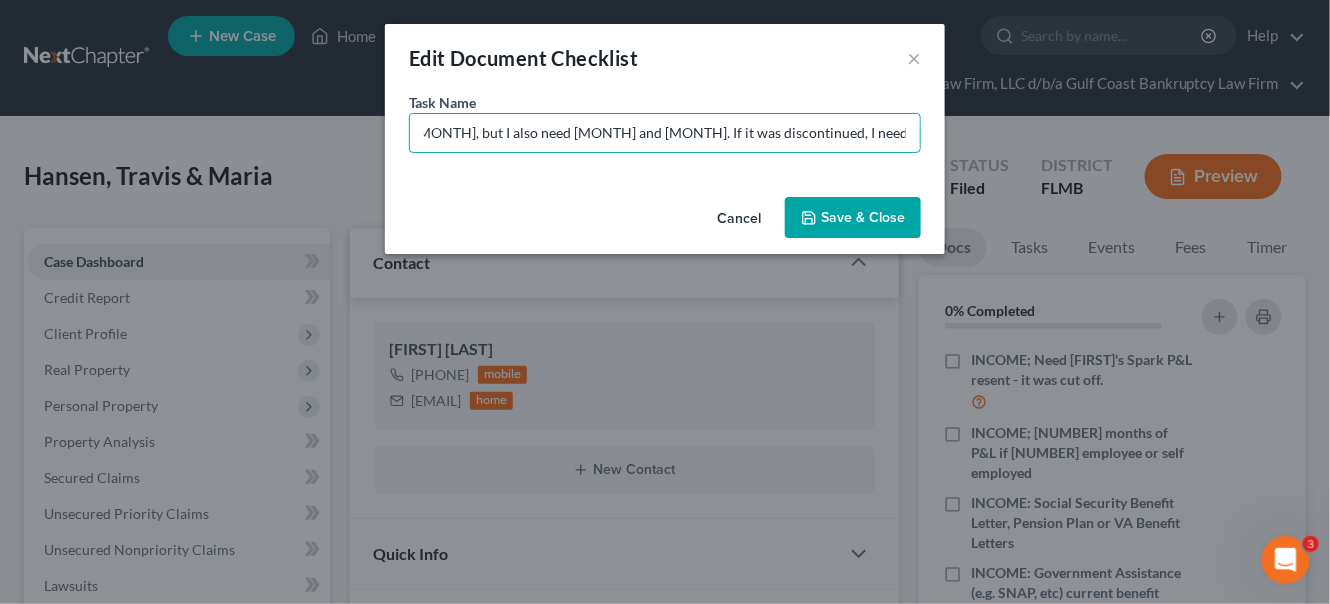 type on "INCOME; [FIRST] I need your Long Term Disability pay - I have a list that shows [MONTH] to [MONTH], but I also need [MONTH] and [MONTH]. If it was discontinued, I need to know that please!" 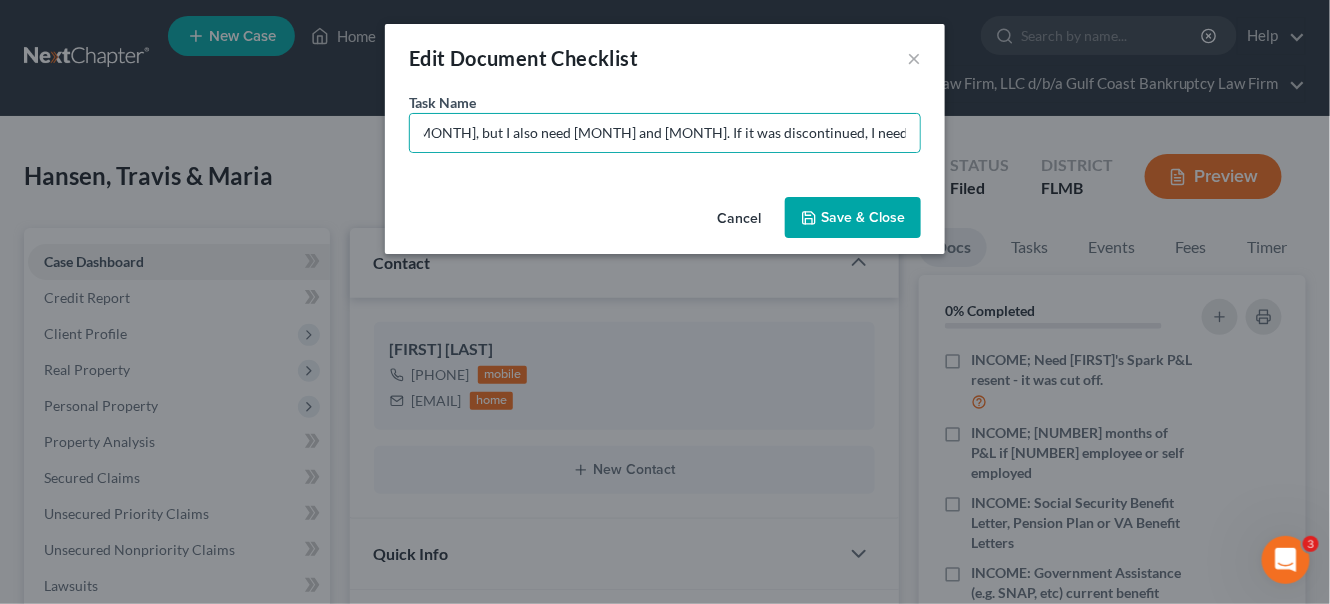 scroll, scrollTop: 0, scrollLeft: 0, axis: both 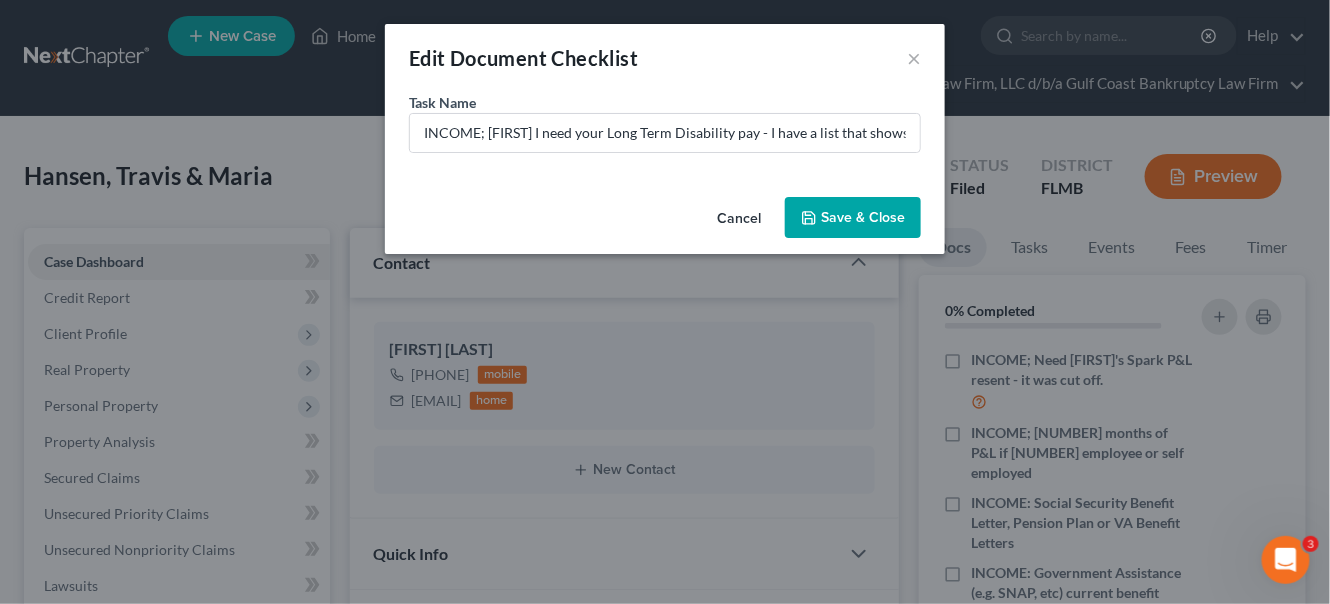 click on "Save & Close" at bounding box center (853, 218) 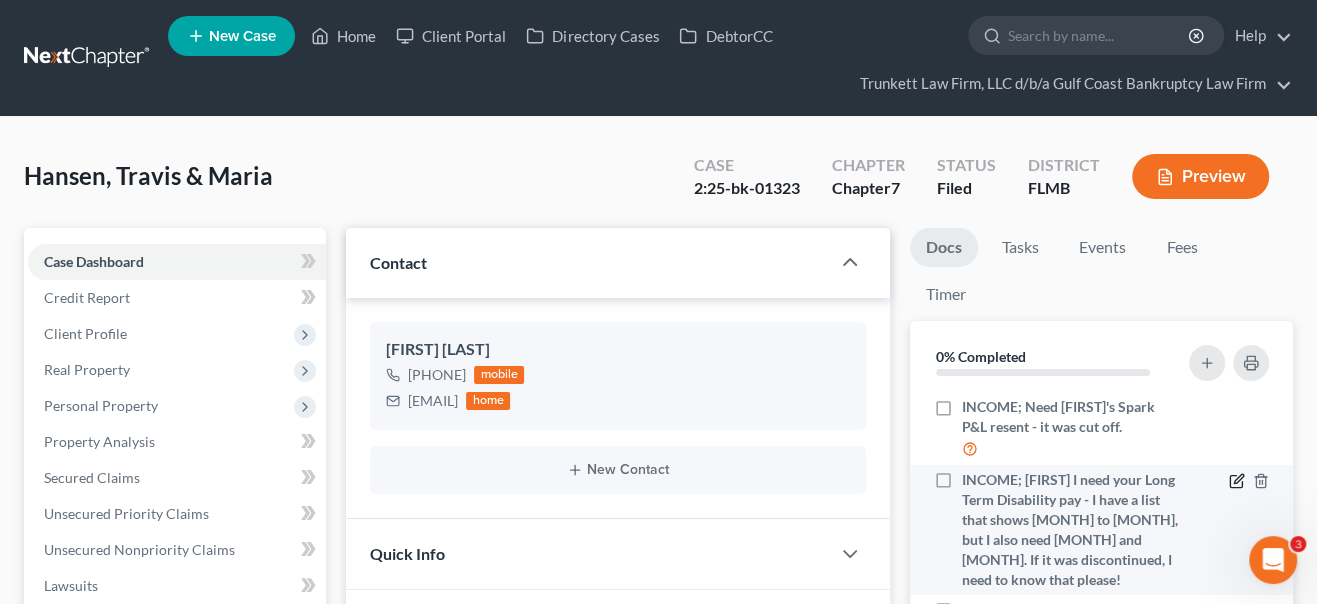 click 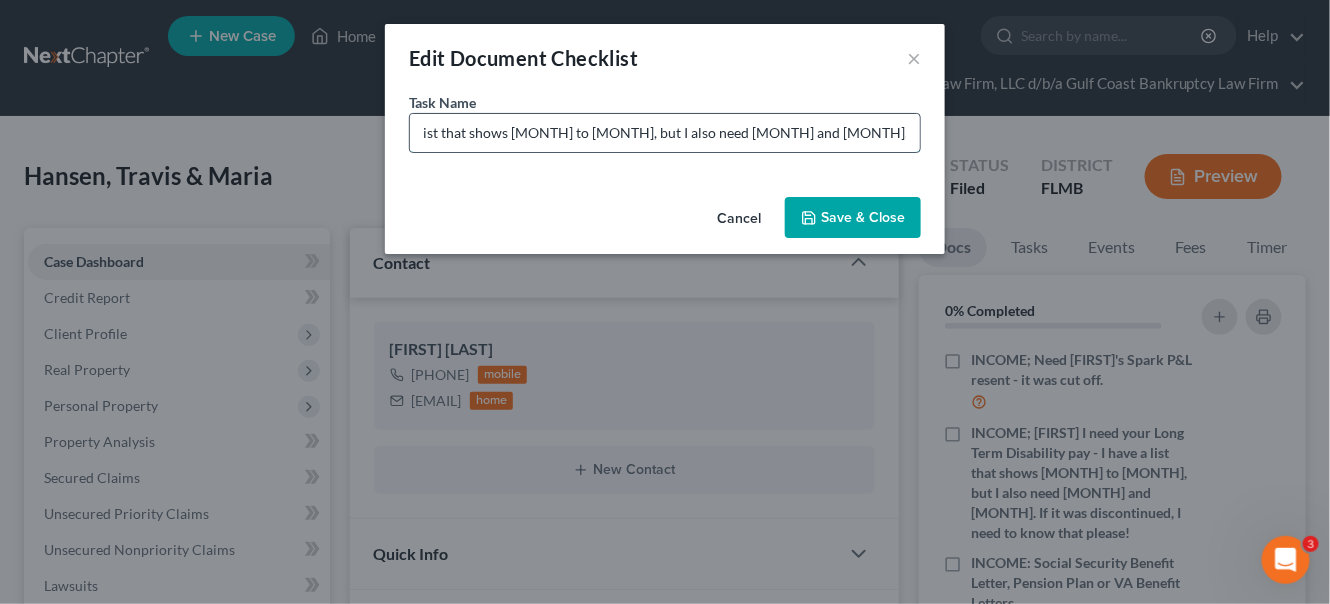 scroll, scrollTop: 0, scrollLeft: 376, axis: horizontal 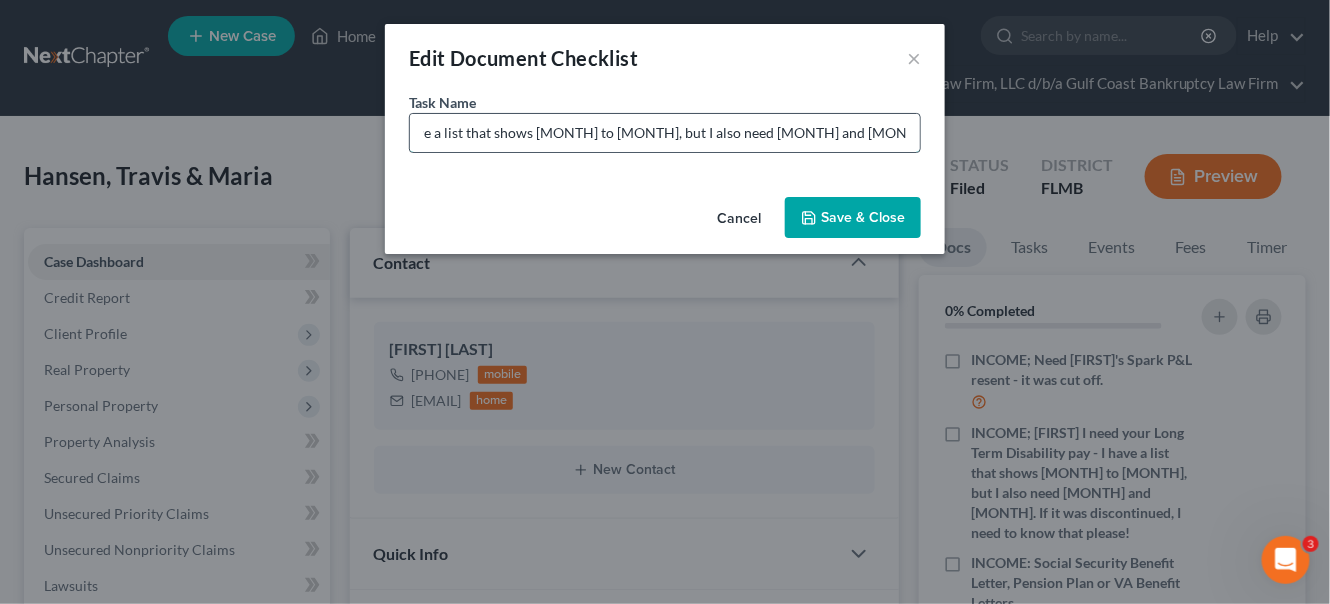 drag, startPoint x: 802, startPoint y: 136, endPoint x: 508, endPoint y: 125, distance: 294.20572 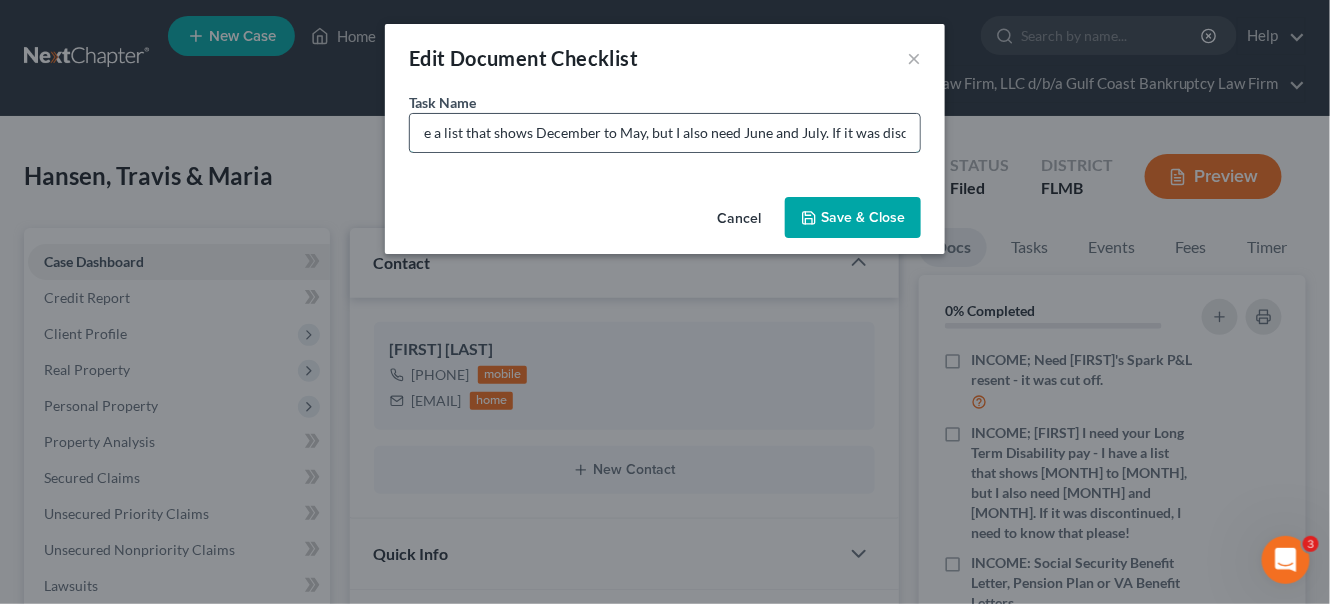 click on "INCOME; [FIRST] I need your Long Term Disability pay - I have a list that shows December to May, but I also need June and July. If it was discontinued, I need to know that please!" at bounding box center (665, 133) 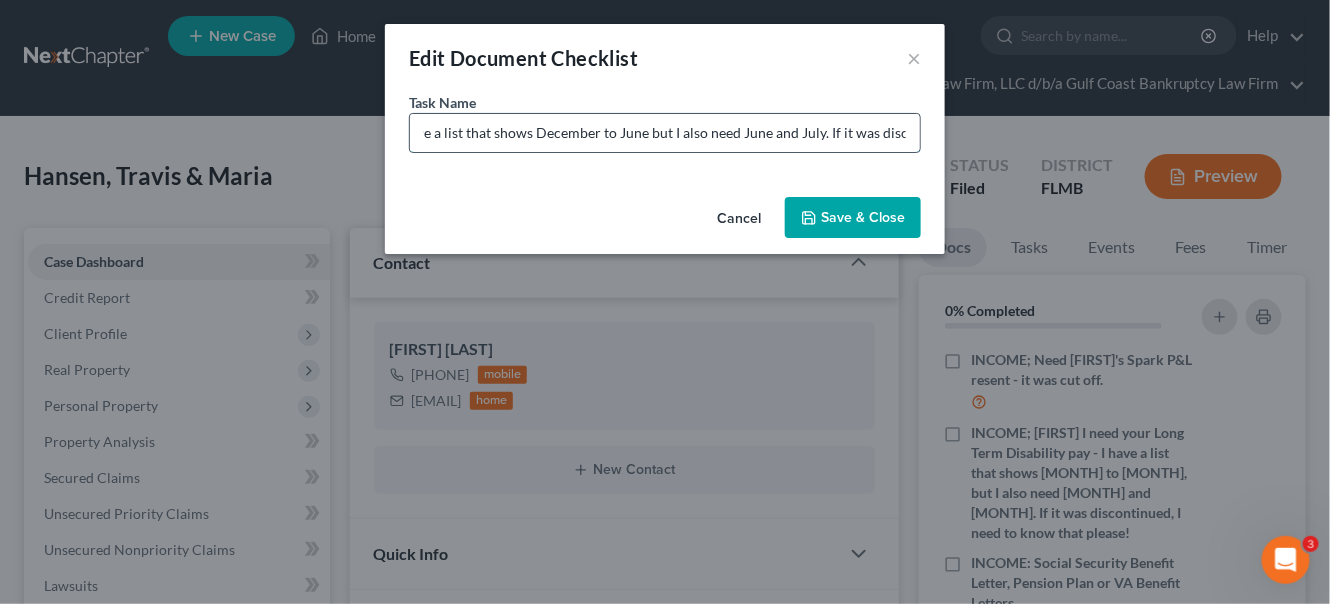 drag, startPoint x: 725, startPoint y: 133, endPoint x: 781, endPoint y: 135, distance: 56.0357 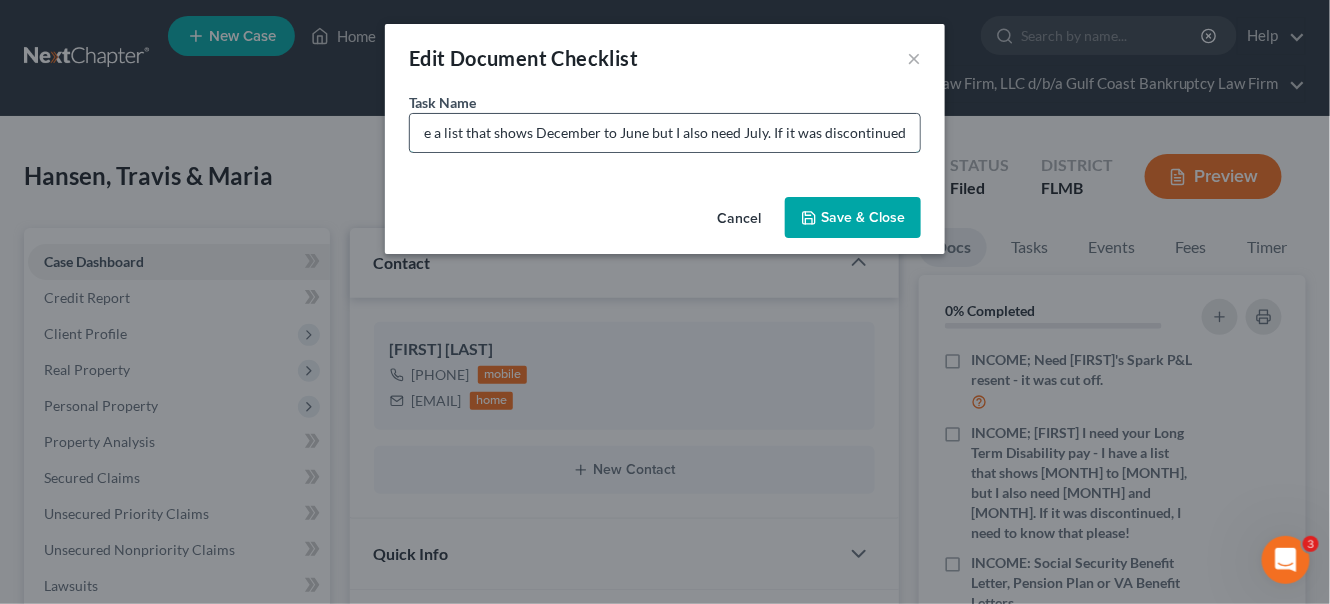 click on "INCOME; [FIRST] I need your Long Term Disability pay - I have a list that shows December to June but I also need July. If it was discontinued, I need to know that please!" at bounding box center (665, 133) 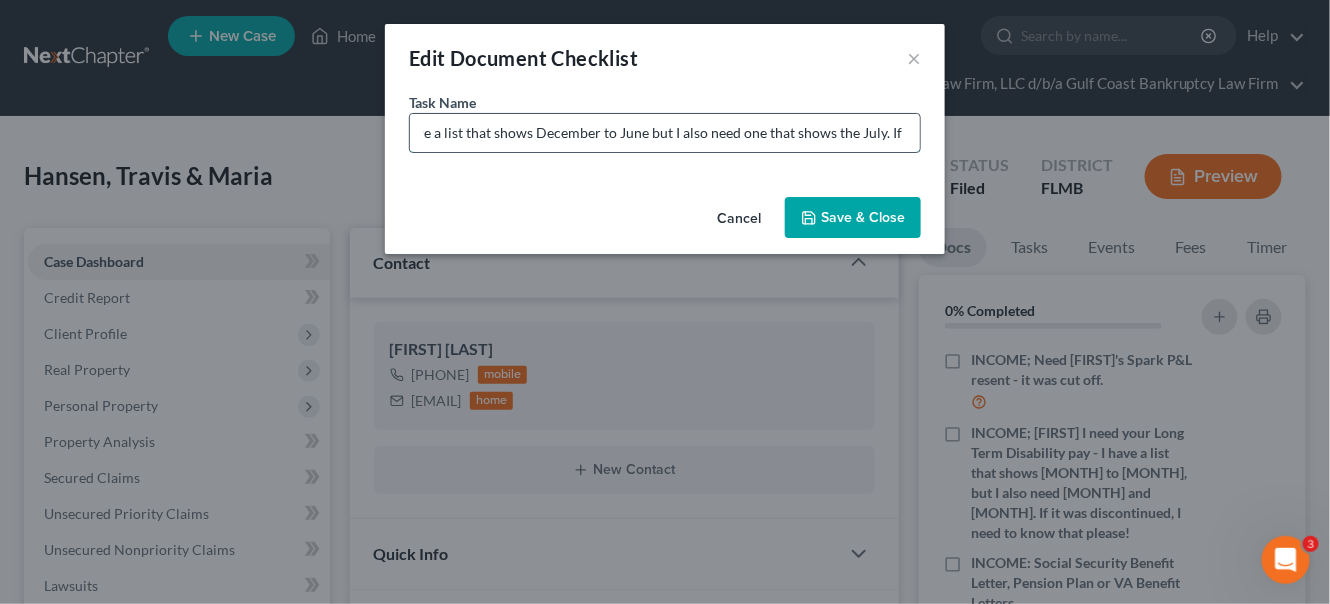 click on "INCOME; [FIRST] I need your Long Term Disability pay - I have a list that shows December to June but I also need one that shows the July. If it was discontinued, I need to know that please!" at bounding box center [665, 133] 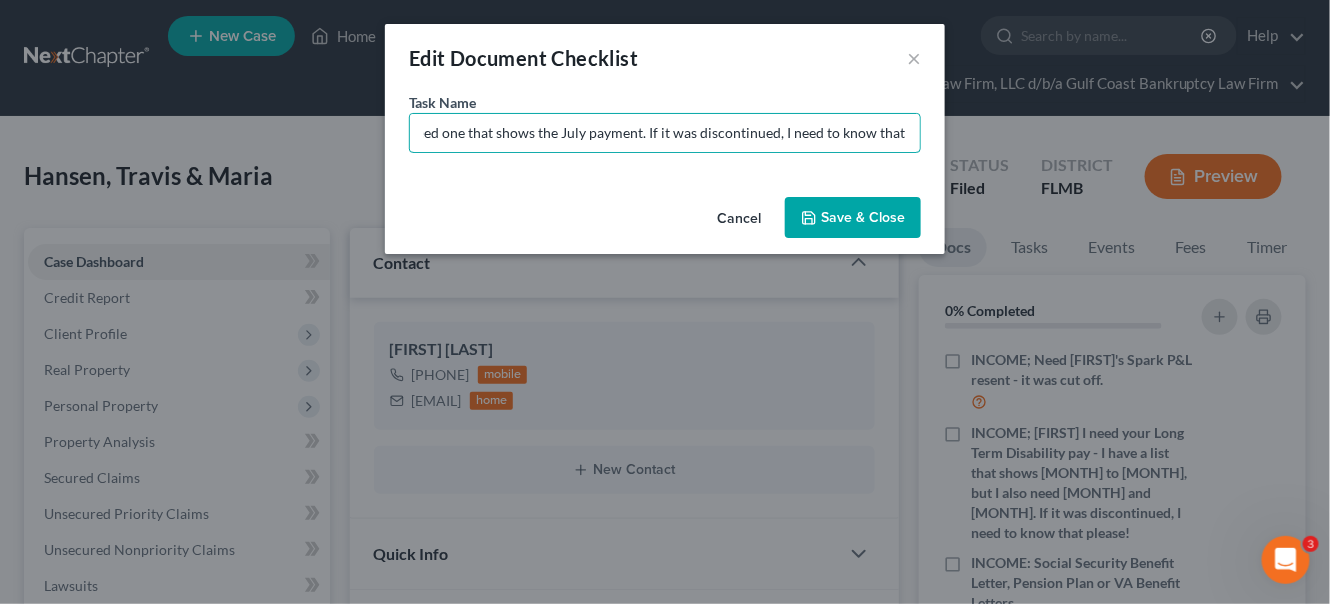 scroll, scrollTop: 0, scrollLeft: 696, axis: horizontal 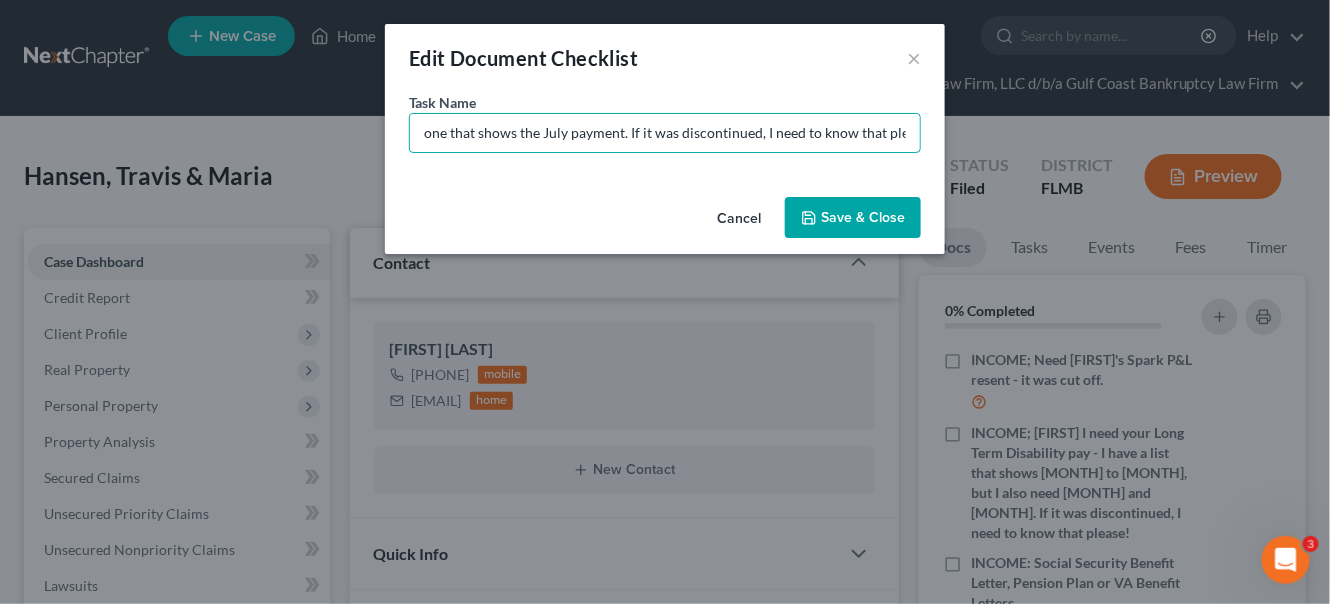 type on "INCOME; [FIRST] I need your Long Term Disability pay - I have a list that shows December to June but I also need one that shows the July payment. If it was discontinued, I need to know that please!" 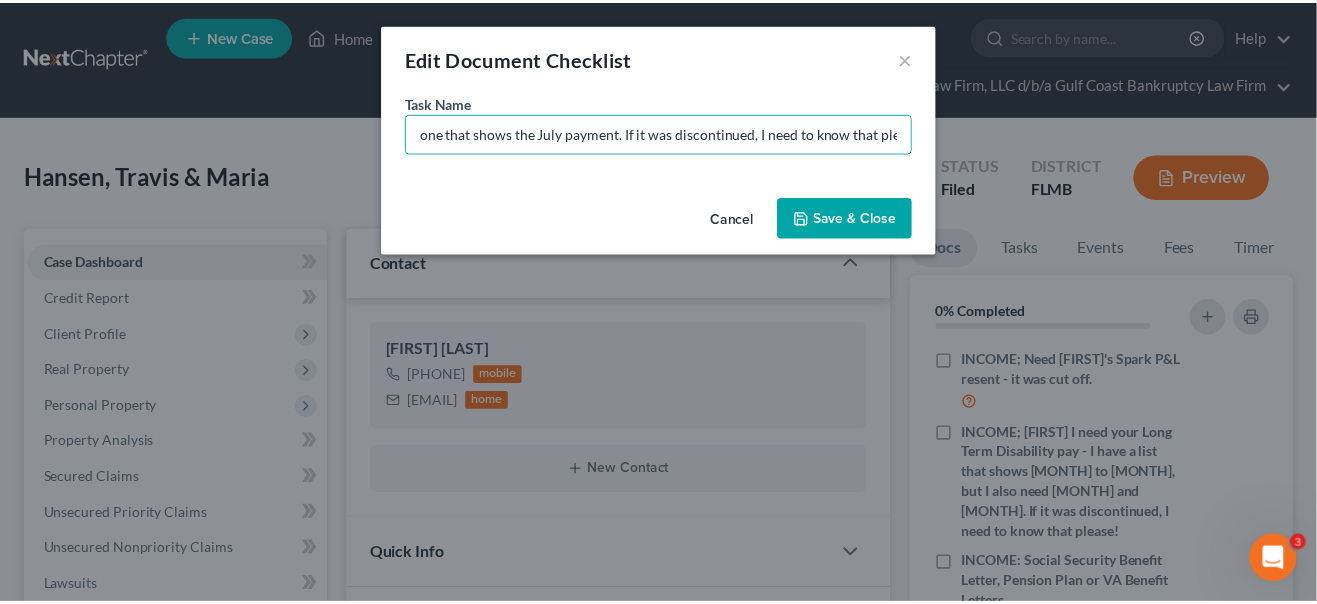 scroll, scrollTop: 0, scrollLeft: 0, axis: both 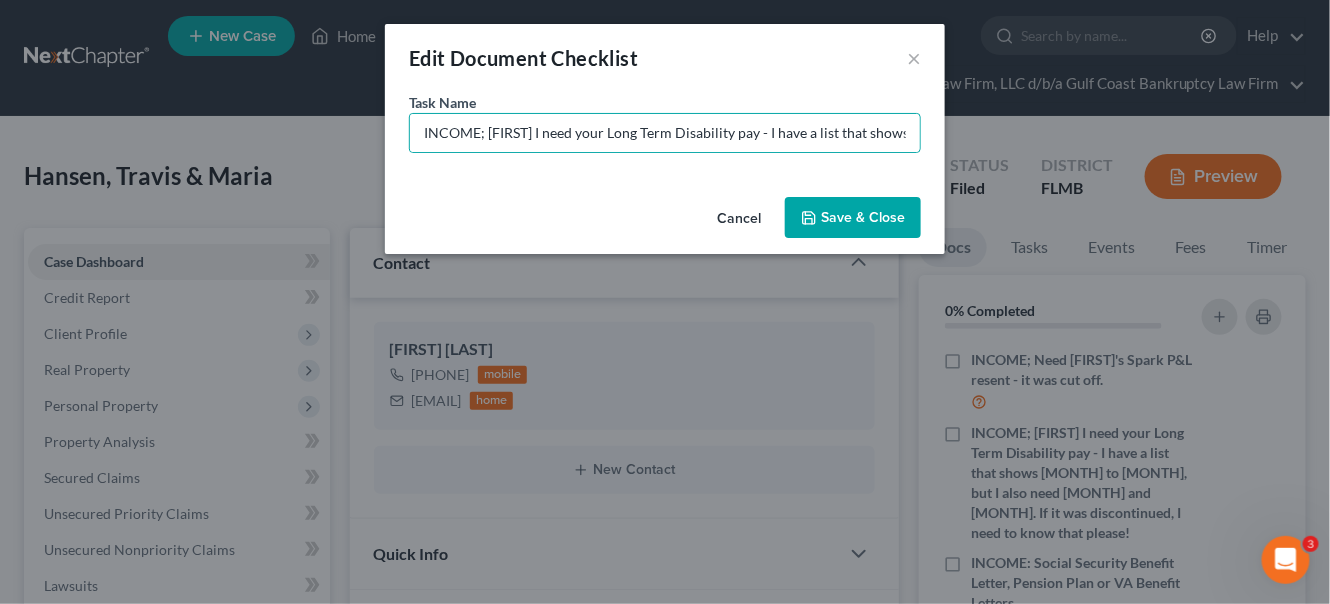 click on "Save & Close" at bounding box center [853, 218] 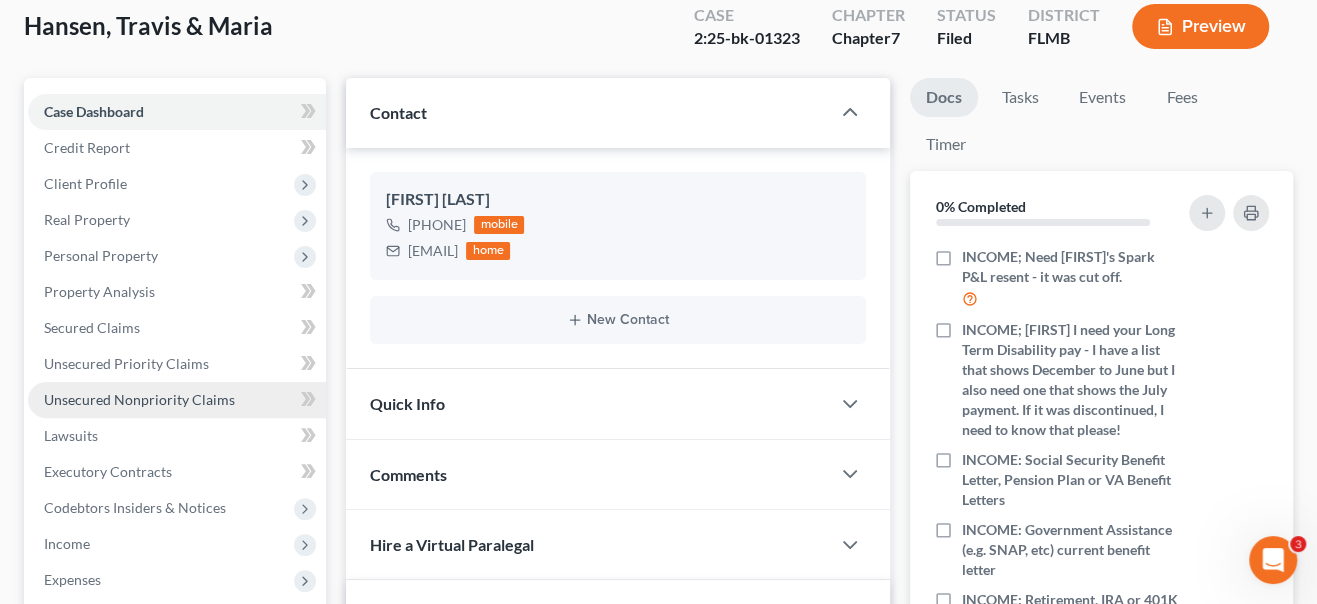 scroll, scrollTop: 182, scrollLeft: 0, axis: vertical 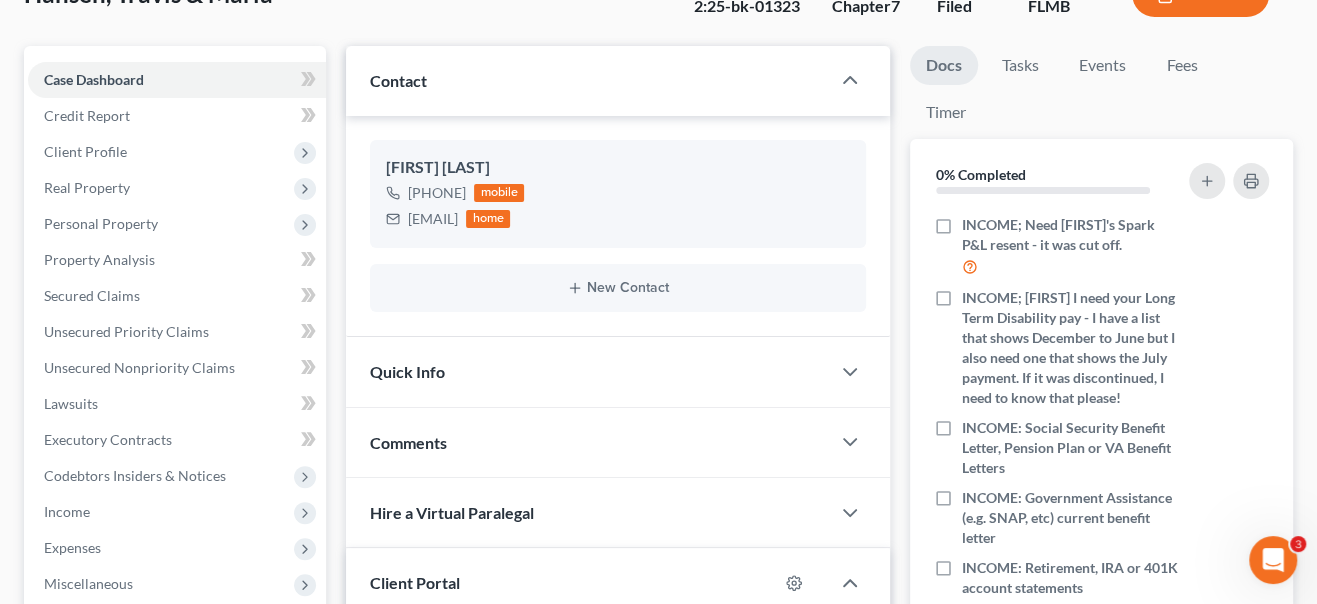 drag, startPoint x: 88, startPoint y: 507, endPoint x: 372, endPoint y: 402, distance: 302.7887 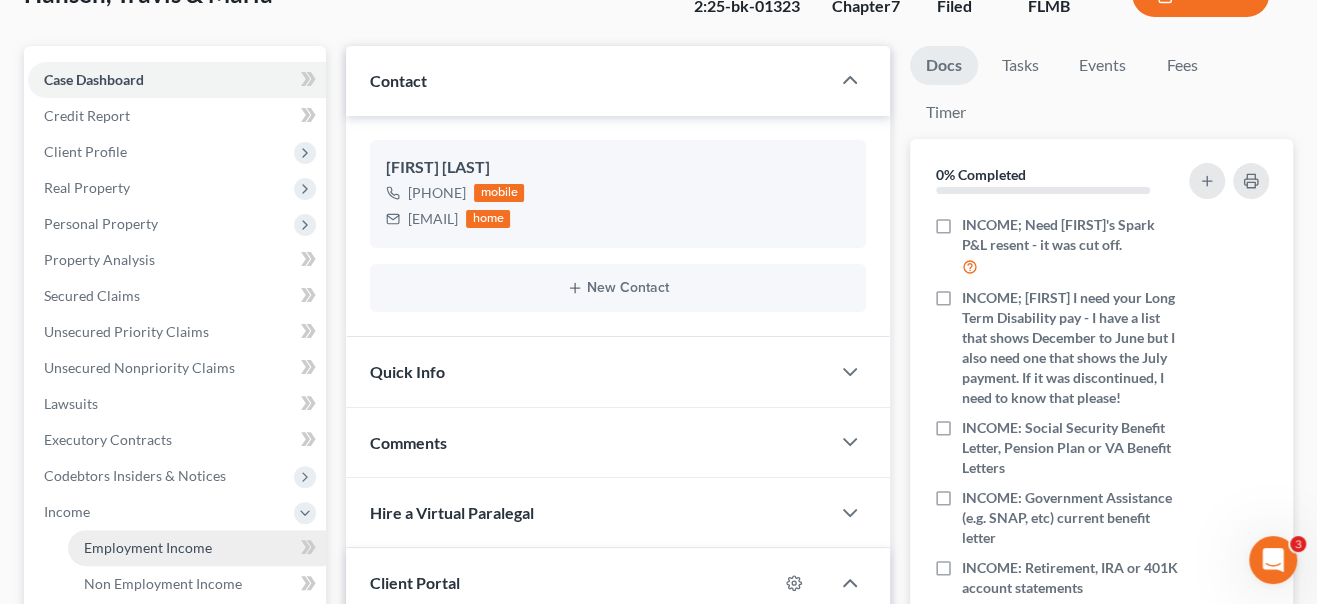 click on "Employment Income" at bounding box center (148, 547) 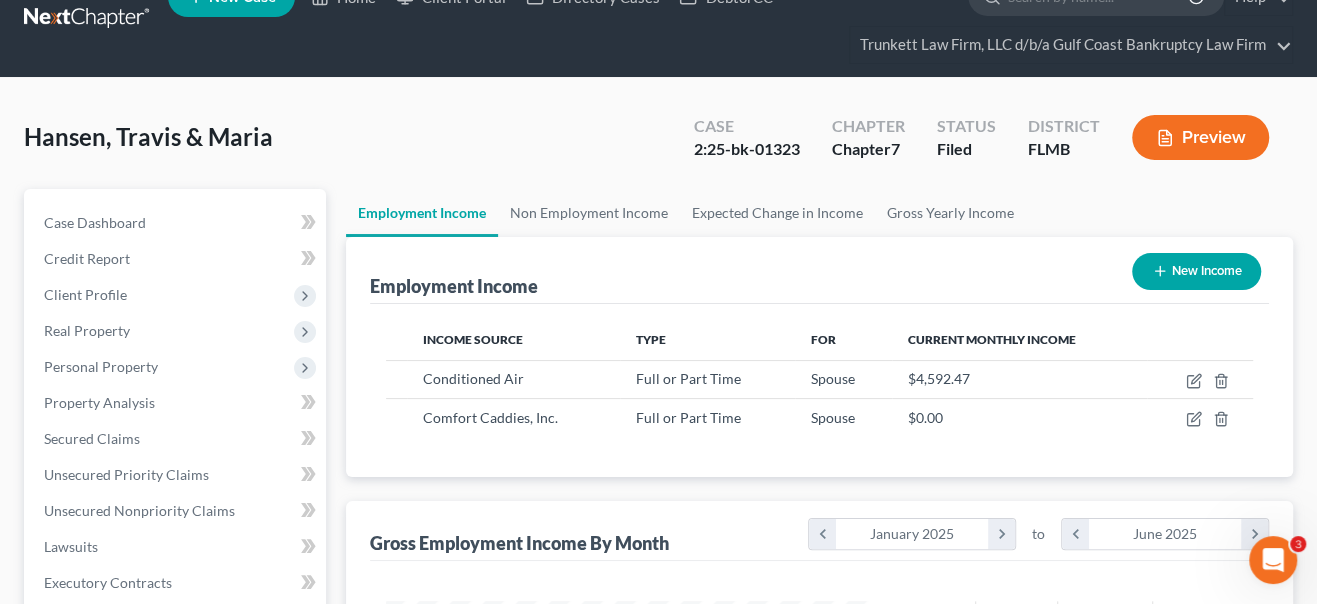 scroll, scrollTop: 0, scrollLeft: 0, axis: both 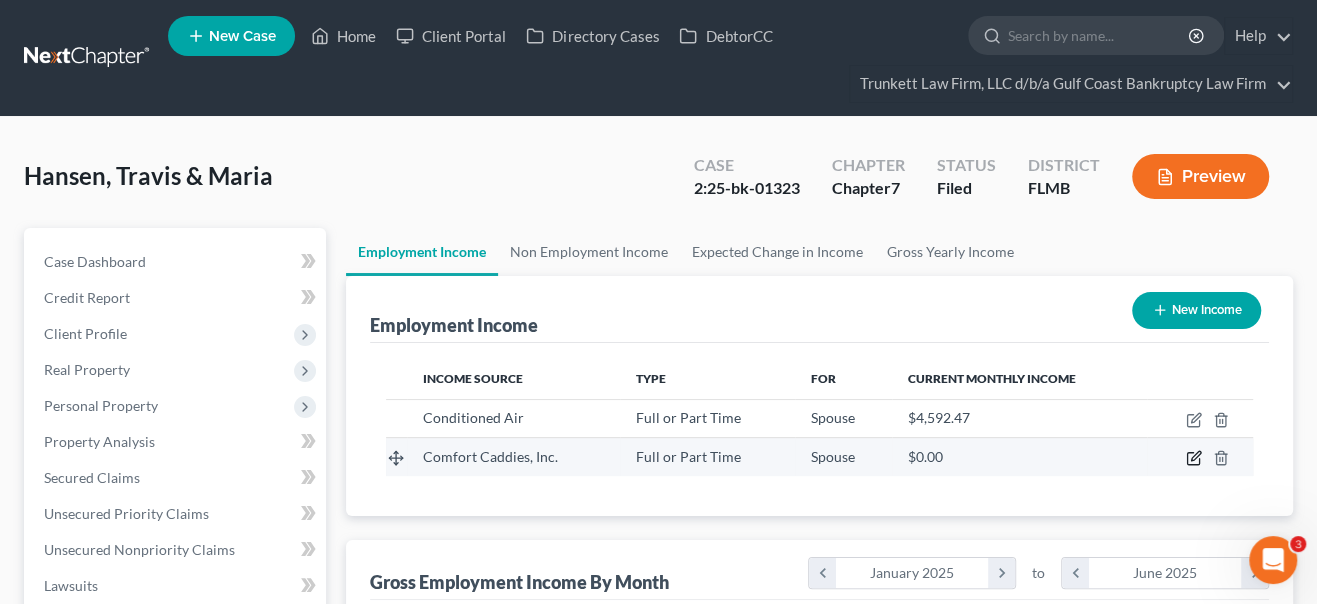 click 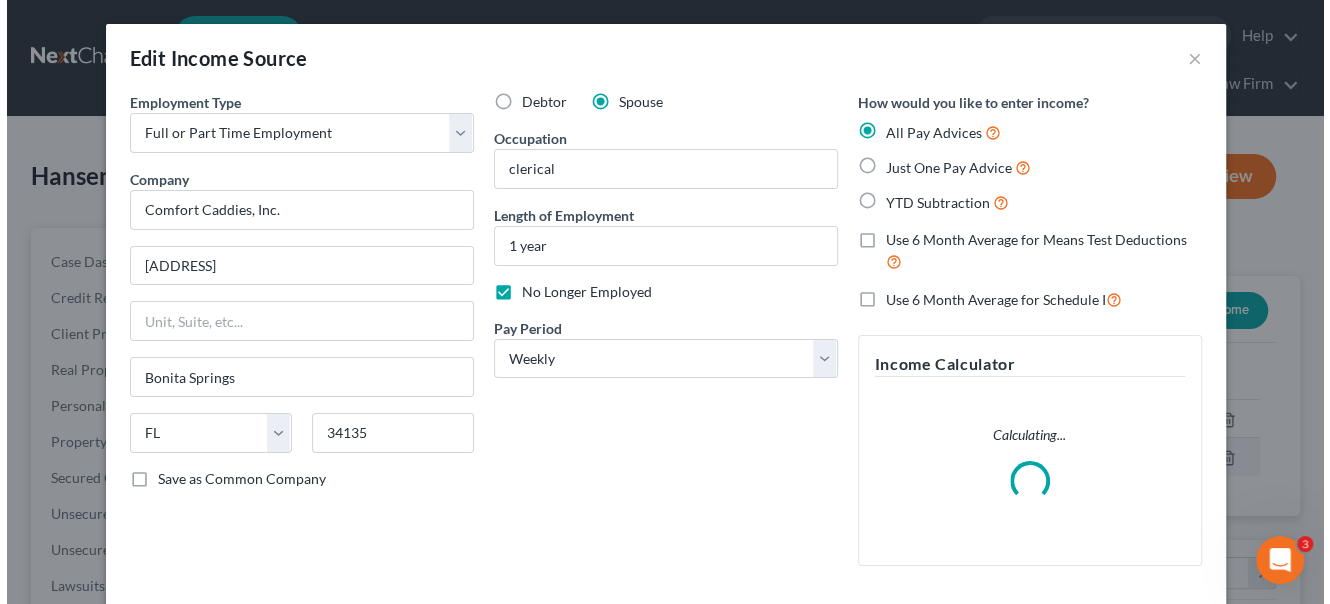scroll, scrollTop: 999643, scrollLeft: 999465, axis: both 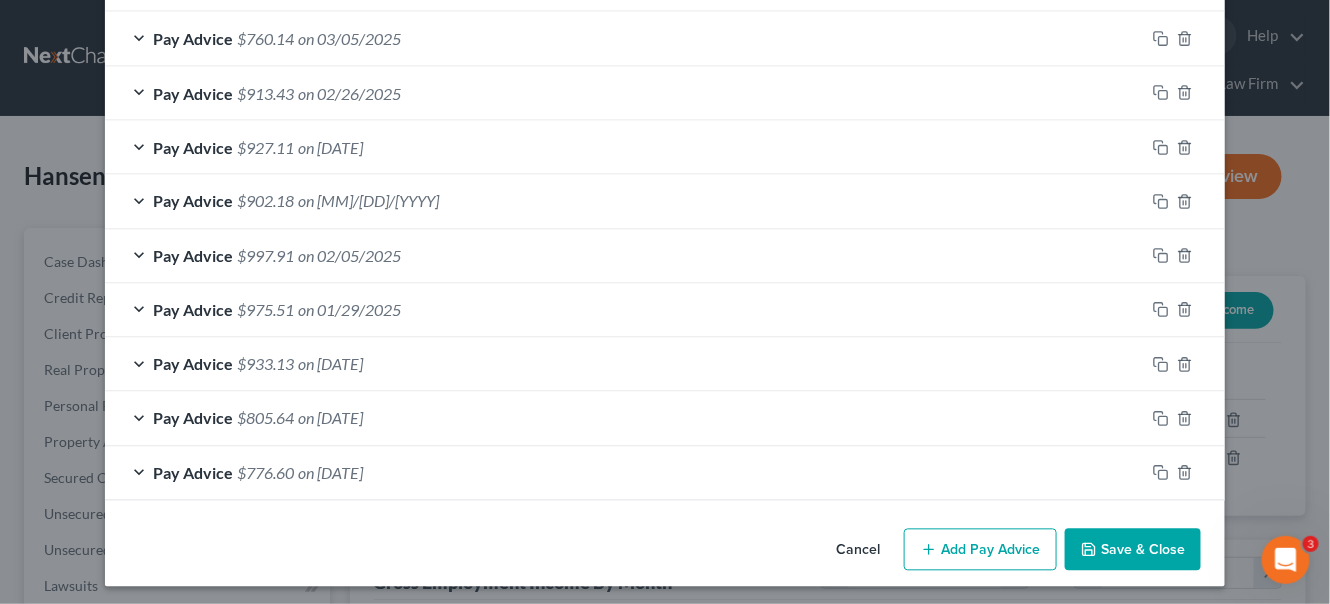 click on "Save & Close" at bounding box center [1133, 550] 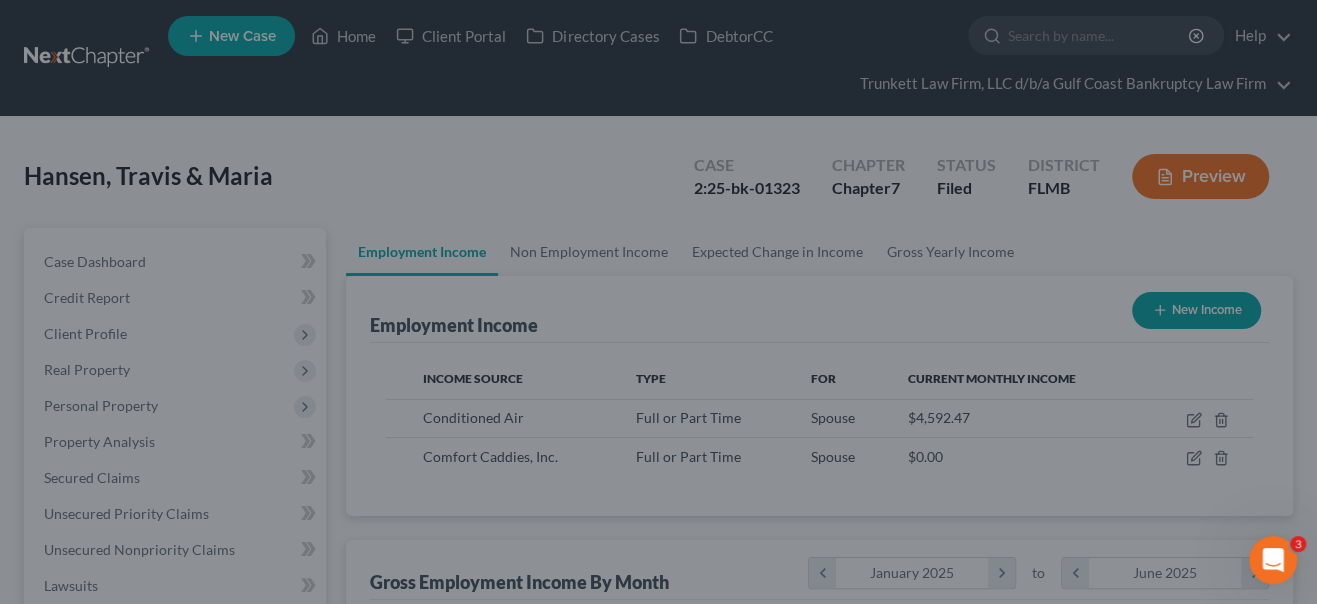 scroll, scrollTop: 356, scrollLeft: 529, axis: both 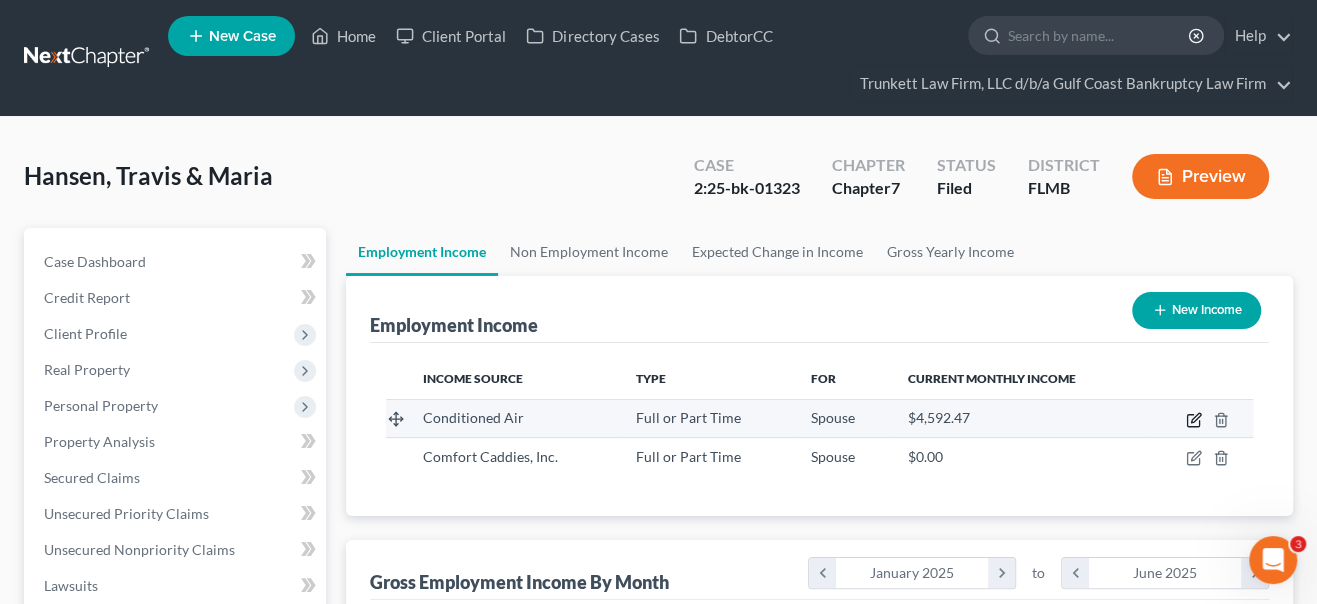 click 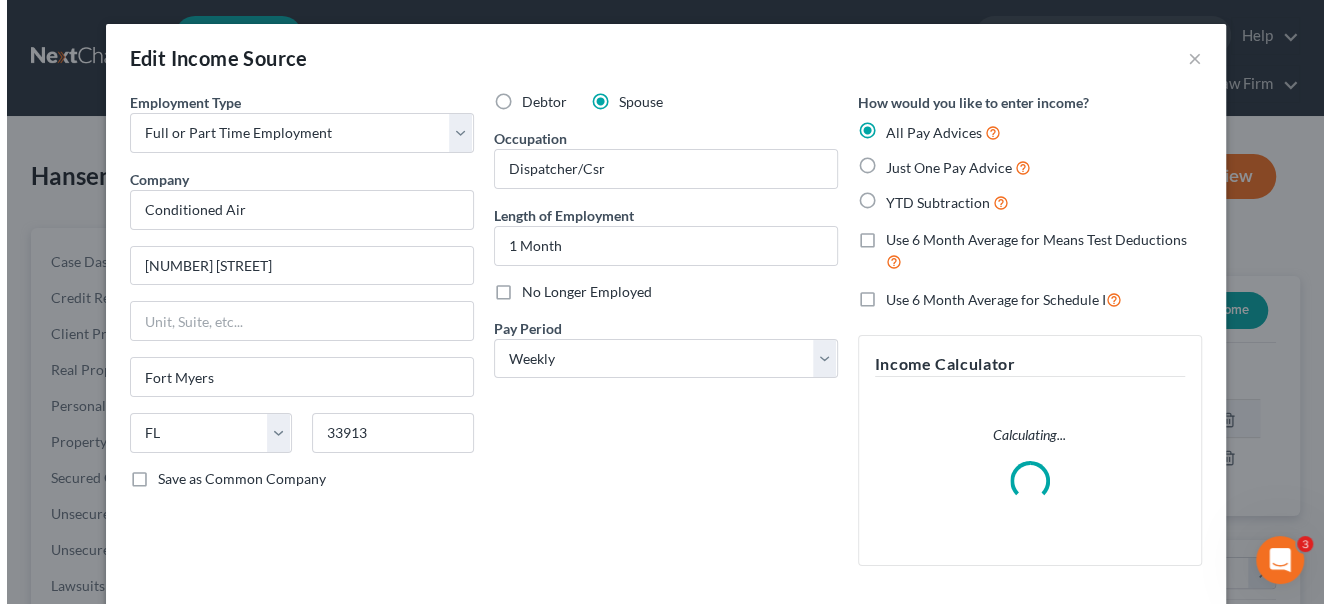 scroll, scrollTop: 999643, scrollLeft: 999465, axis: both 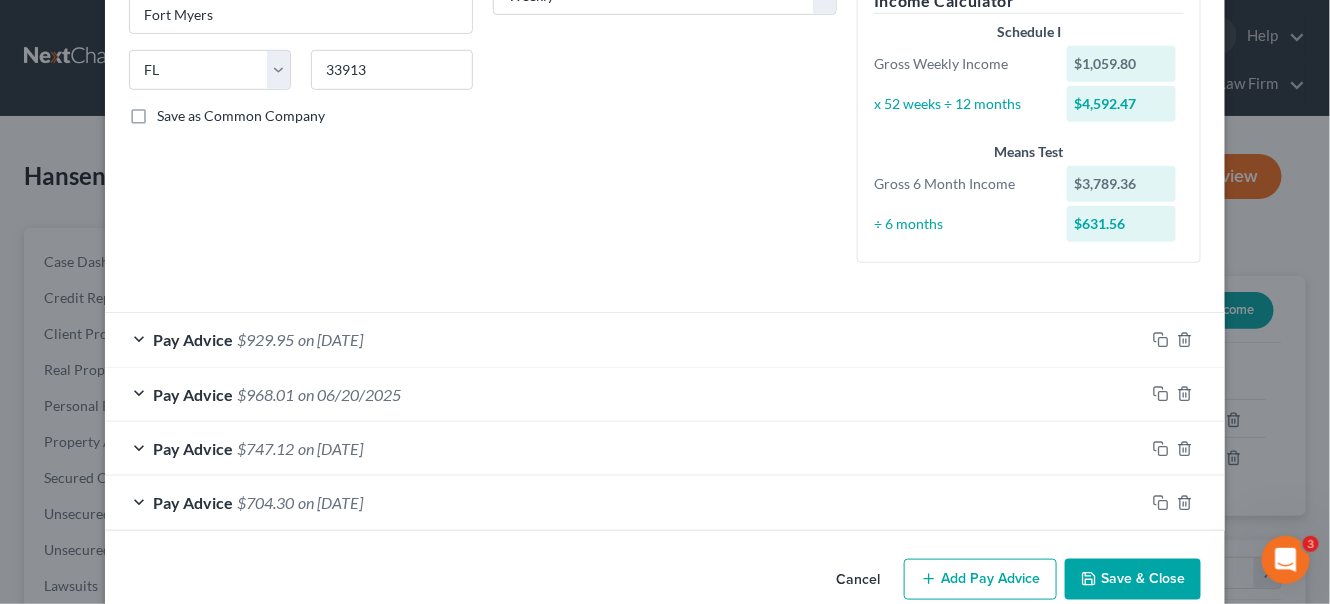 click on "Cancel Add Pay Advice Save & Close" at bounding box center [665, 584] 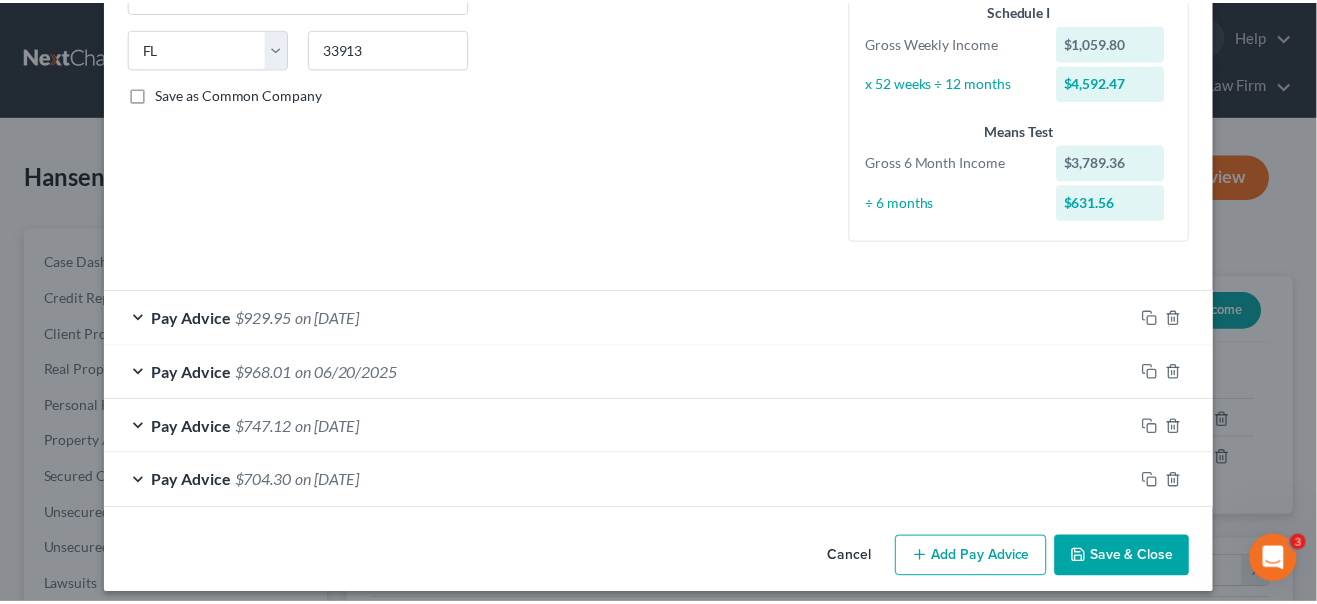scroll, scrollTop: 396, scrollLeft: 0, axis: vertical 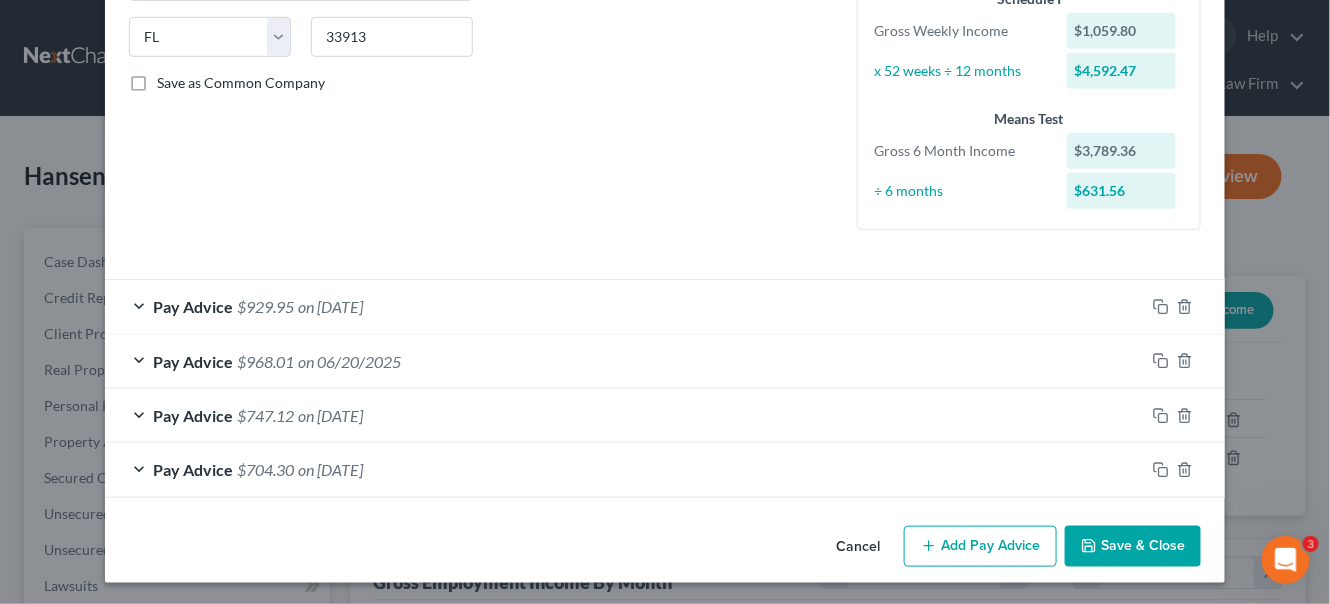 drag, startPoint x: 1107, startPoint y: 537, endPoint x: 1029, endPoint y: 600, distance: 100.26465 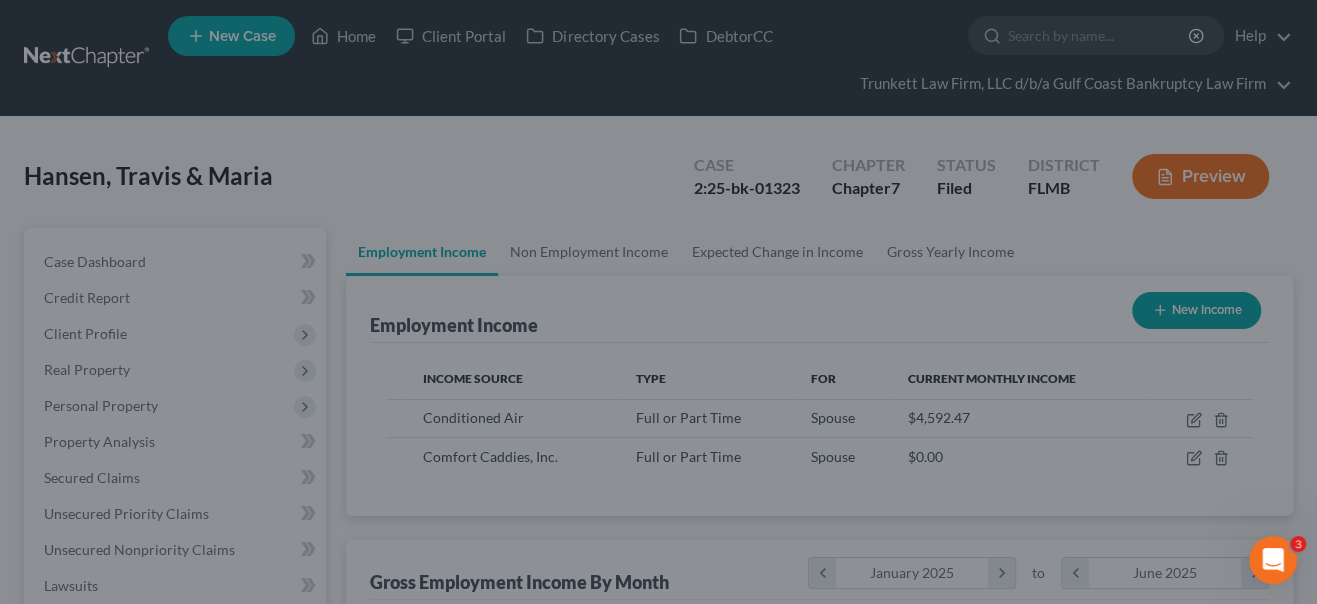 scroll, scrollTop: 356, scrollLeft: 529, axis: both 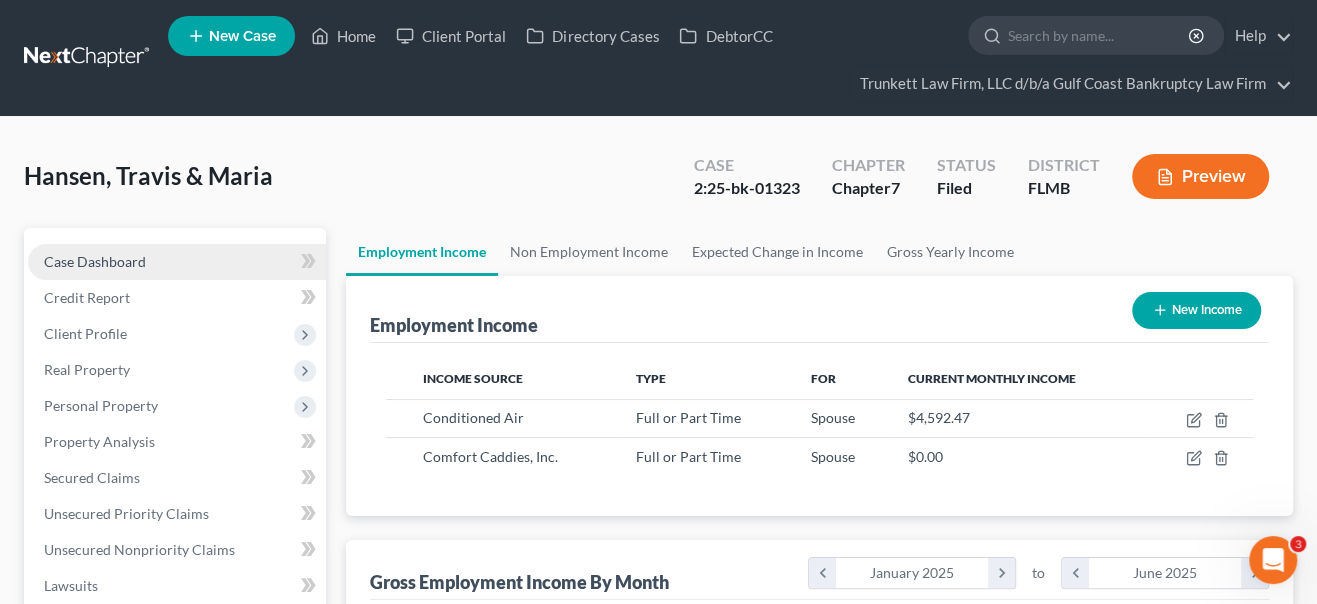 click on "Case Dashboard" at bounding box center (177, 262) 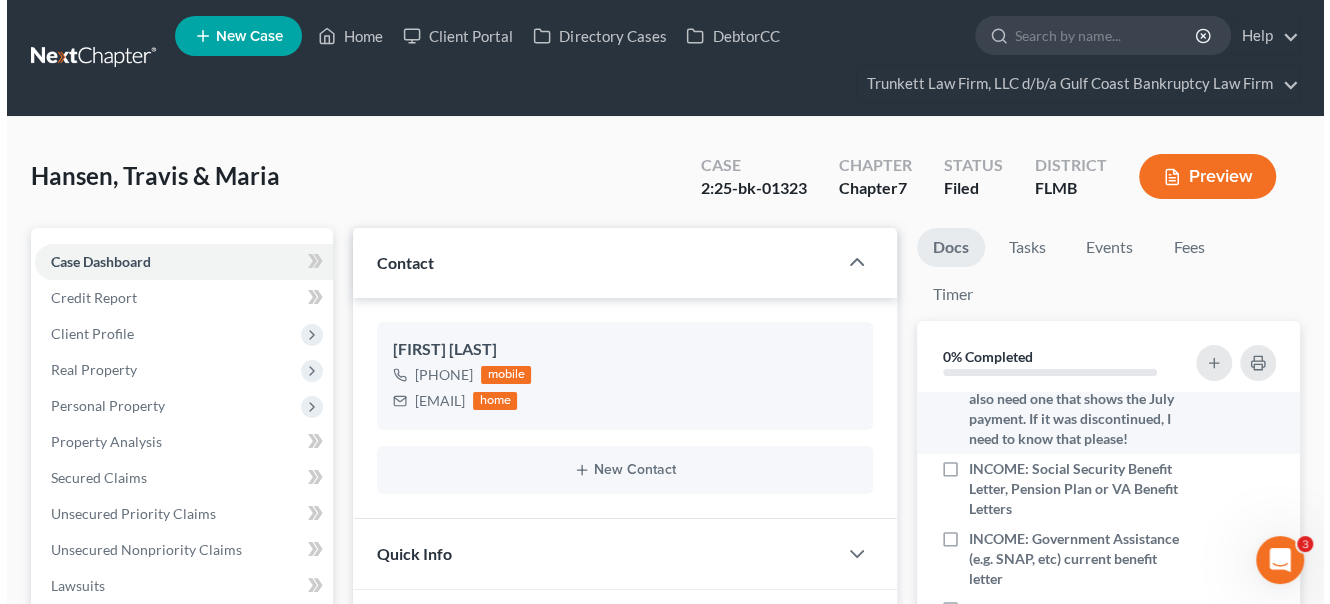 scroll, scrollTop: 182, scrollLeft: 0, axis: vertical 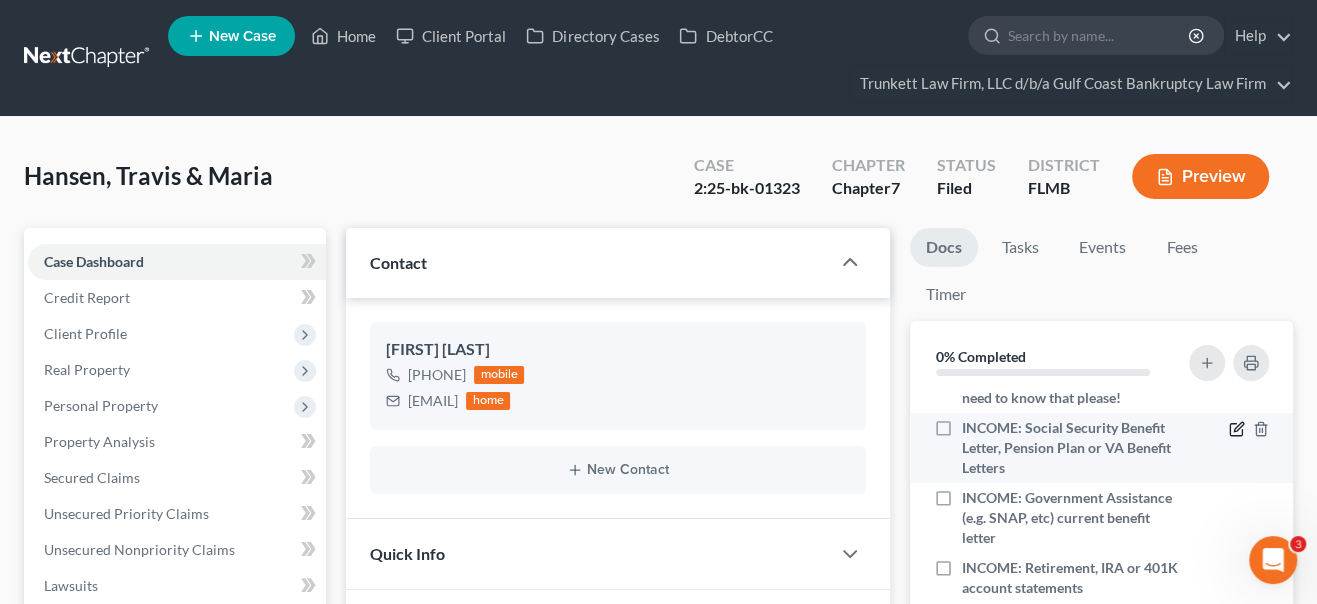 click 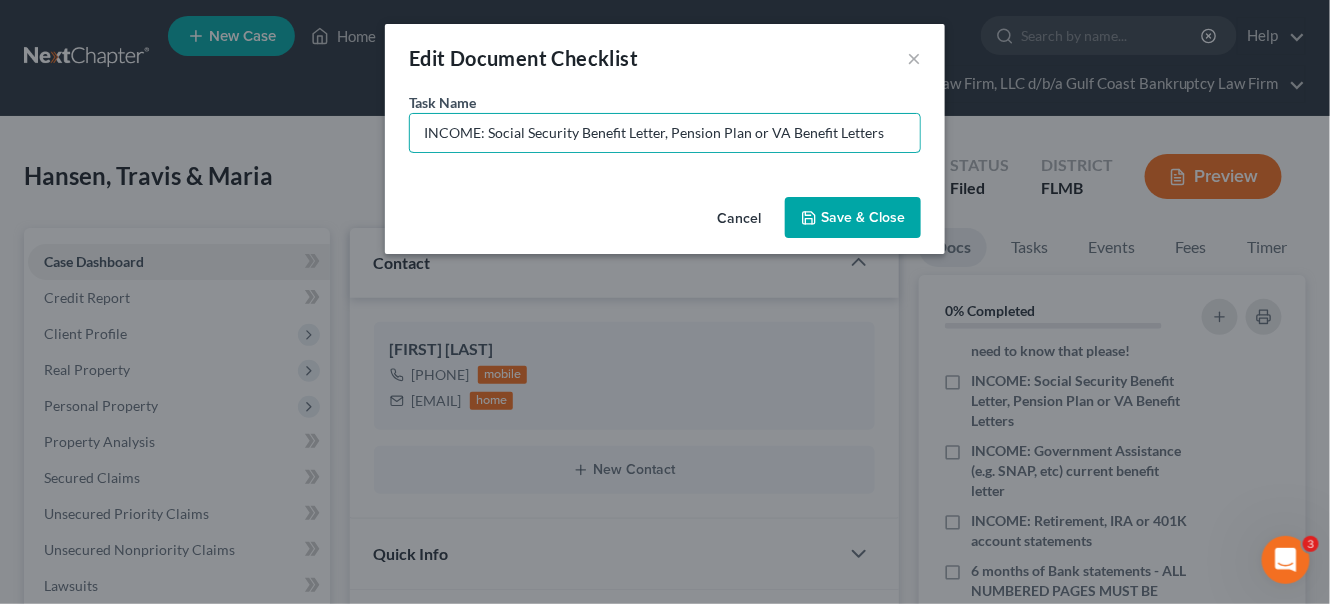drag, startPoint x: 890, startPoint y: 131, endPoint x: 265, endPoint y: 134, distance: 625.0072 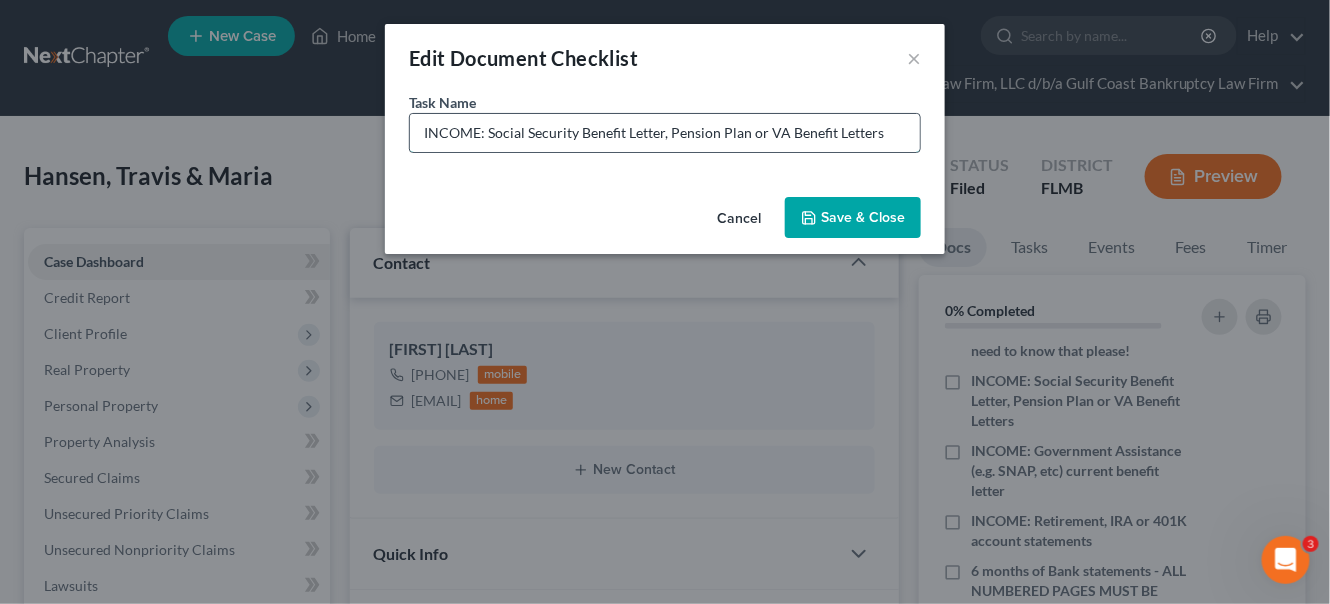 click on "INCOME: Social Security Benefit Letter, Pension Plan or VA Benefit Letters" at bounding box center [665, 133] 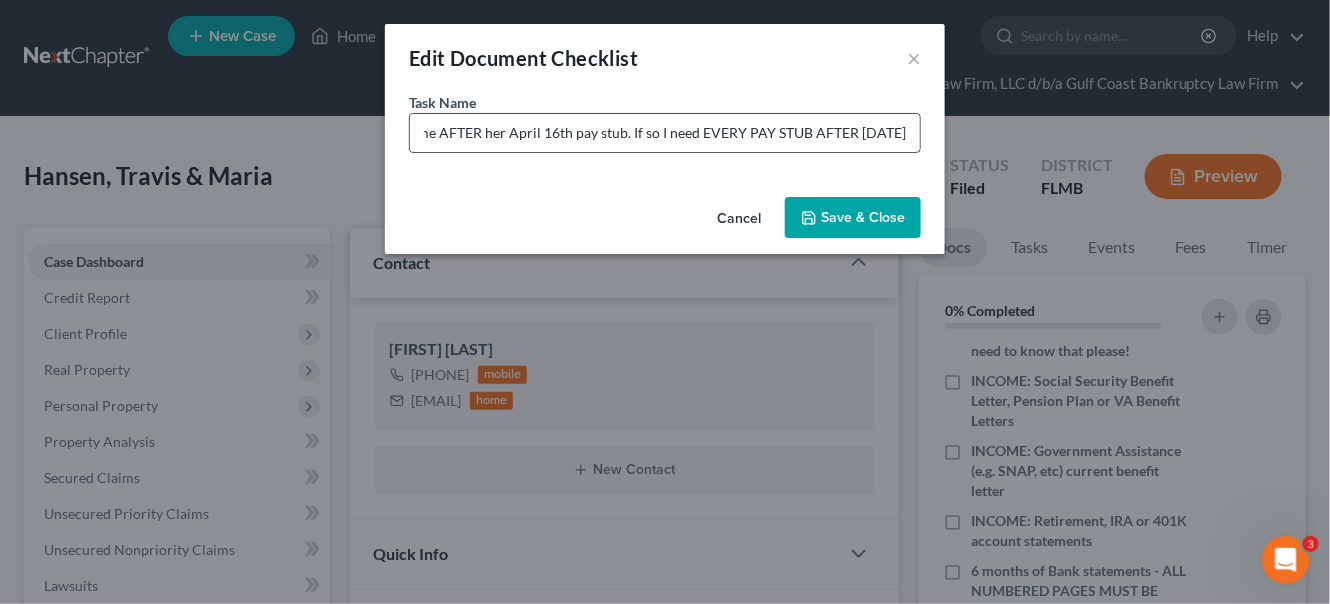 scroll, scrollTop: 0, scrollLeft: 353, axis: horizontal 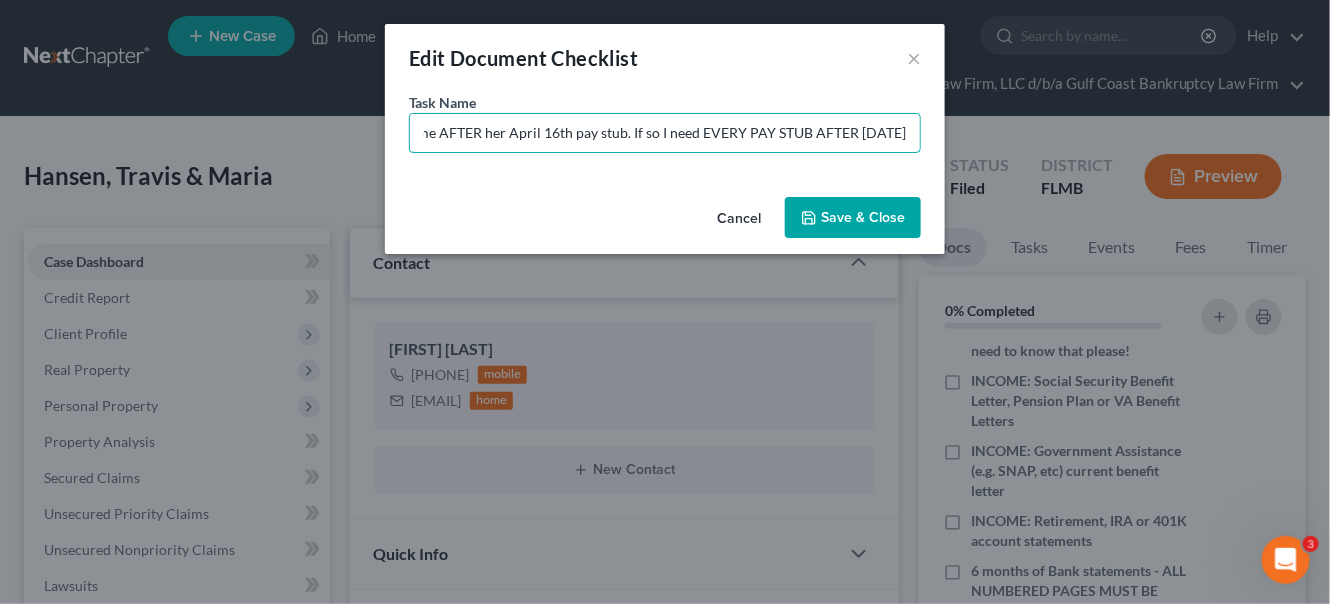 type on "INCOME: Did Maria have ANY Comfort Caddies Income AFTER her April 16th pay stub. If so I need EVERY PAY STUB AFTER [DATE]" 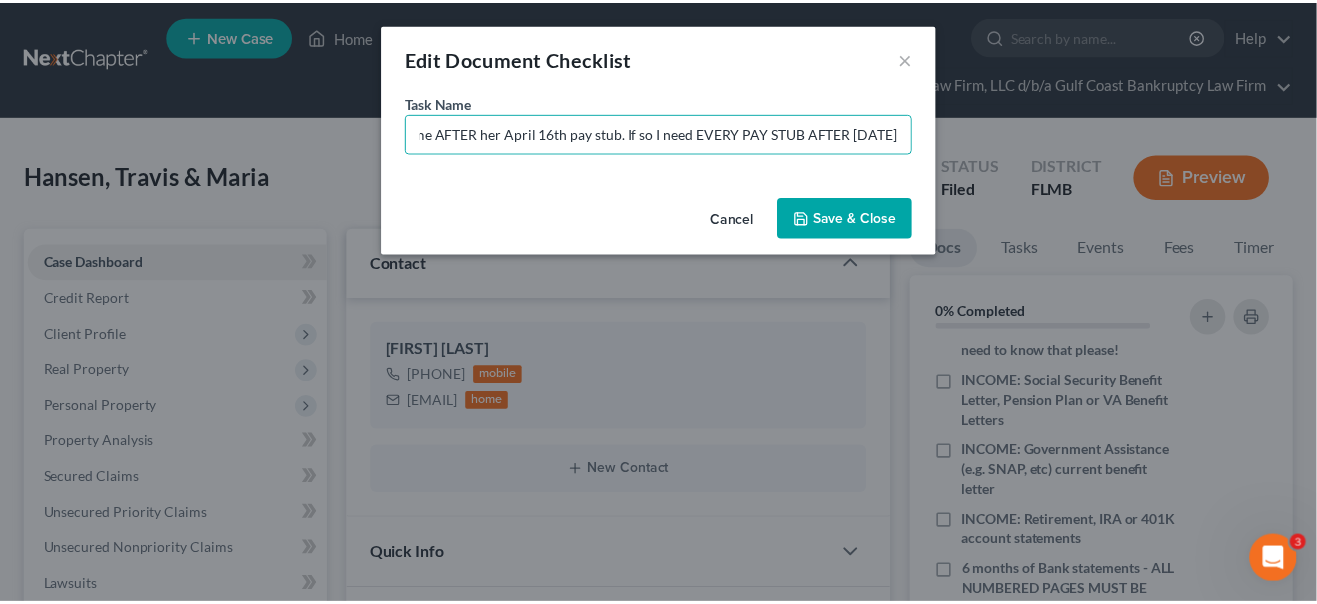 scroll, scrollTop: 0, scrollLeft: 0, axis: both 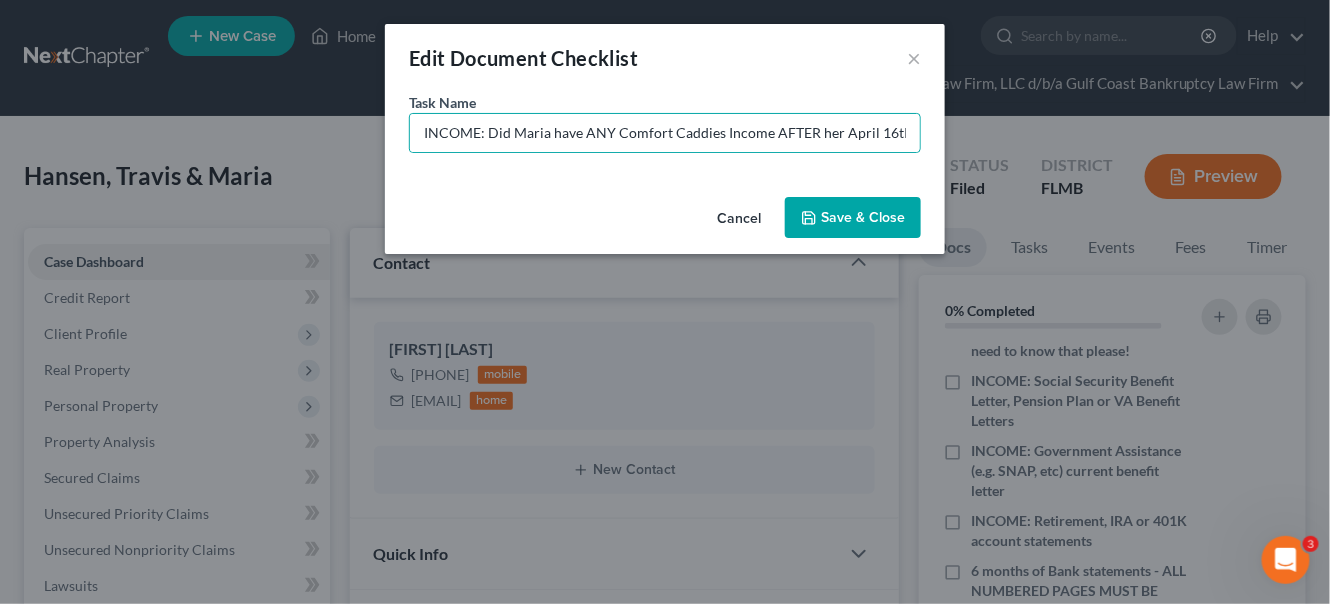 click on "Save & Close" at bounding box center (853, 218) 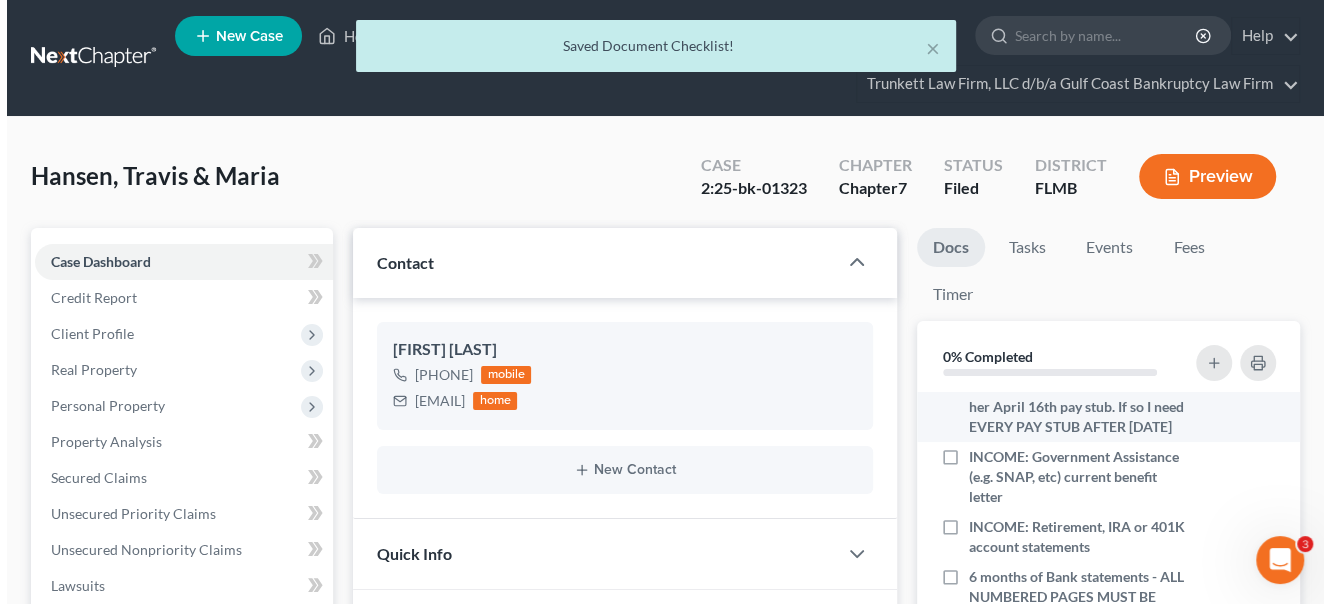 scroll, scrollTop: 272, scrollLeft: 0, axis: vertical 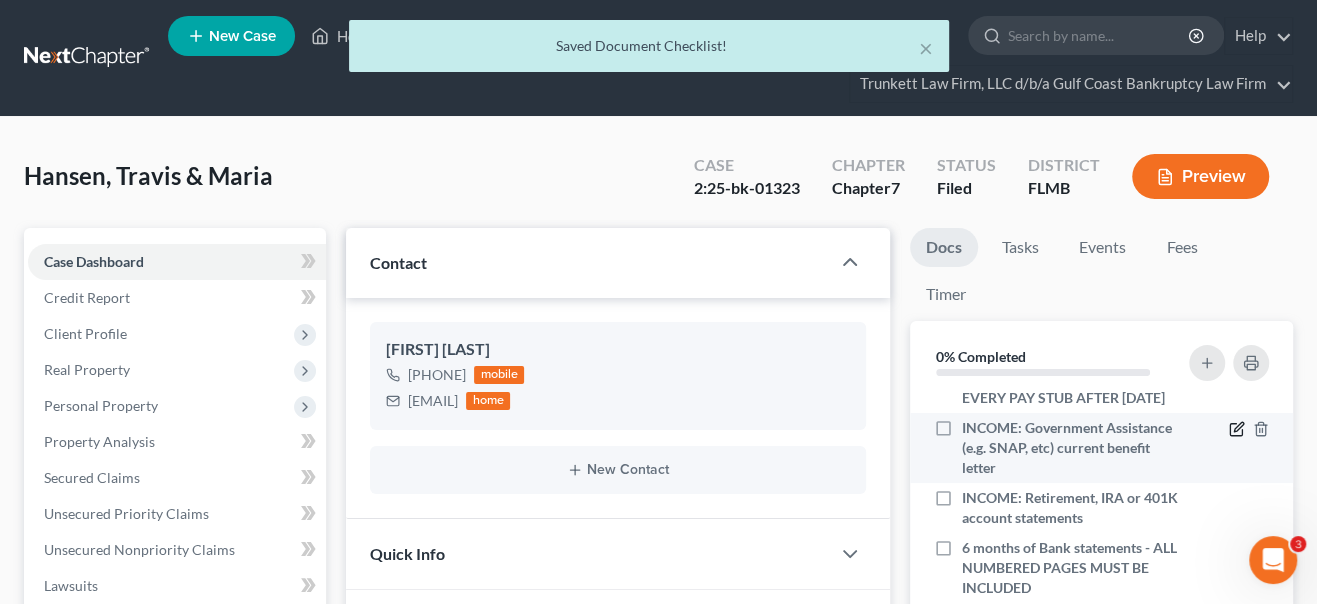 click 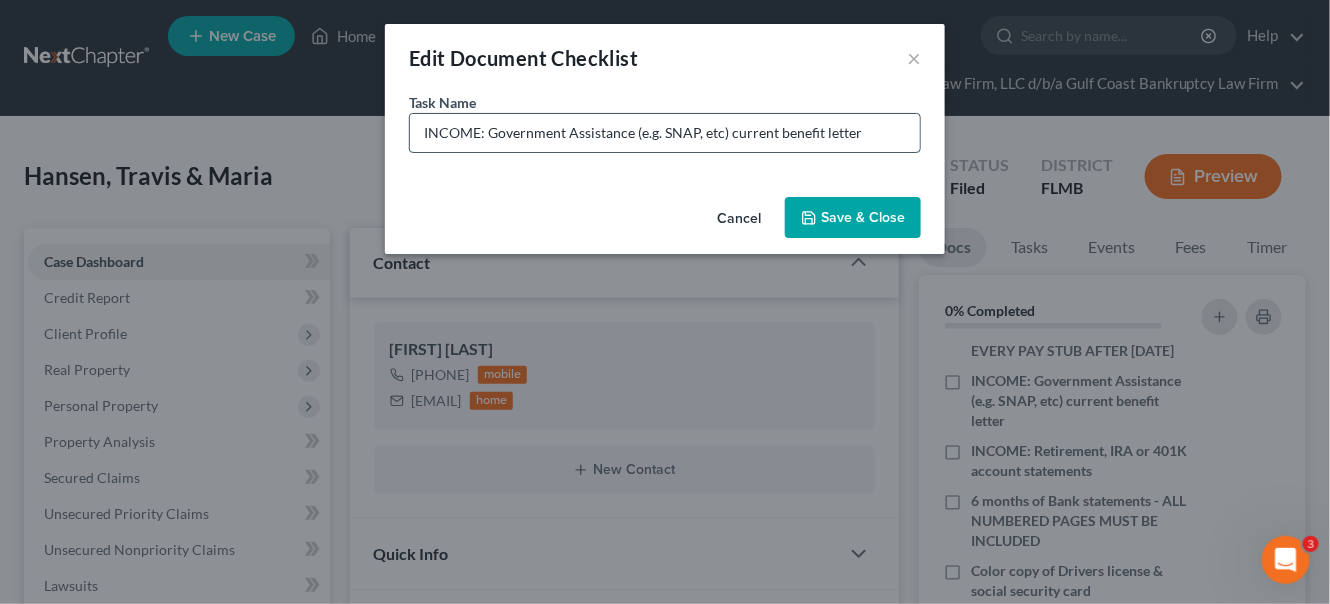 drag, startPoint x: 486, startPoint y: 129, endPoint x: 859, endPoint y: 127, distance: 373.00537 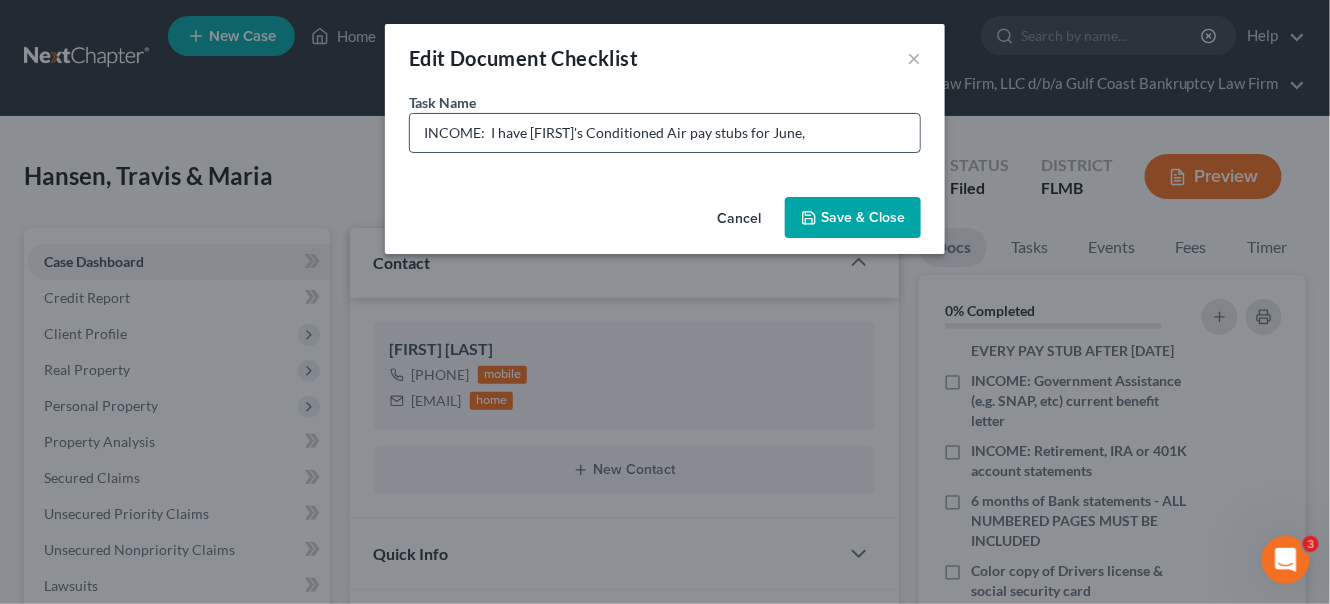 click on "INCOME:  I have [FIRST]'s Conditioned Air pay stubs for June," at bounding box center (665, 133) 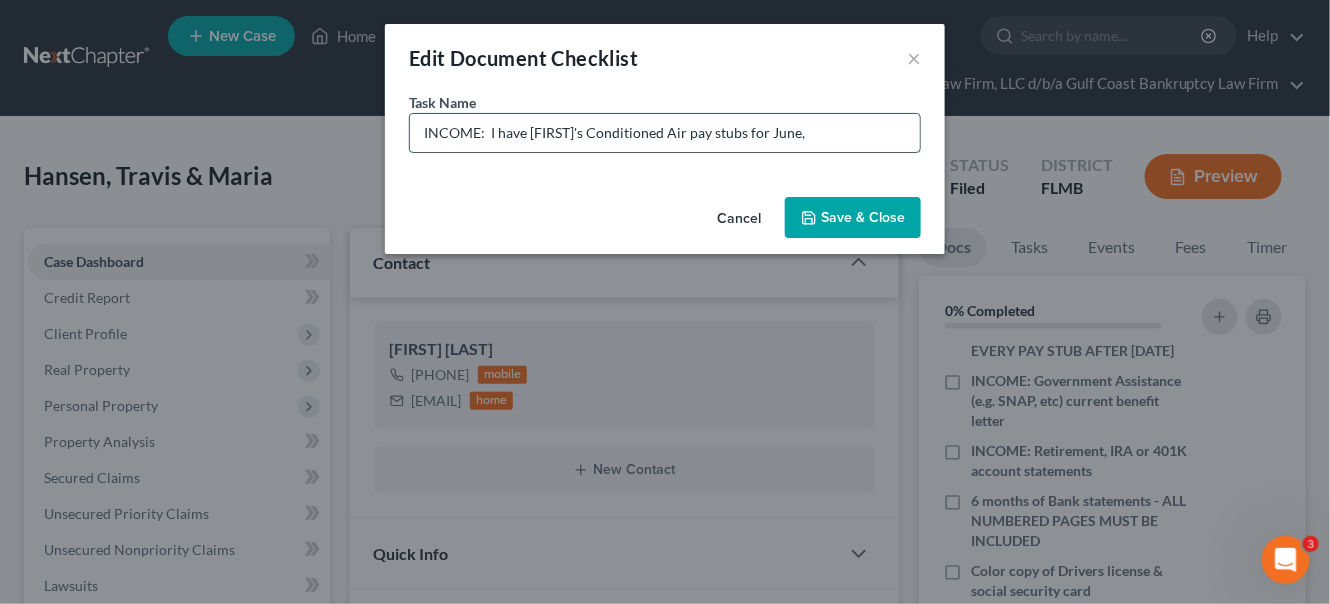 click on "INCOME:  I have [FIRST]'s Conditioned Air pay stubs for June," at bounding box center (665, 133) 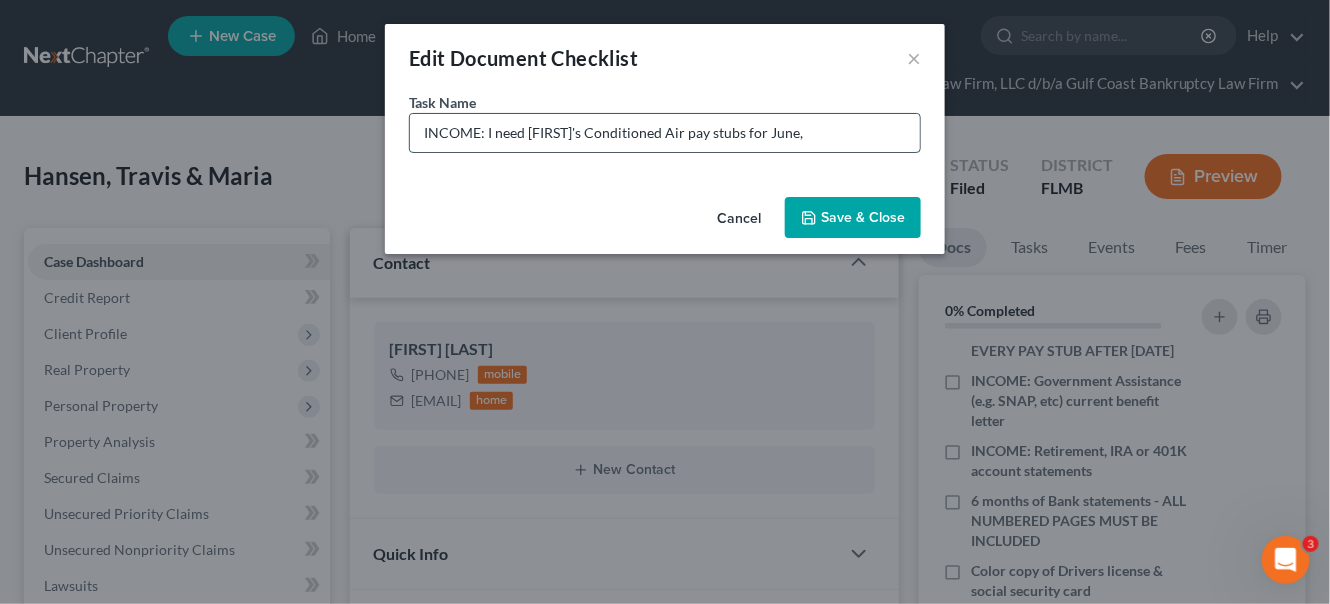 drag, startPoint x: 736, startPoint y: 128, endPoint x: 808, endPoint y: 137, distance: 72.56032 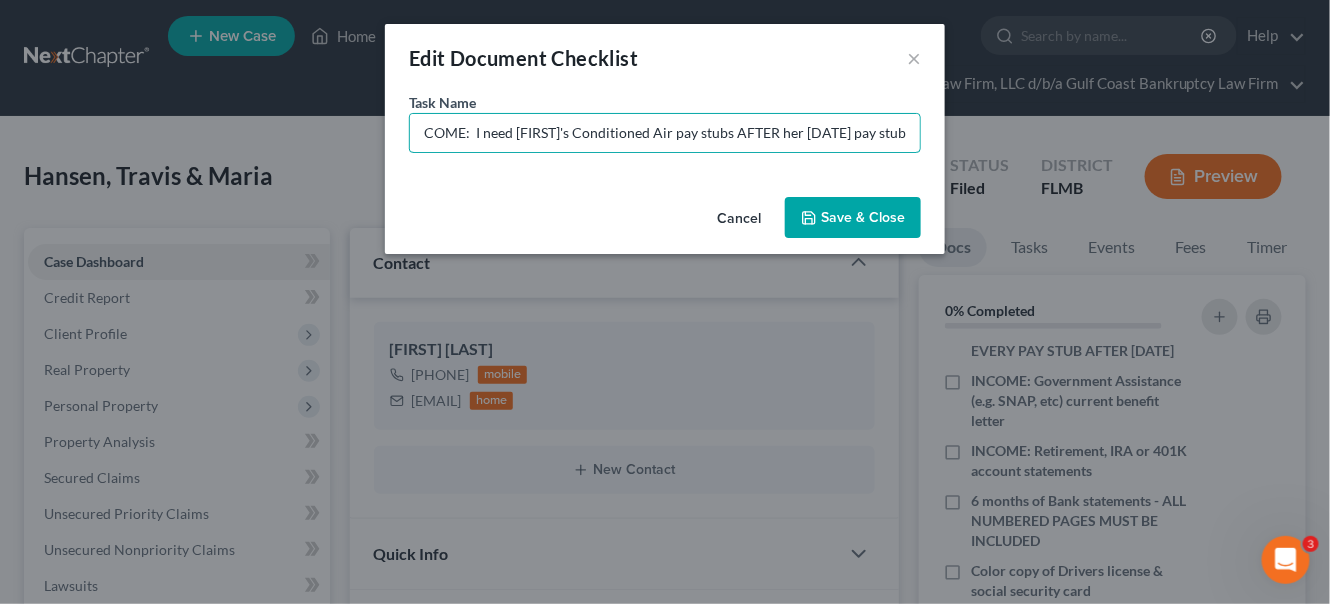 scroll, scrollTop: 0, scrollLeft: 18, axis: horizontal 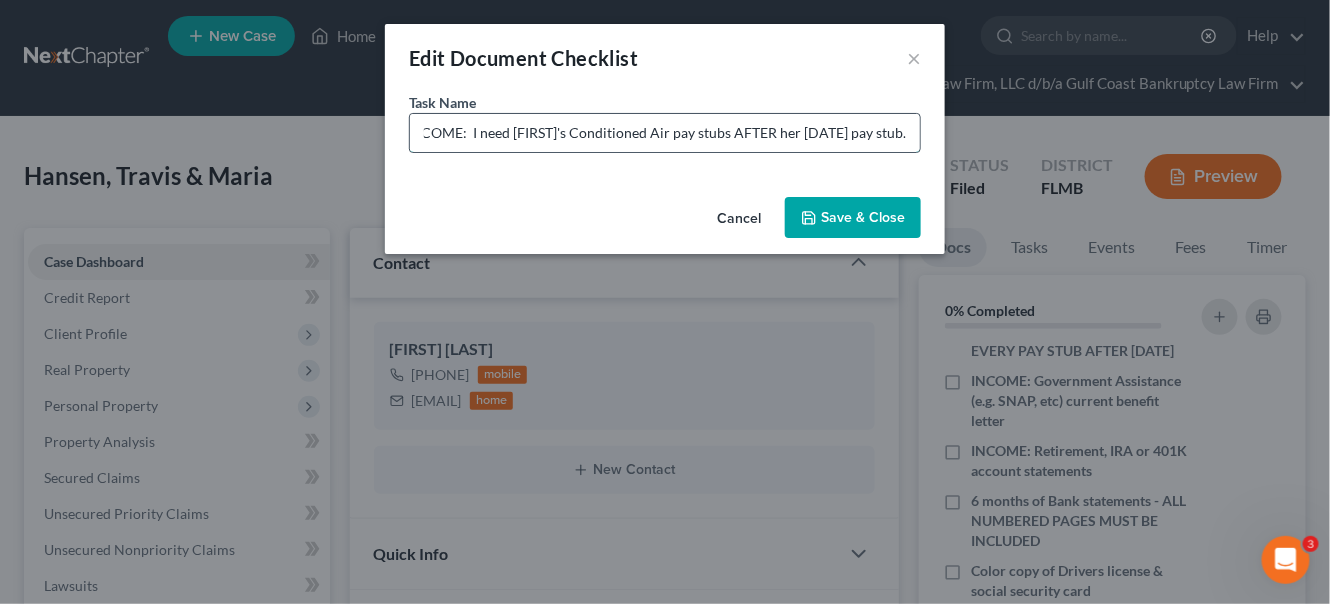 click on "INCOME:  I need [FIRST]'s Conditioned Air pay stubs AFTER her [DATE] pay stub." at bounding box center (665, 133) 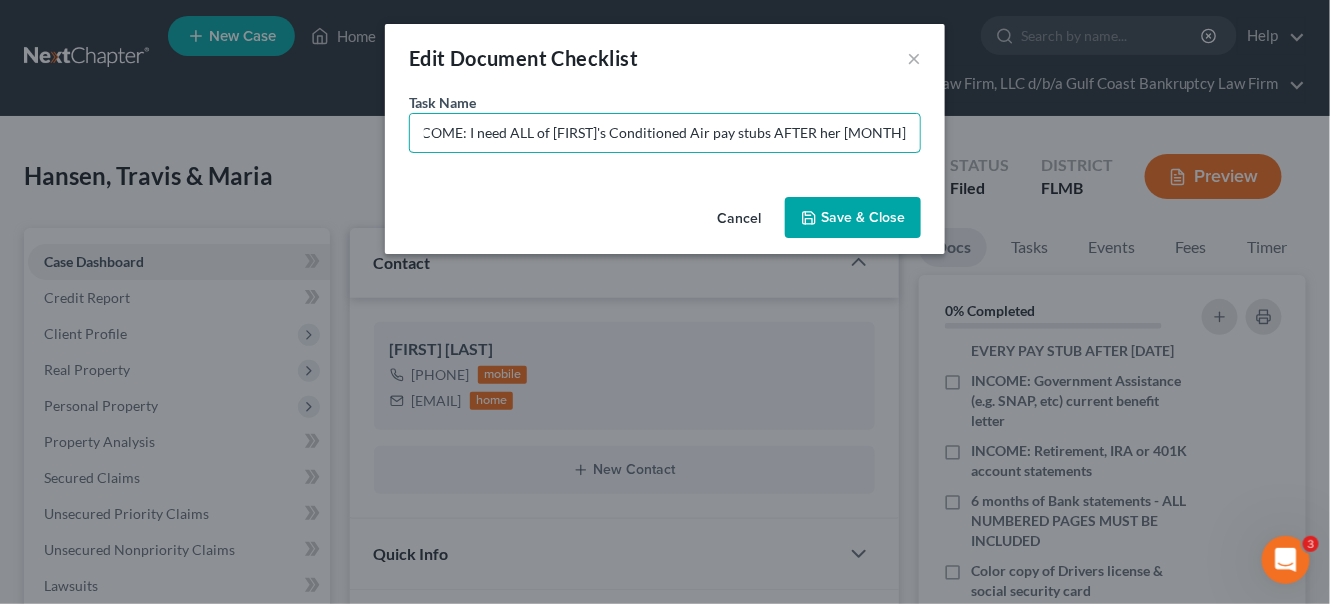 type on "INCOME: I need ALL of [FIRST]'s Conditioned Air pay stubs AFTER her [MONTH] [DAY]th pay stub." 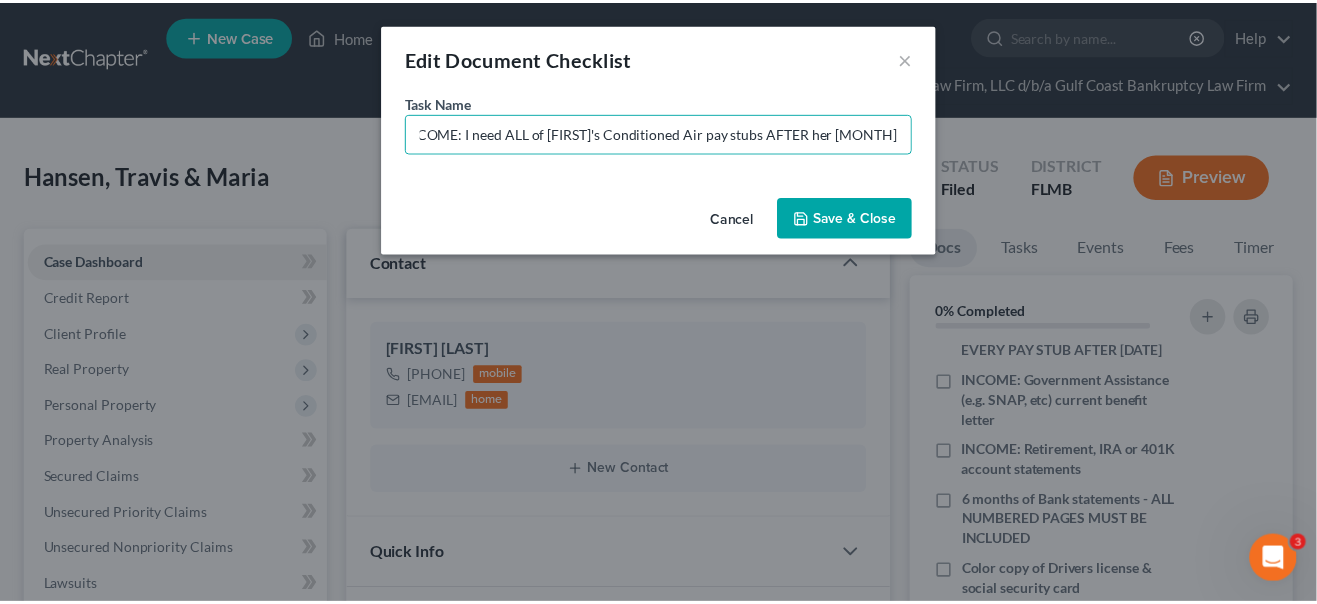 scroll, scrollTop: 0, scrollLeft: 0, axis: both 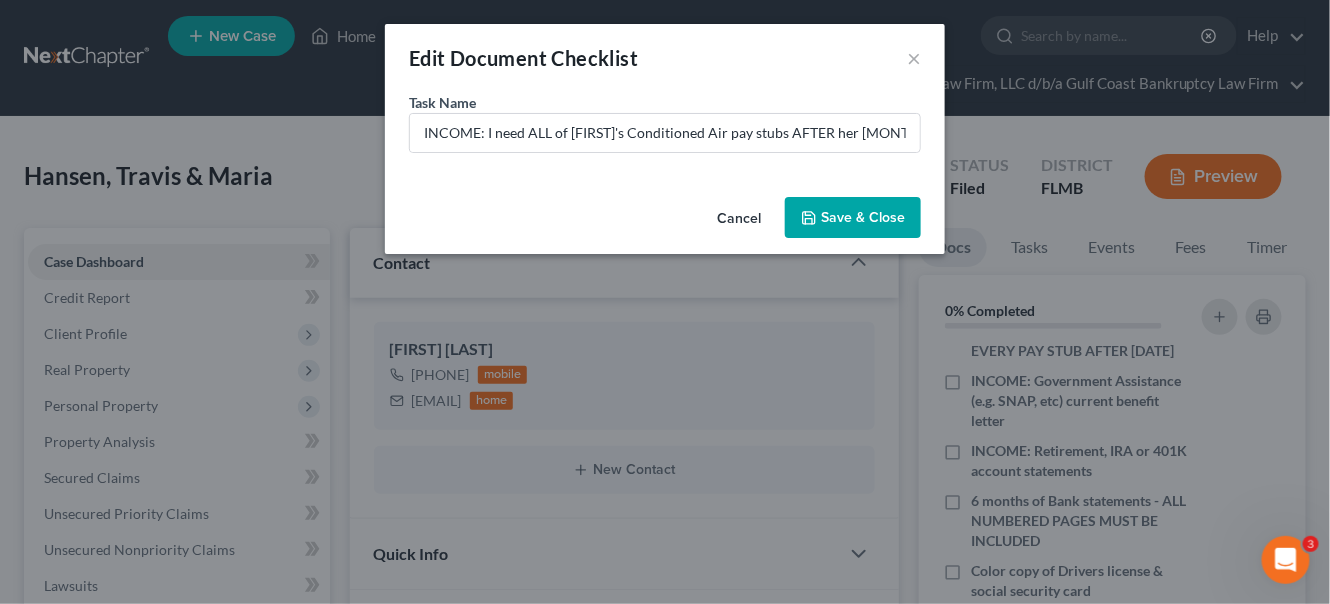 click on "Save & Close" at bounding box center (853, 218) 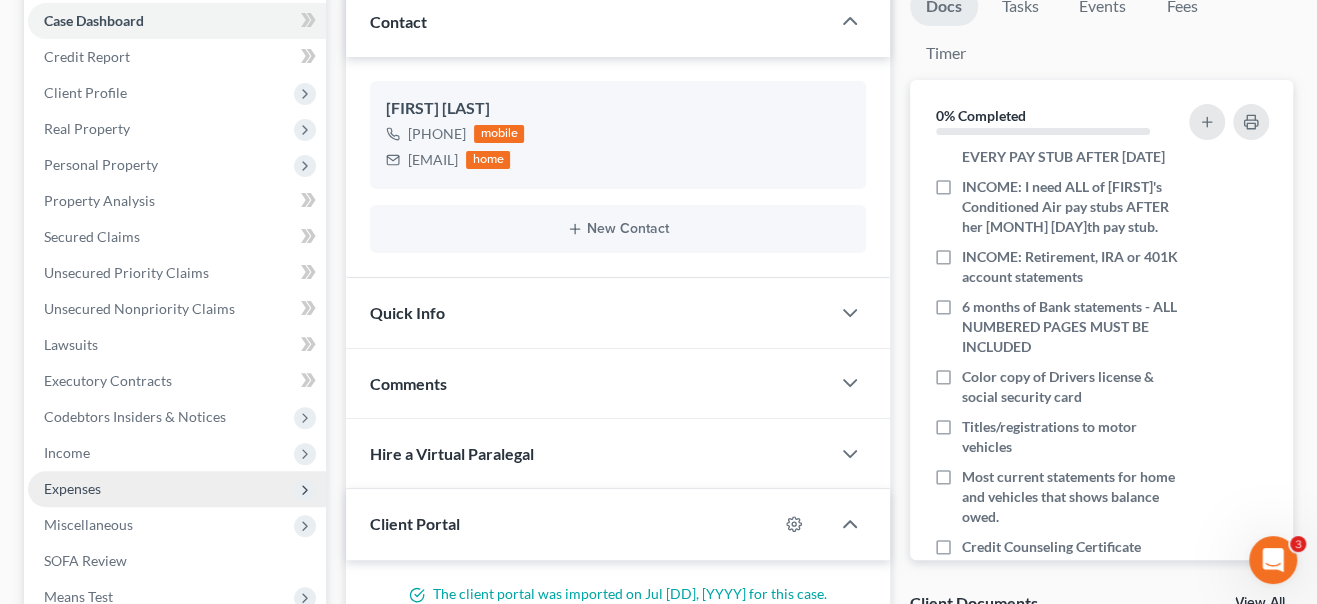 scroll, scrollTop: 272, scrollLeft: 0, axis: vertical 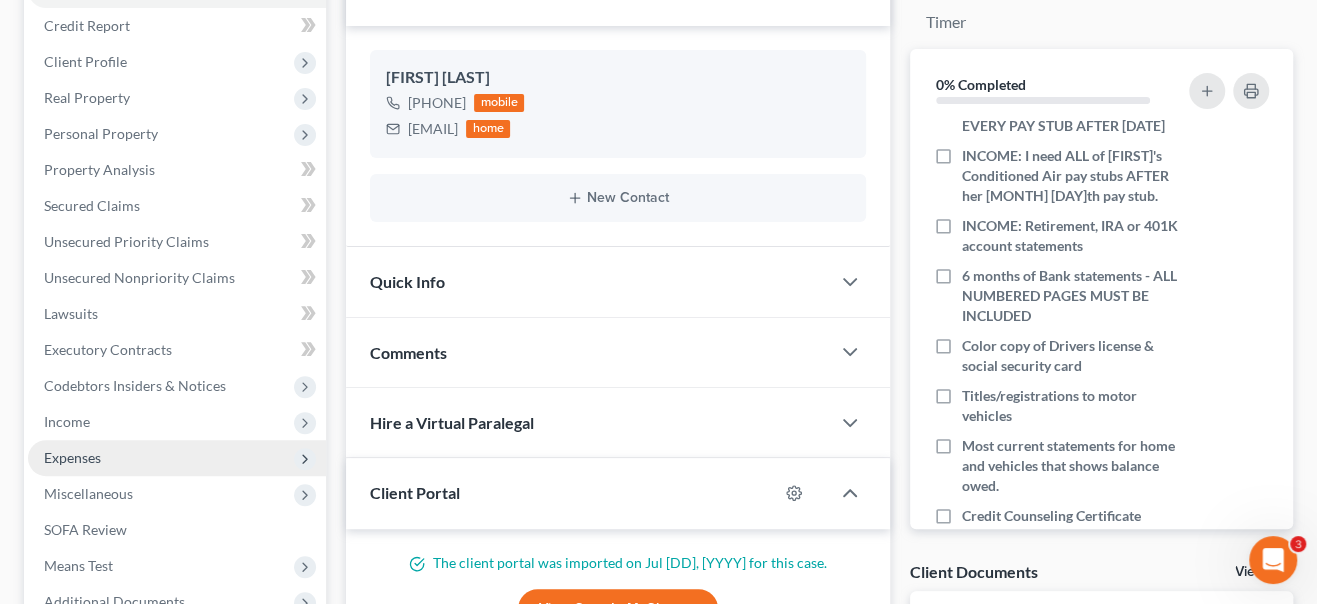drag, startPoint x: 84, startPoint y: 431, endPoint x: 86, endPoint y: 443, distance: 12.165525 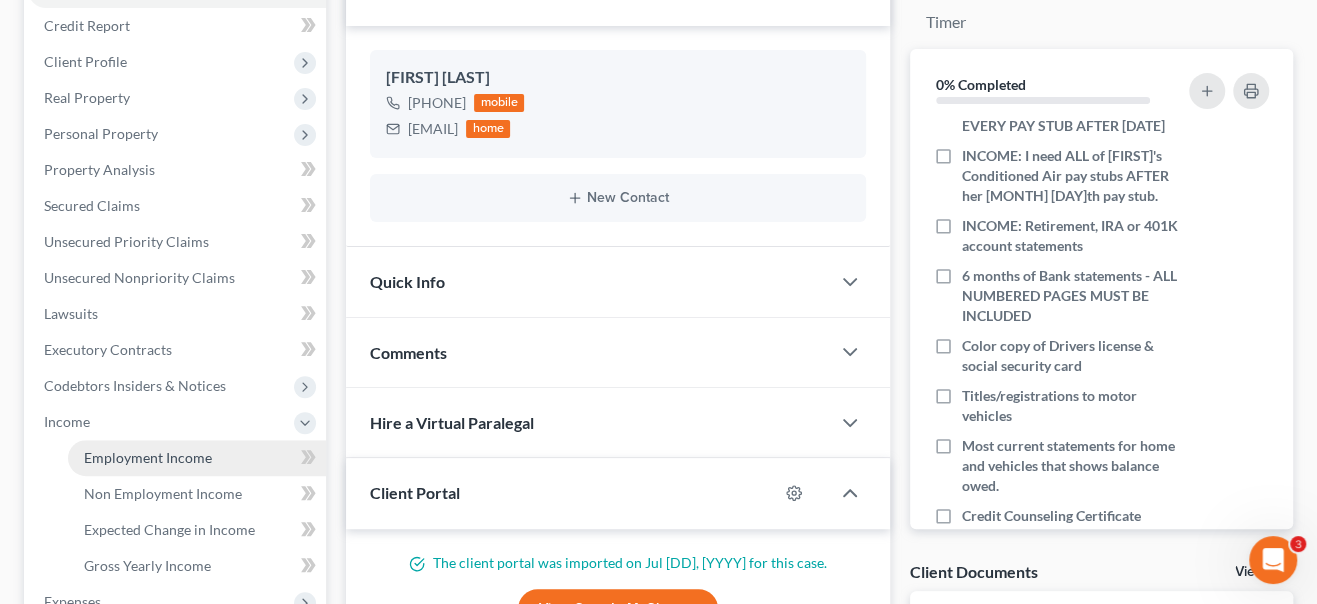 click on "Employment Income" at bounding box center [148, 457] 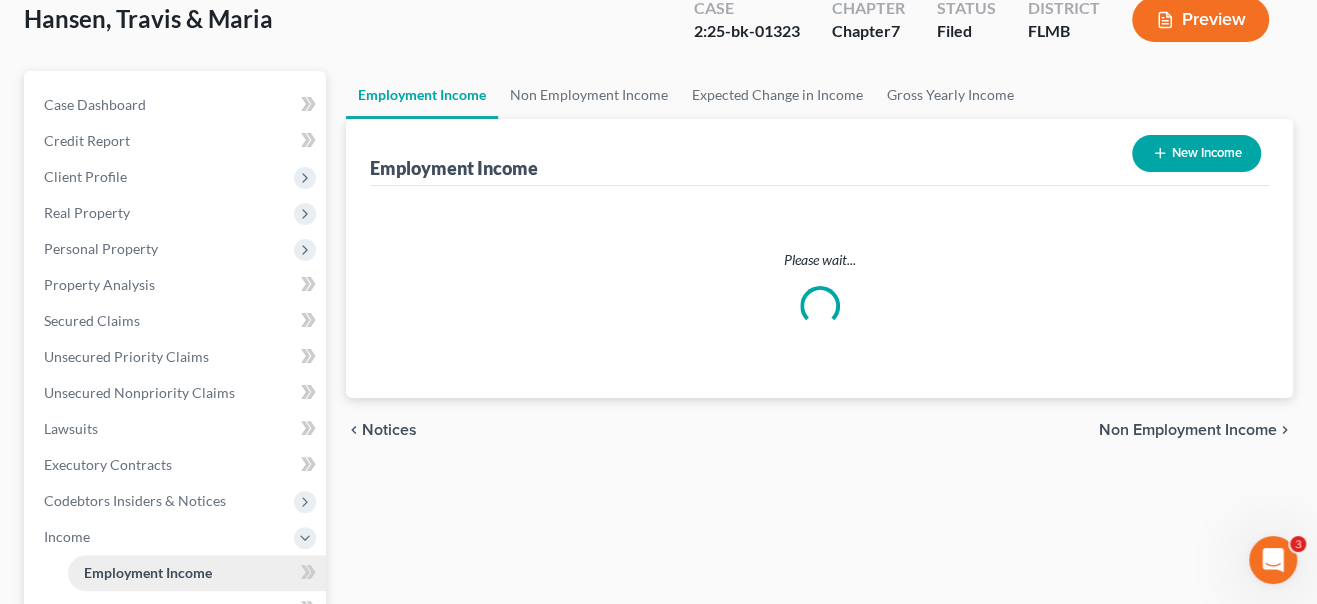scroll, scrollTop: 0, scrollLeft: 0, axis: both 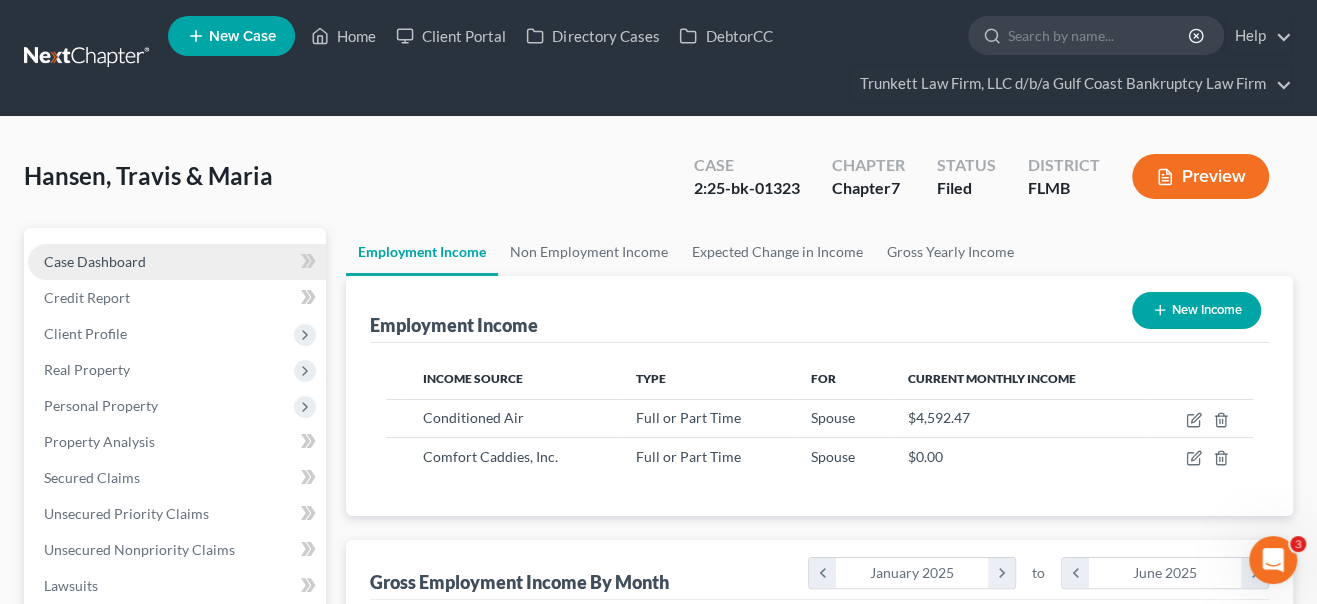 click on "Case Dashboard" at bounding box center [177, 262] 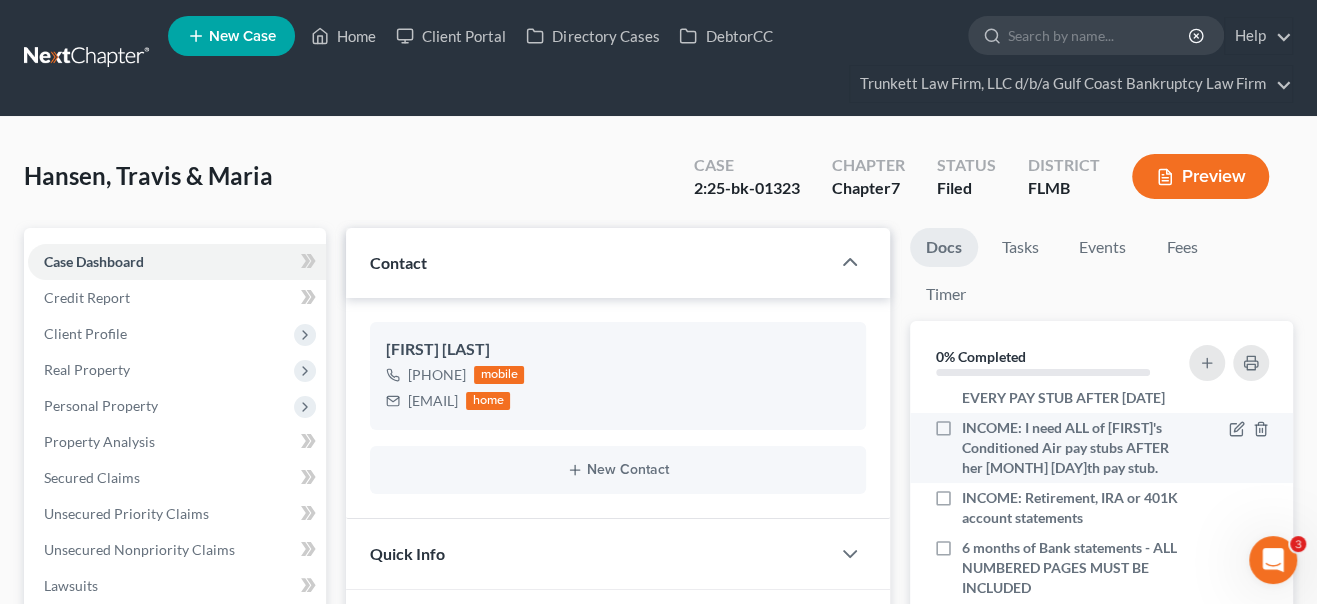scroll, scrollTop: 344, scrollLeft: 0, axis: vertical 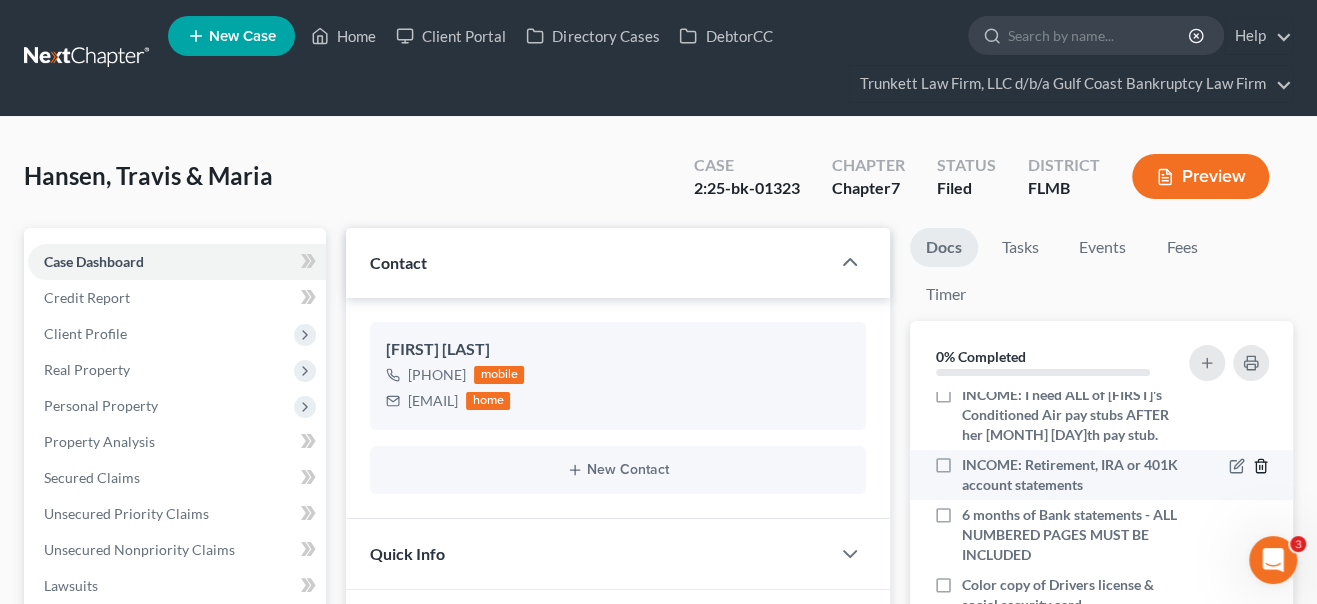 click 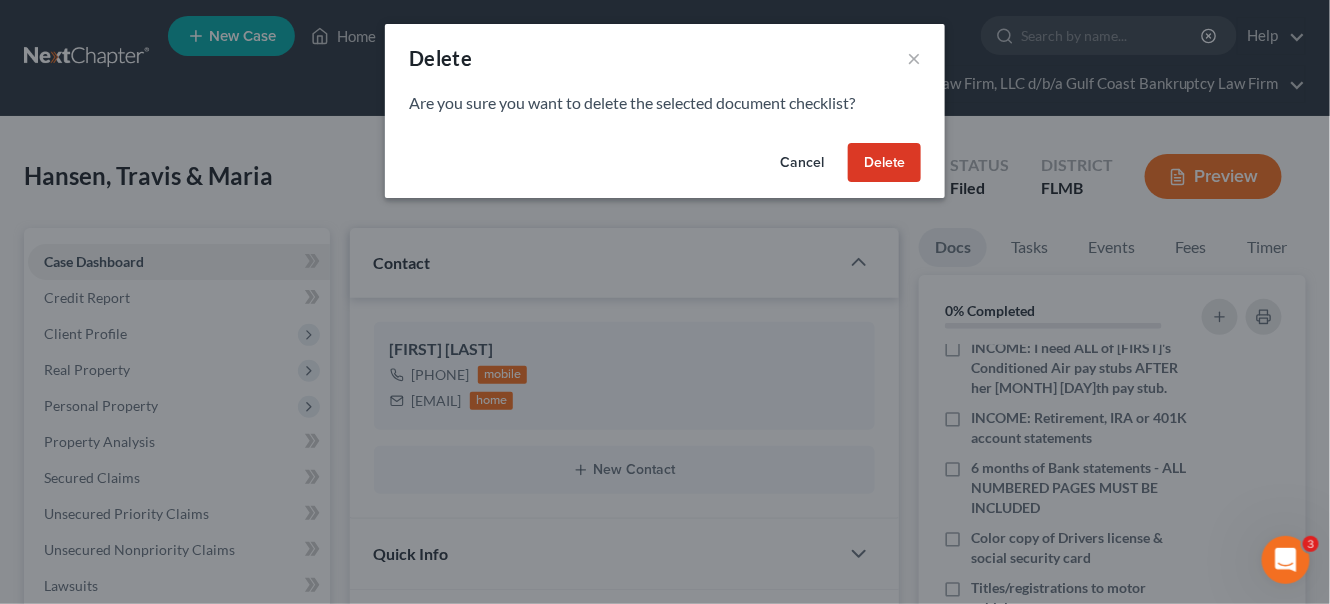 click on "Delete" at bounding box center [884, 163] 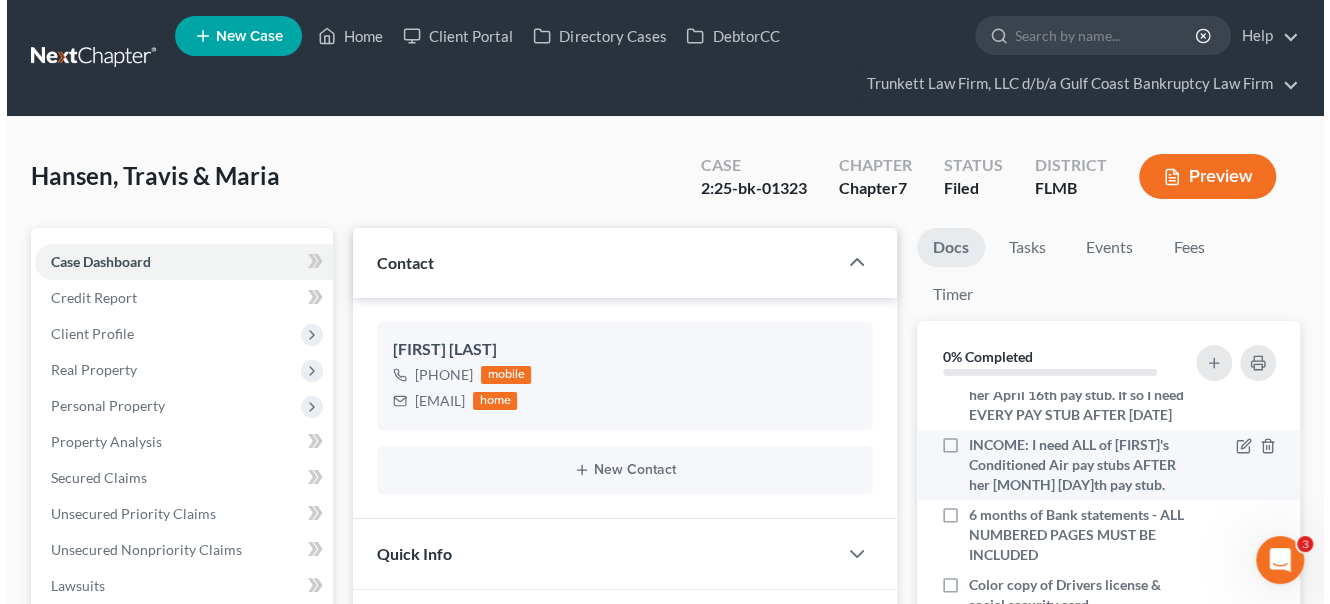 scroll, scrollTop: 295, scrollLeft: 0, axis: vertical 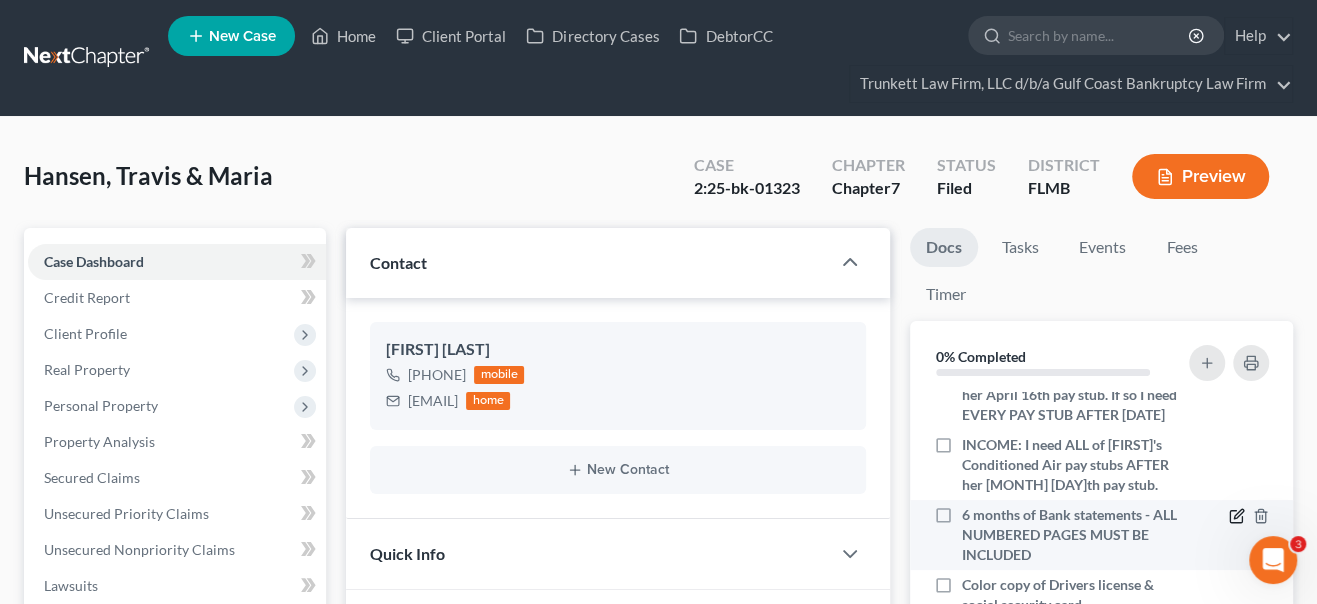 click 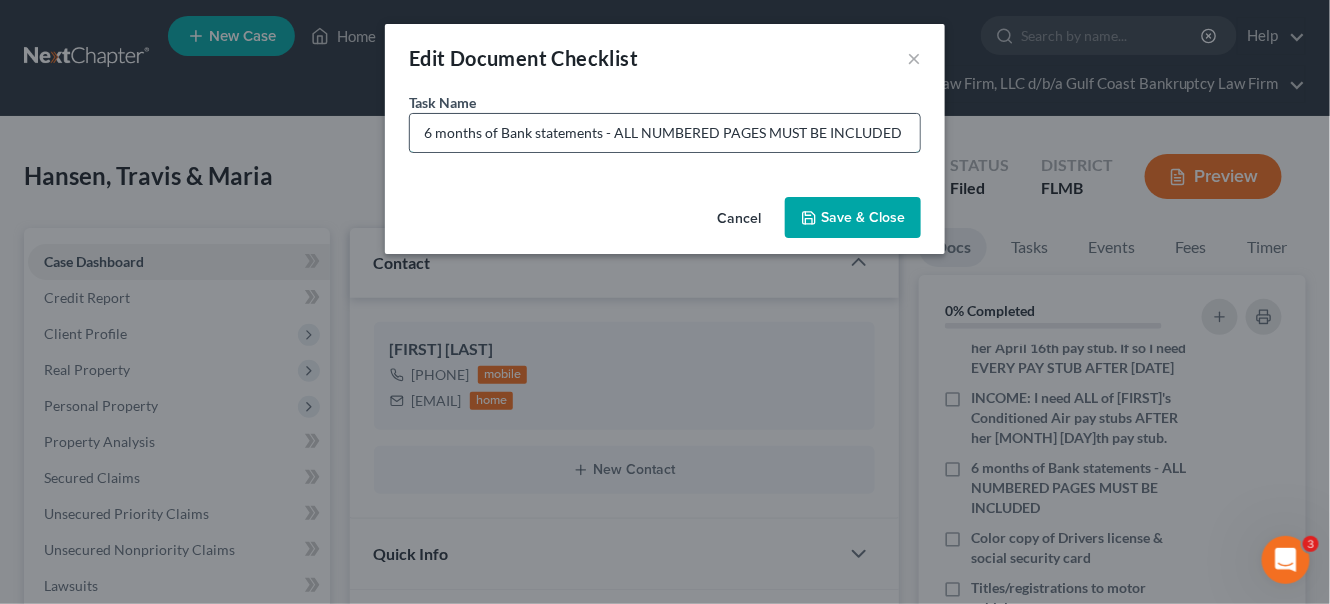 click on "6 months of Bank statements - ALL NUMBERED PAGES MUST BE INCLUDED" at bounding box center (665, 133) 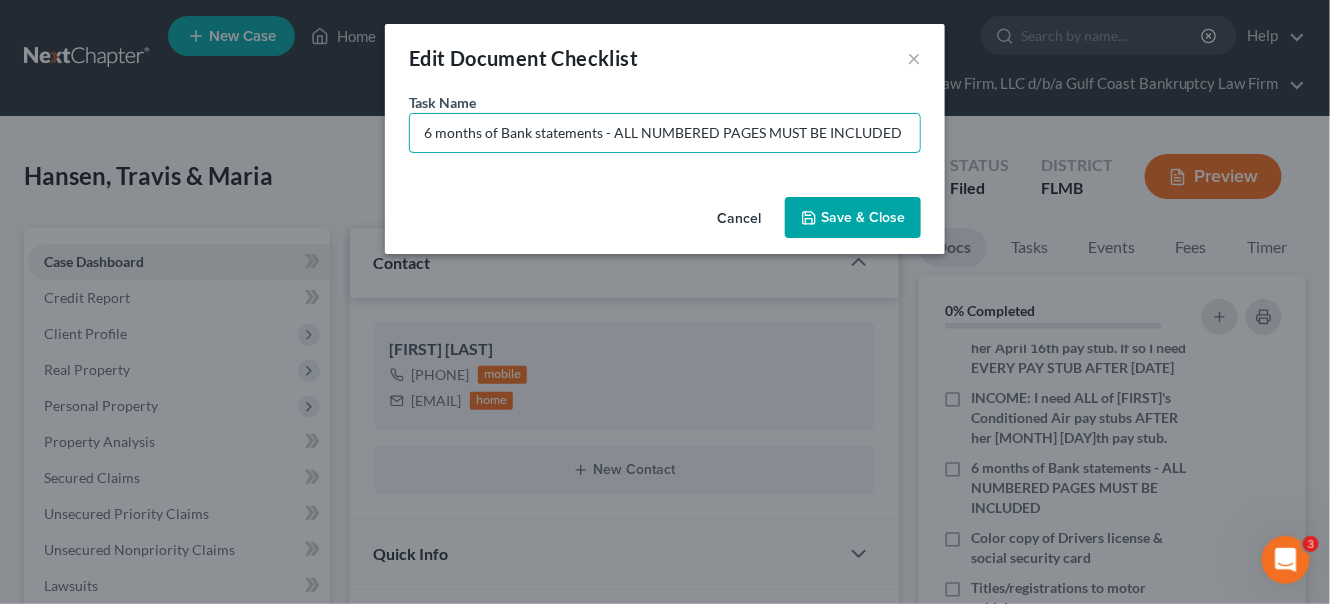 drag, startPoint x: 422, startPoint y: 135, endPoint x: 1157, endPoint y: 115, distance: 735.27203 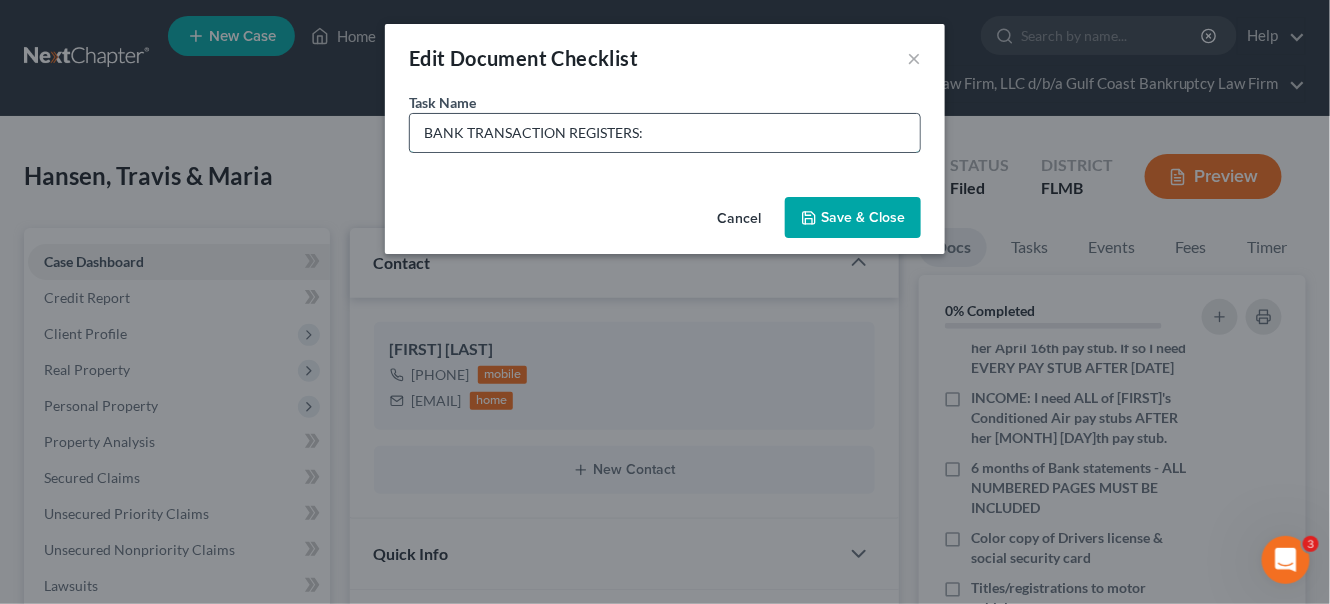 click on "BANK TRANSACTION REGISTERS:" at bounding box center (665, 133) 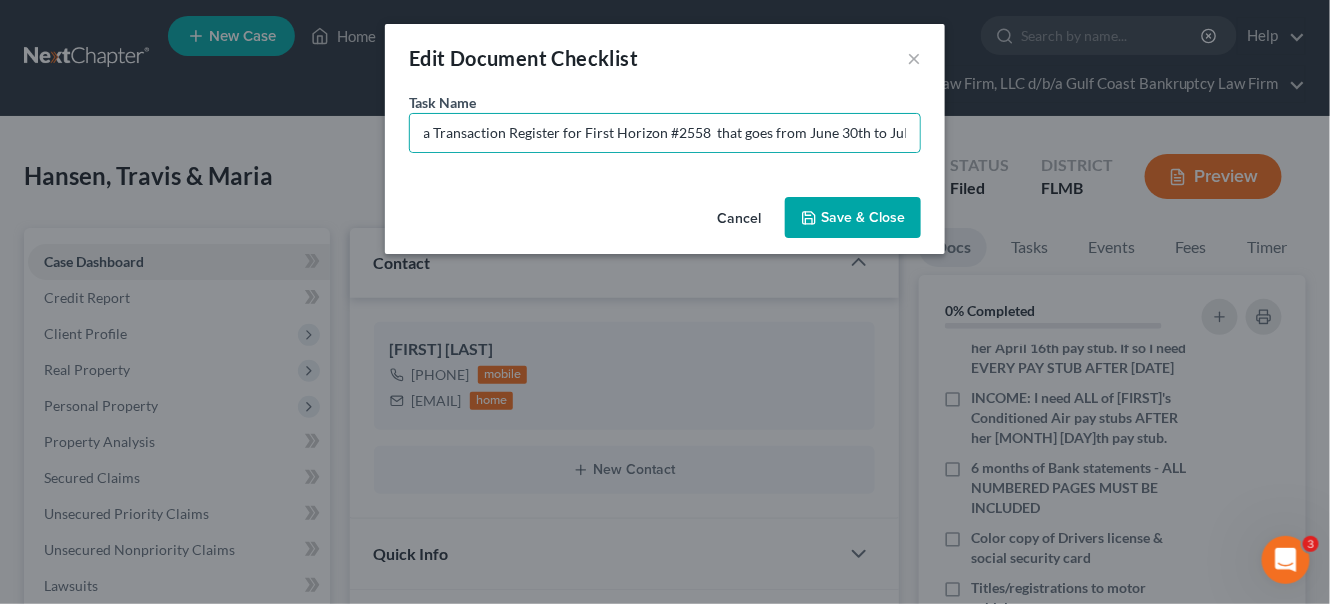 scroll, scrollTop: 0, scrollLeft: 0, axis: both 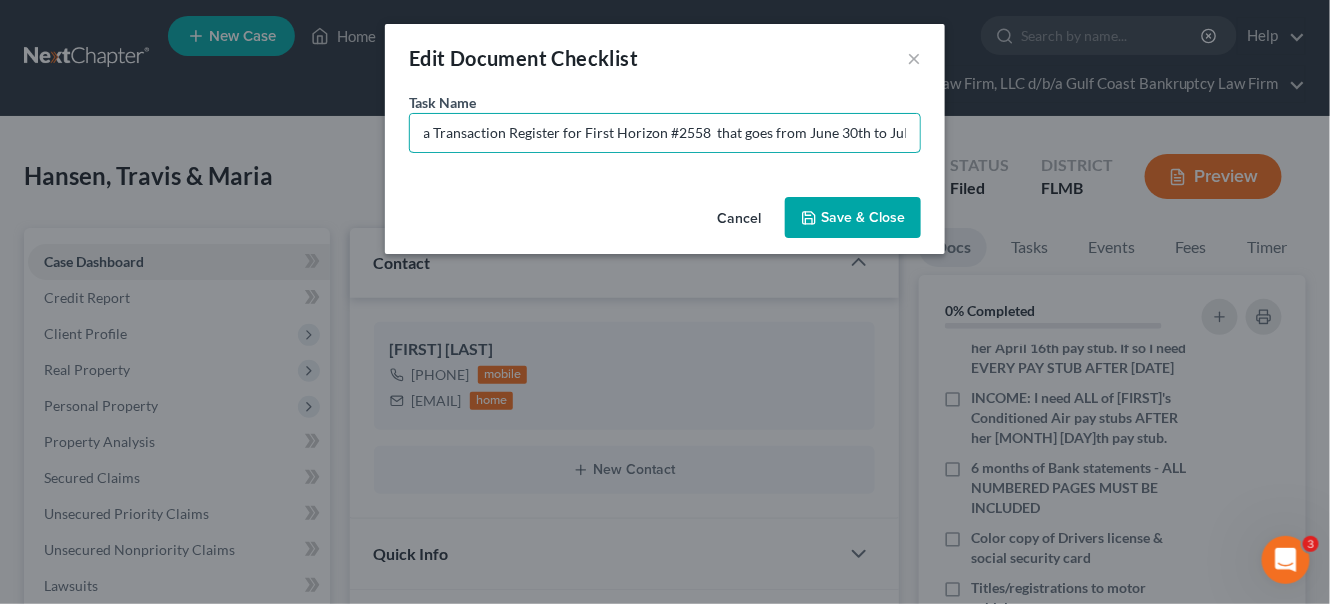 drag, startPoint x: 849, startPoint y: 142, endPoint x: 937, endPoint y: 133, distance: 88.45903 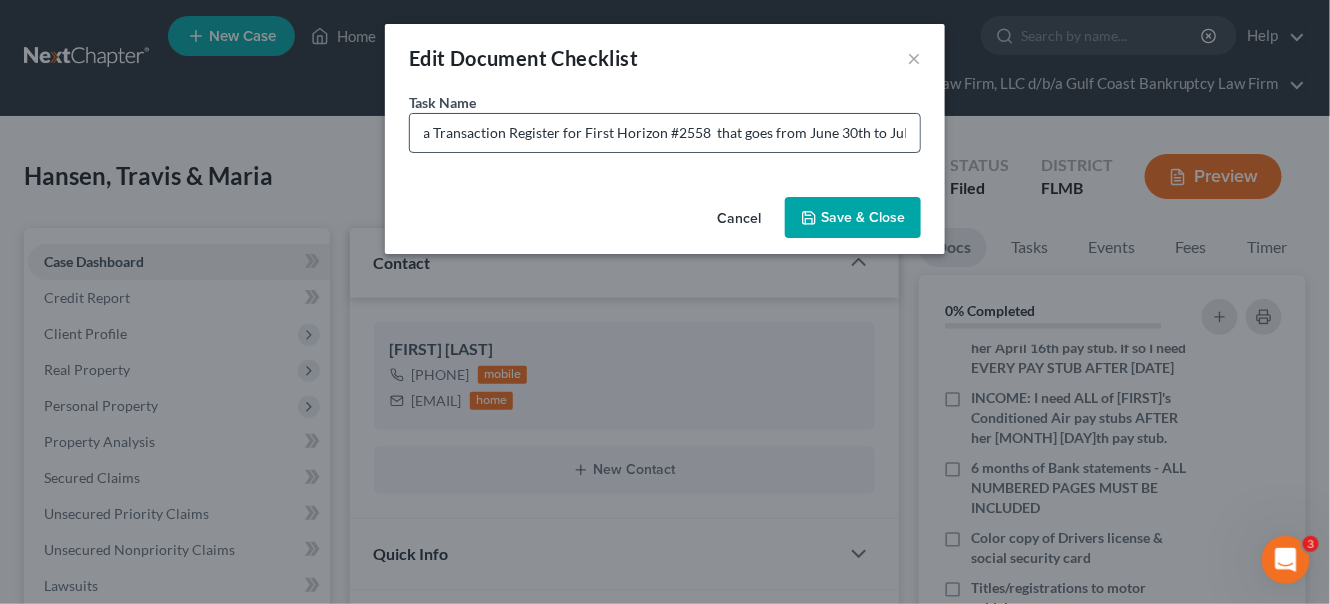 click on "BANK TRANSACTION REGISTERS:  I need a Transaction Register for First Horizon #2558  that goes from June 30th to July" at bounding box center (665, 133) 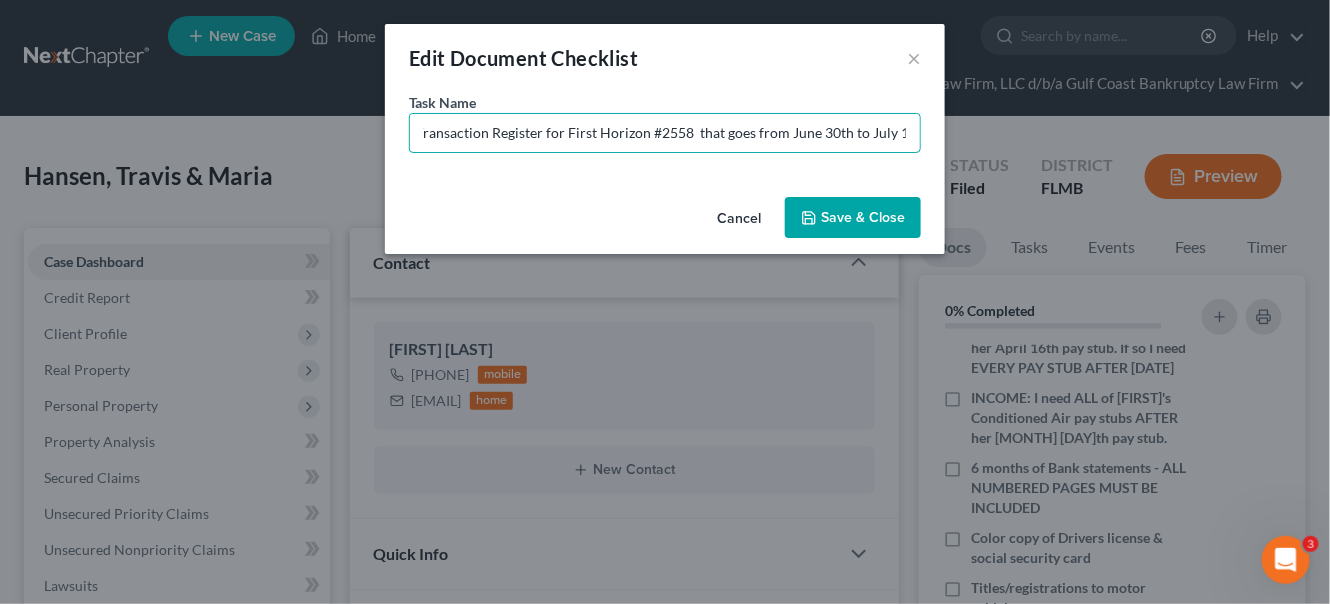 scroll, scrollTop: 0, scrollLeft: 297, axis: horizontal 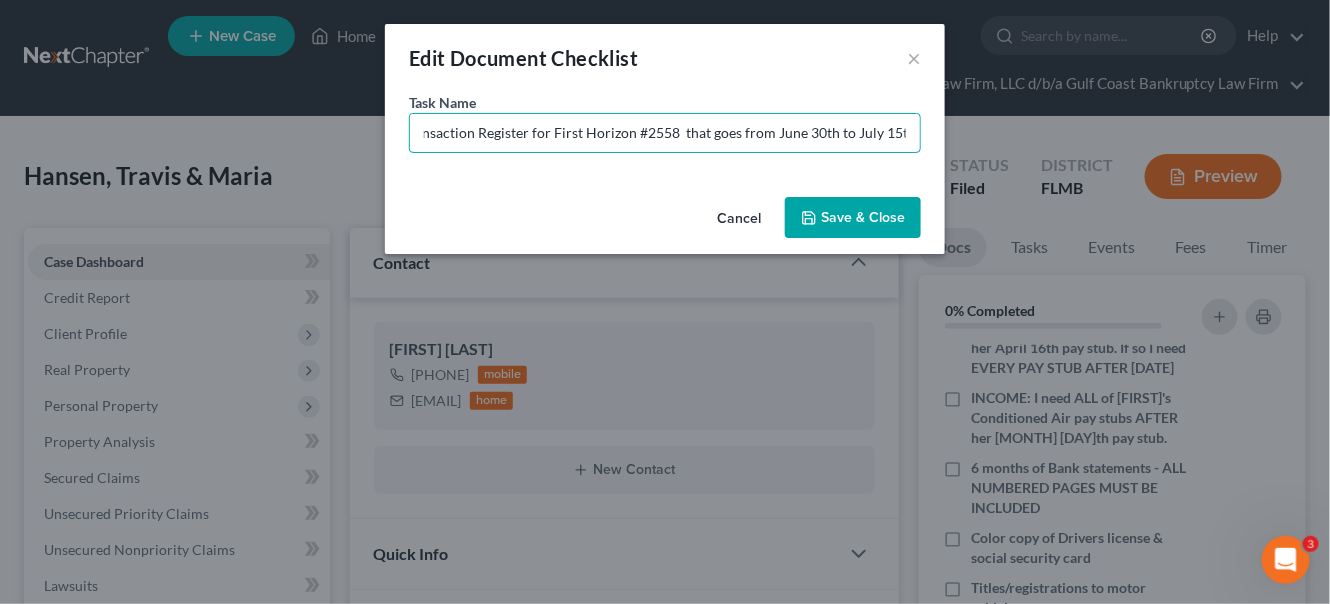 type on "BANK TRANSACTION REGISTERS:  I need a Transaction Register for First Horizon #2558  that goes from June 30th to July 15th" 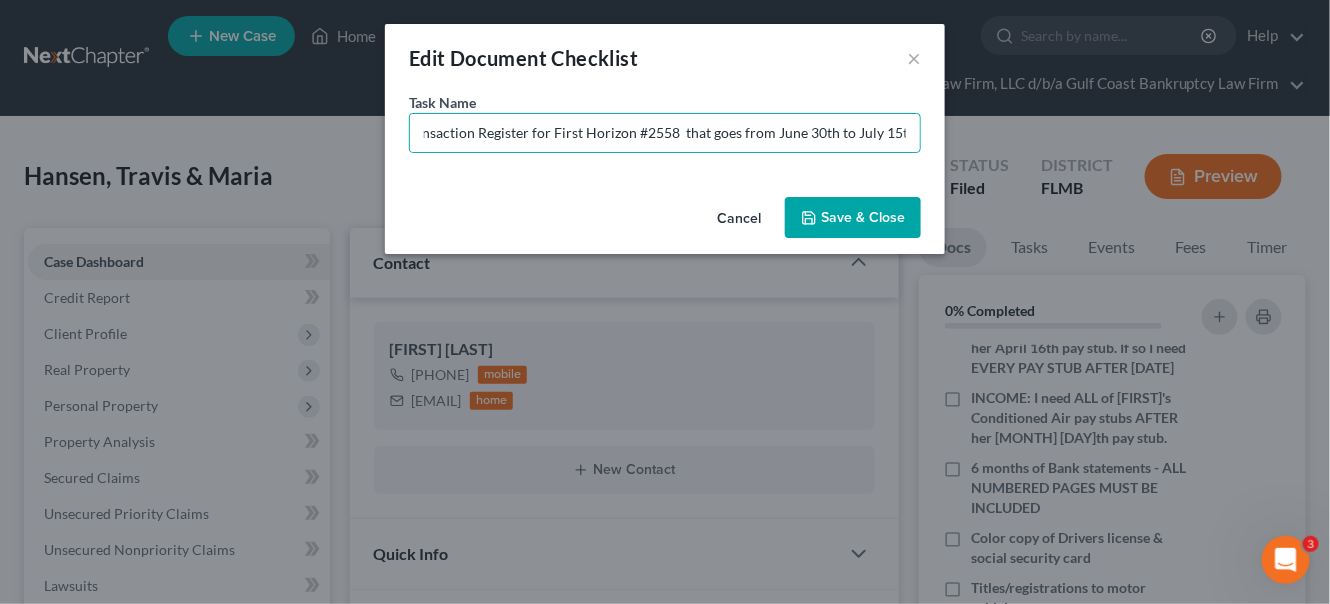 click on "Save & Close" at bounding box center (853, 218) 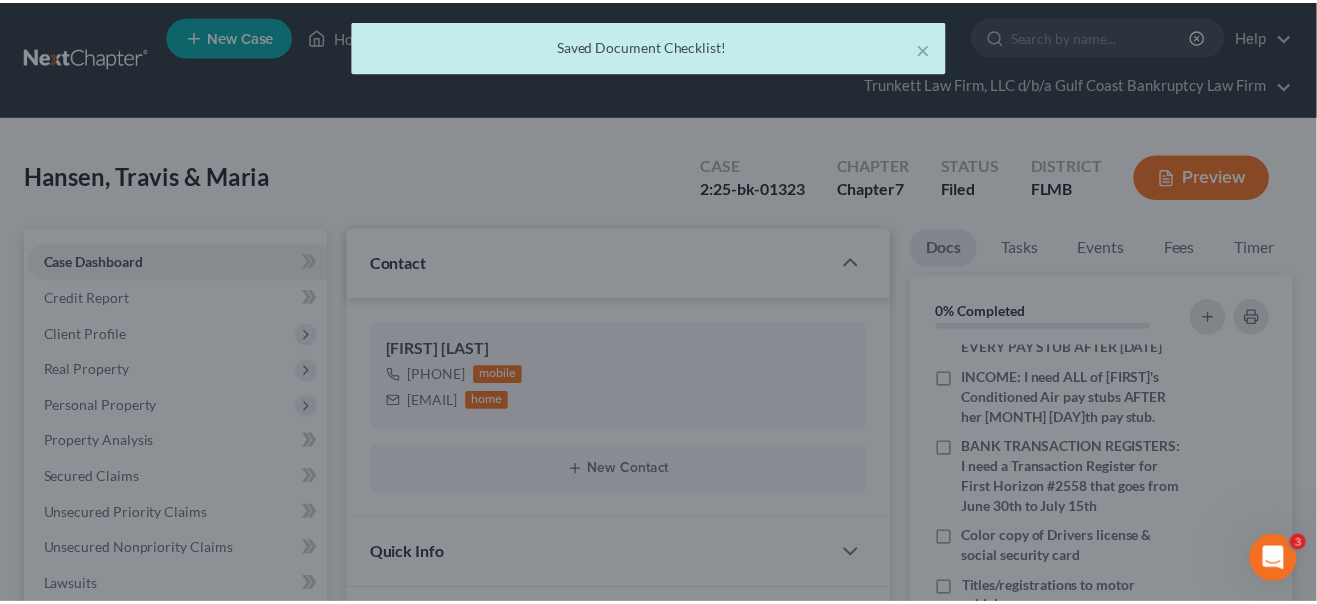 scroll, scrollTop: 0, scrollLeft: 0, axis: both 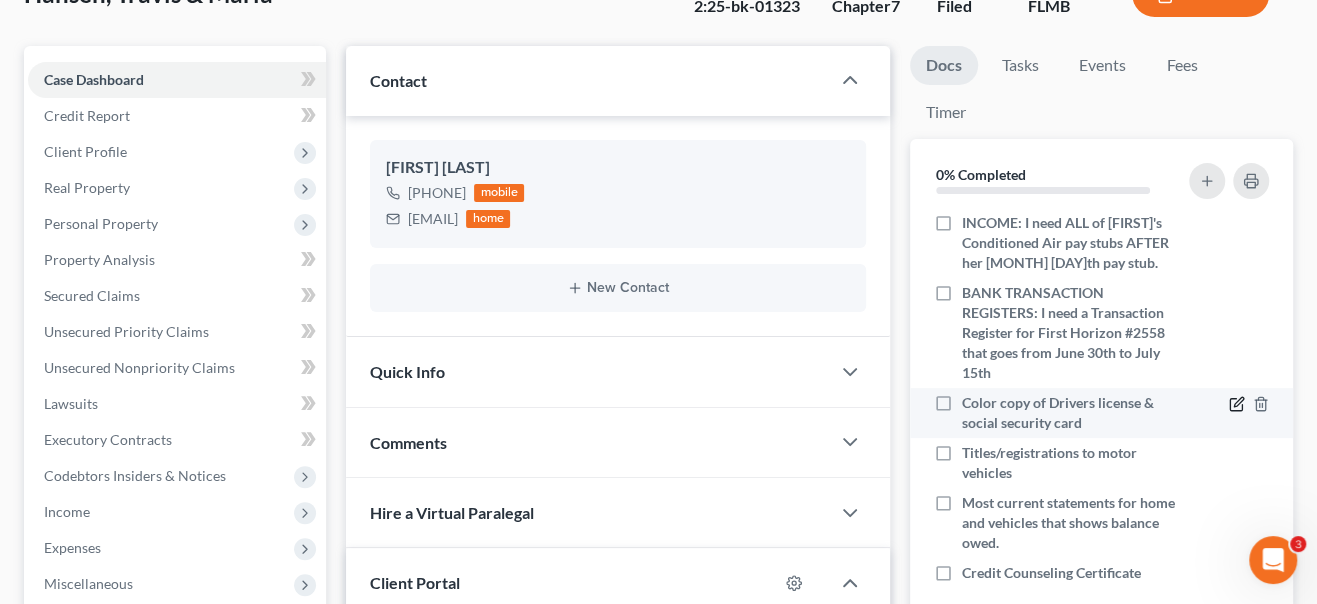 click 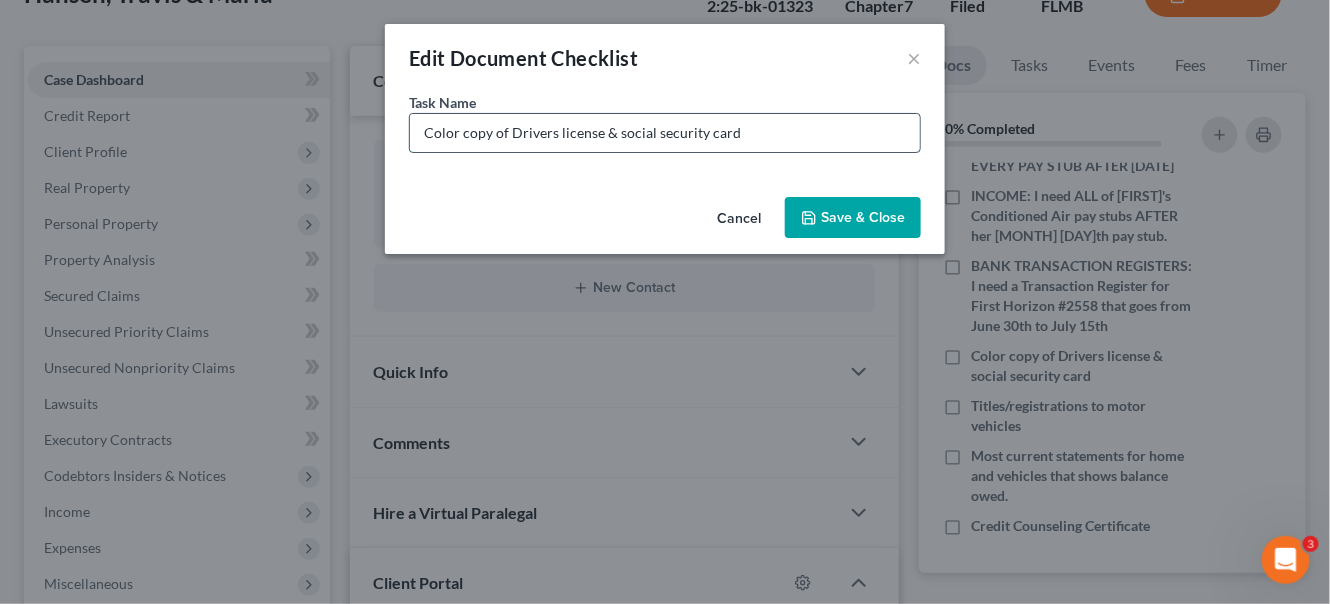 drag, startPoint x: 420, startPoint y: 132, endPoint x: 822, endPoint y: 138, distance: 402.04477 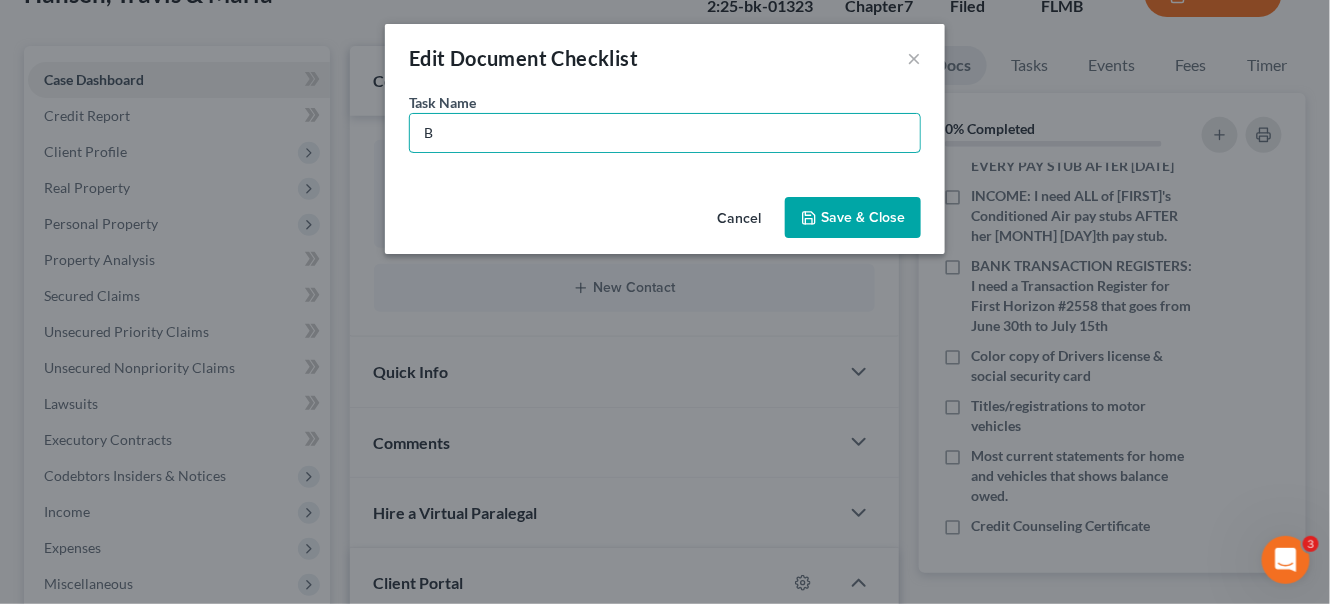 type on "B" 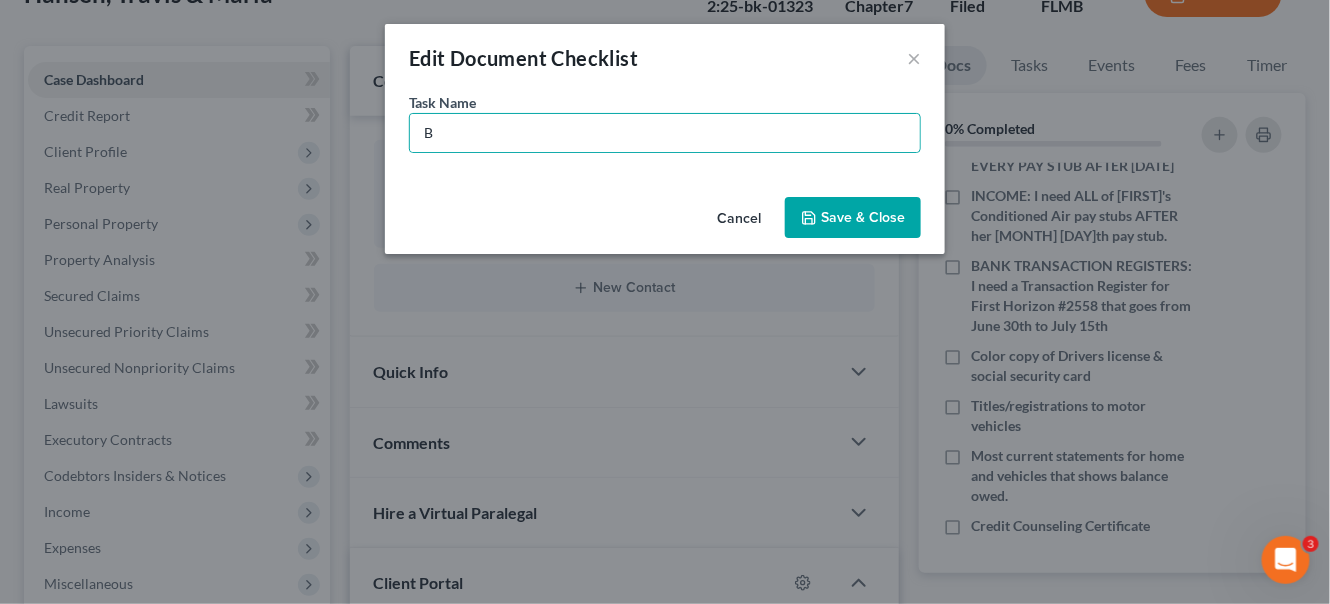drag, startPoint x: 857, startPoint y: 212, endPoint x: 1023, endPoint y: 312, distance: 193.7937 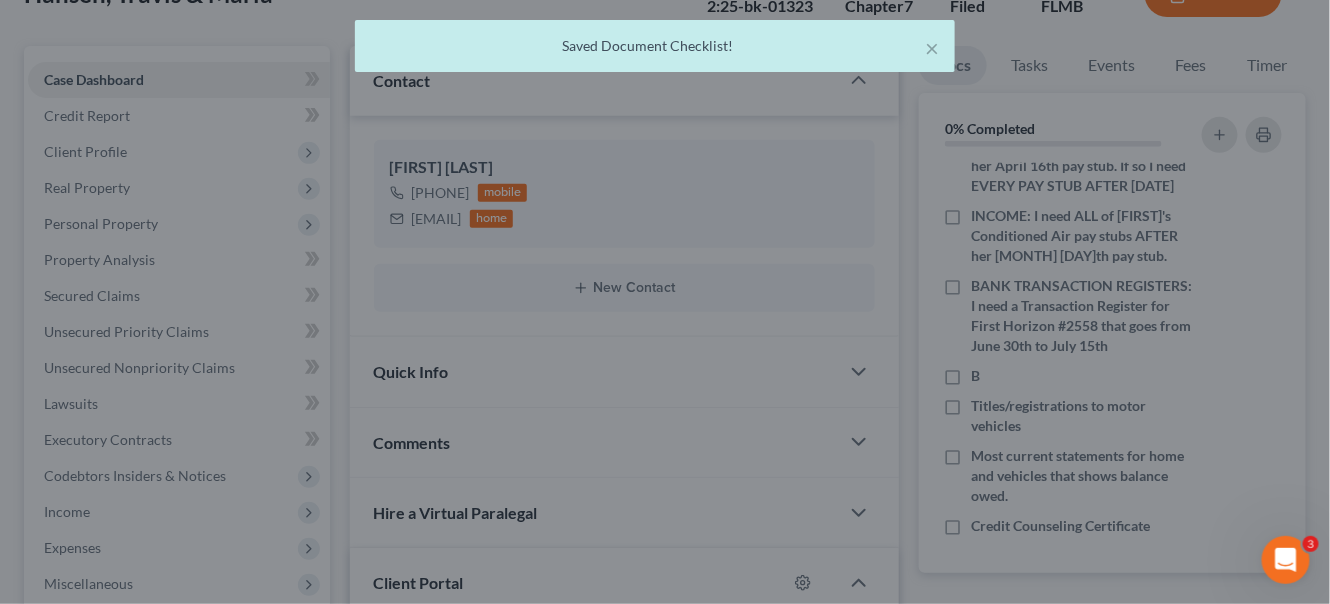 scroll, scrollTop: 315, scrollLeft: 0, axis: vertical 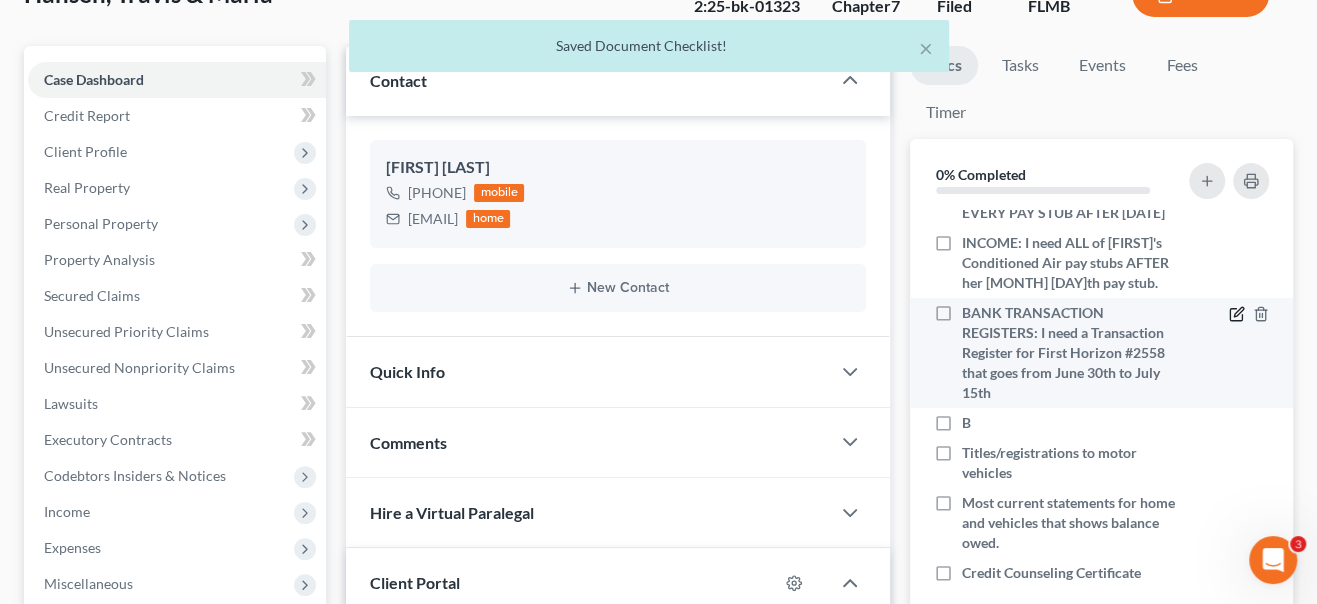 click 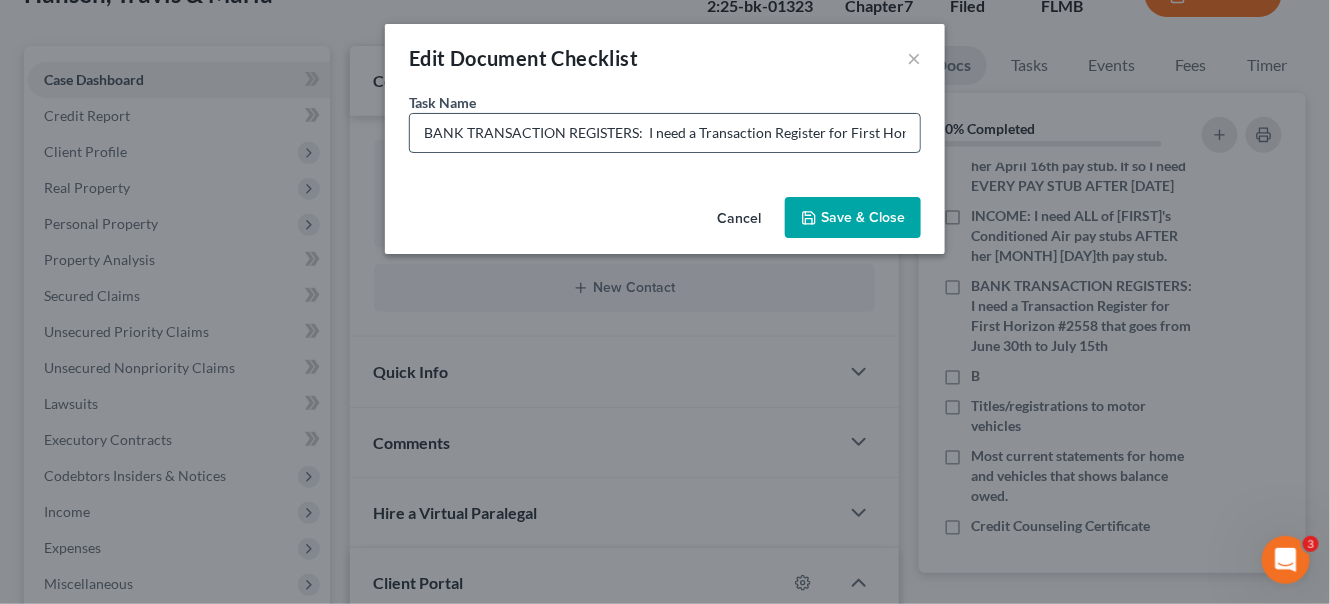 click on "BANK TRANSACTION REGISTERS:  I need a Transaction Register for First Horizon #2558  that goes from June 30th to July 15th" at bounding box center [665, 133] 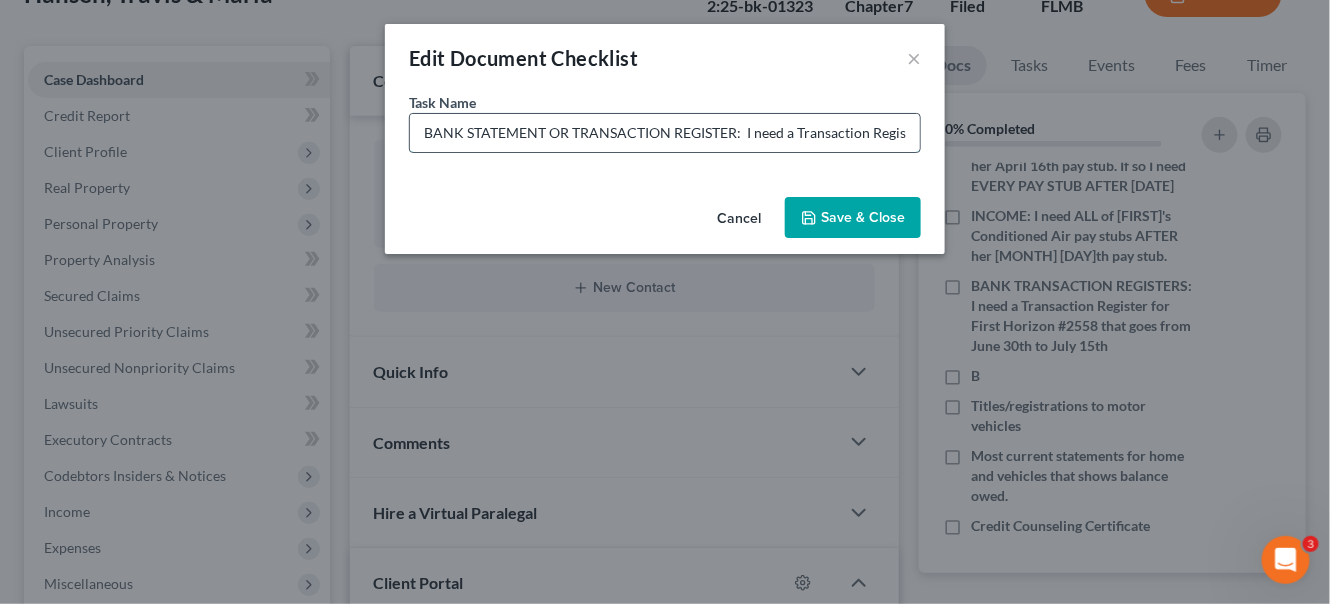 click on "BANK STATEMENT OR TRANSACTION REGISTER:  I need a Transaction Register for First Horizon #2558  that goes from June 30th to July 15th" at bounding box center [665, 133] 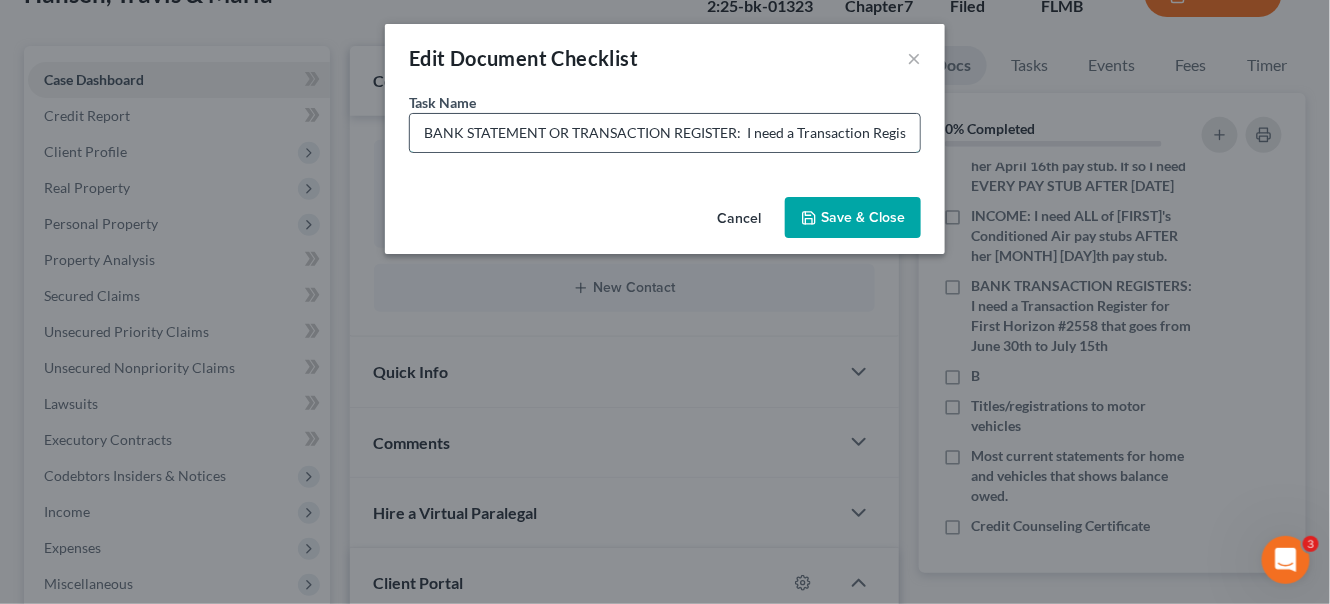 click on "BANK STATEMENT OR TRANSACTION REGISTER:  I need a Transaction Register for First Horizon #2558  that goes from June 30th to July 15th" at bounding box center [665, 133] 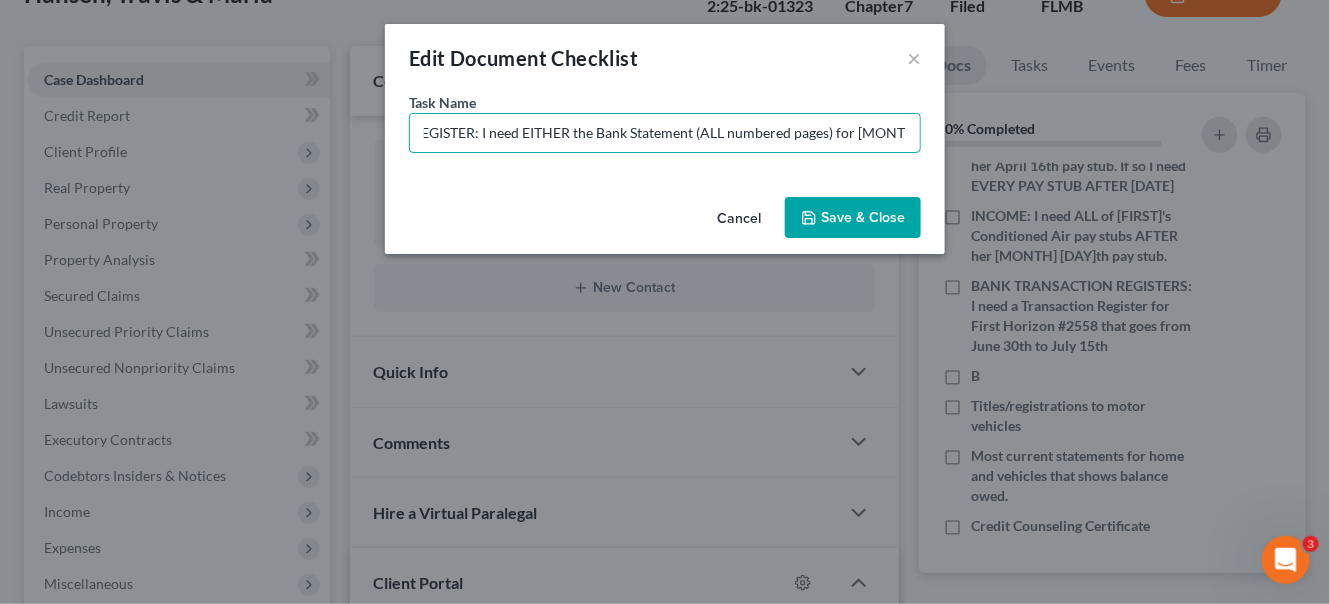 scroll, scrollTop: 0, scrollLeft: 270, axis: horizontal 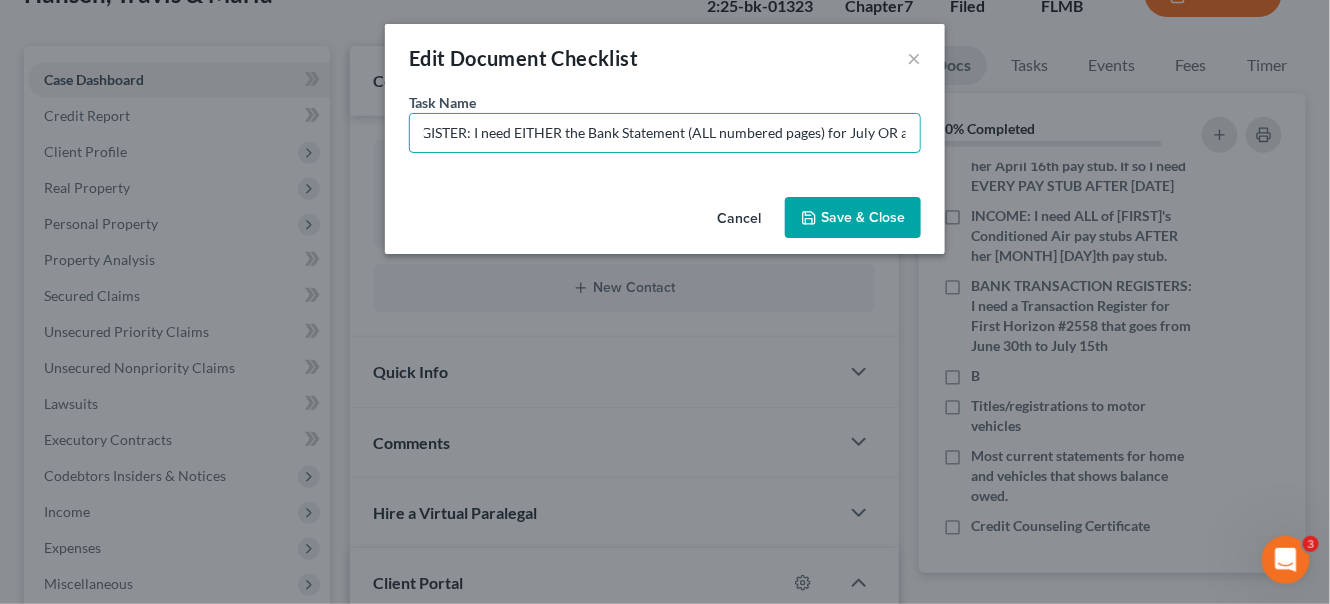 type on "BANK STATEMENT OR TRANSACTION REGISTER: I need EITHER the Bank Statement (ALL numbered pages) for July OR a Transaction Register for First Horizon #[NUMBER] that goes from June 30th to July 15th" 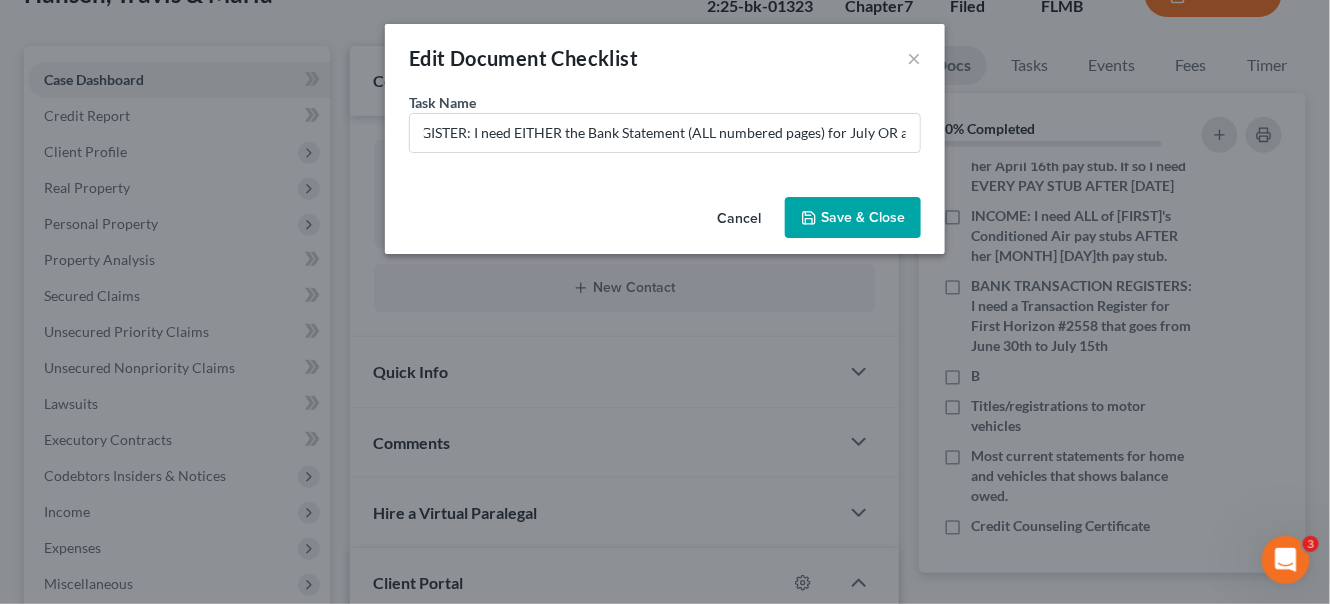 click on "Save & Close" at bounding box center [853, 218] 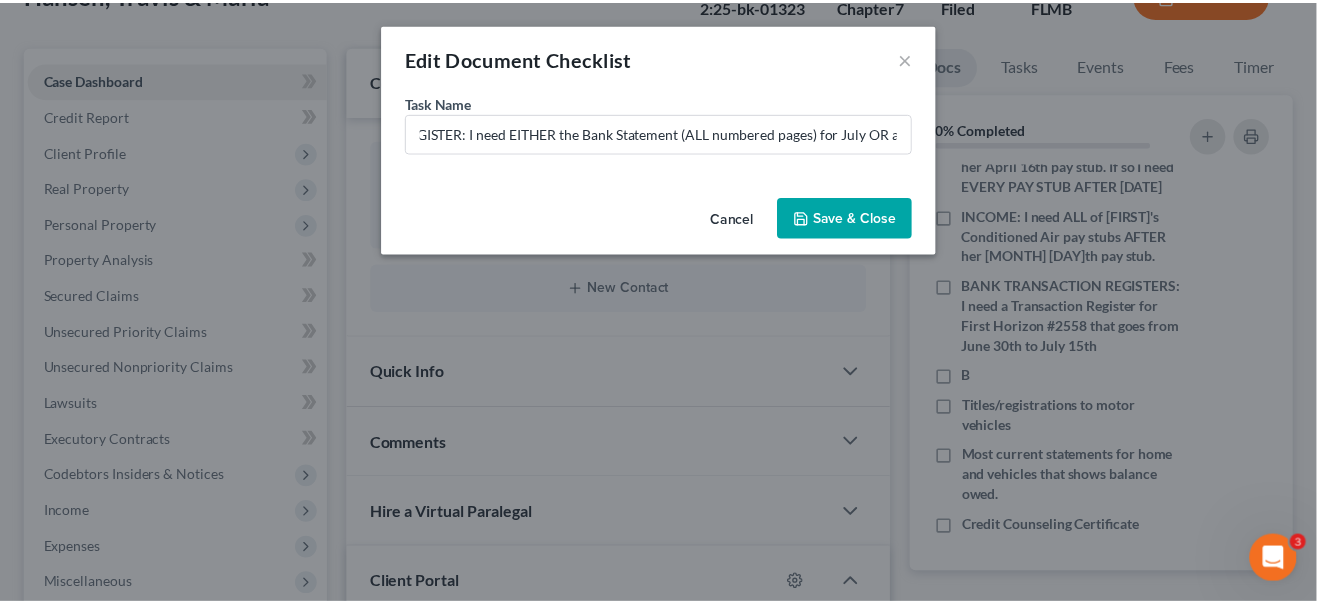 scroll, scrollTop: 0, scrollLeft: 0, axis: both 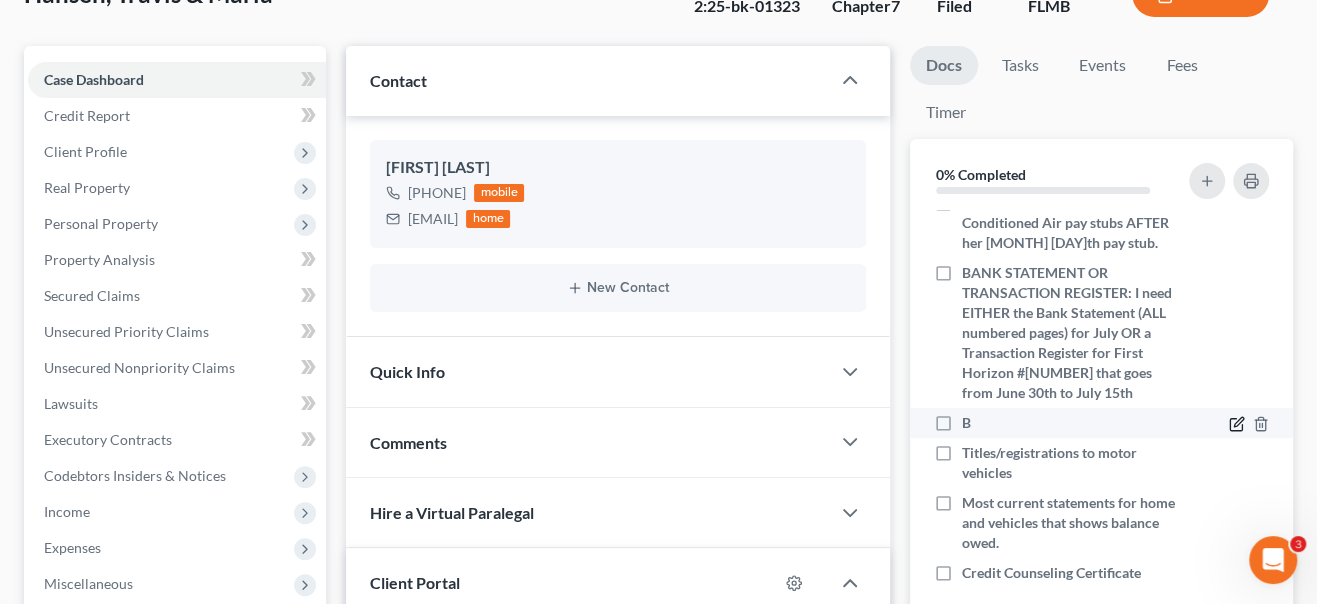 click 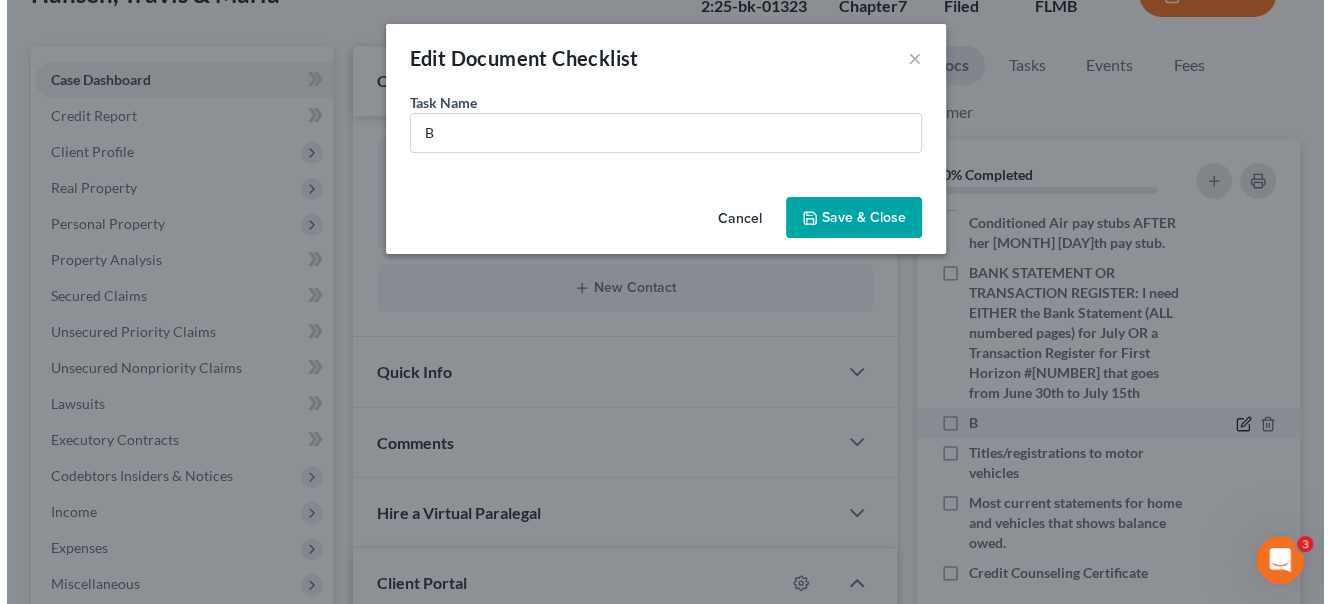 scroll, scrollTop: 355, scrollLeft: 0, axis: vertical 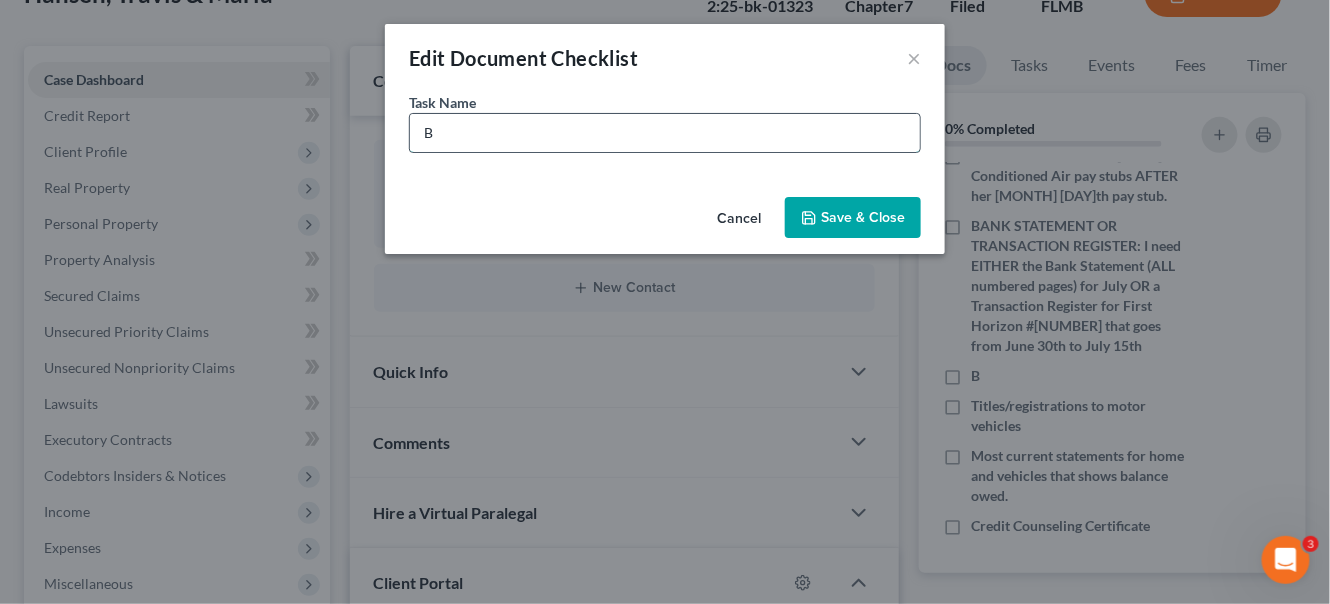 click on "B" at bounding box center (665, 133) 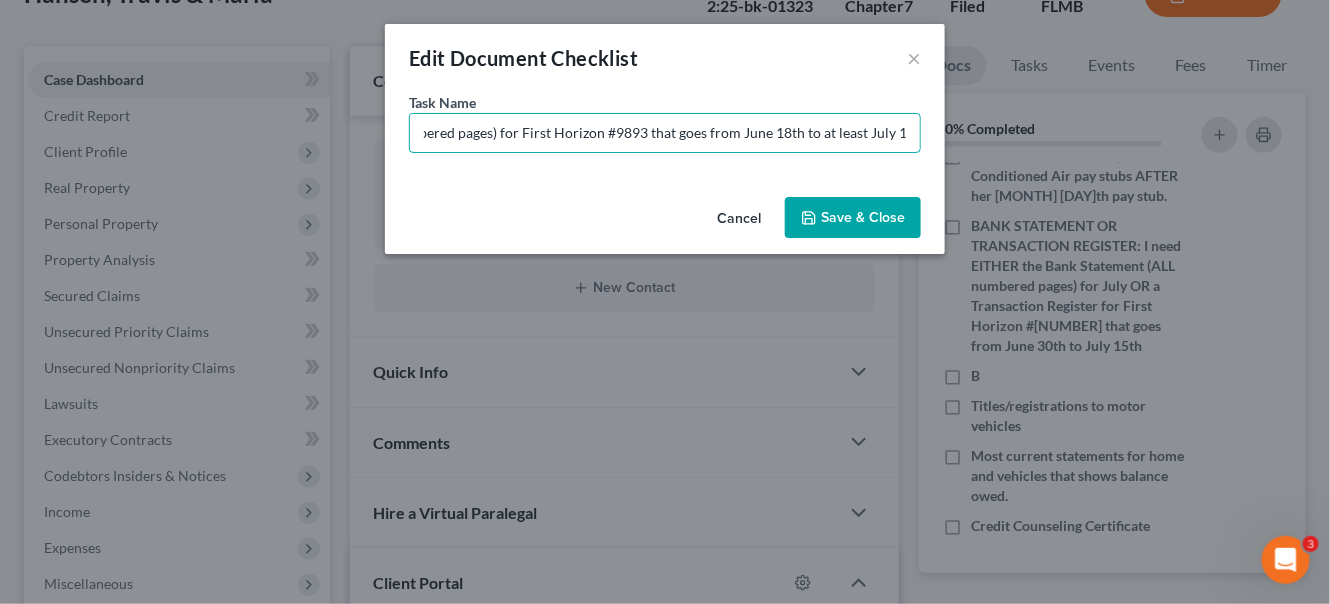 scroll, scrollTop: 0, scrollLeft: 354, axis: horizontal 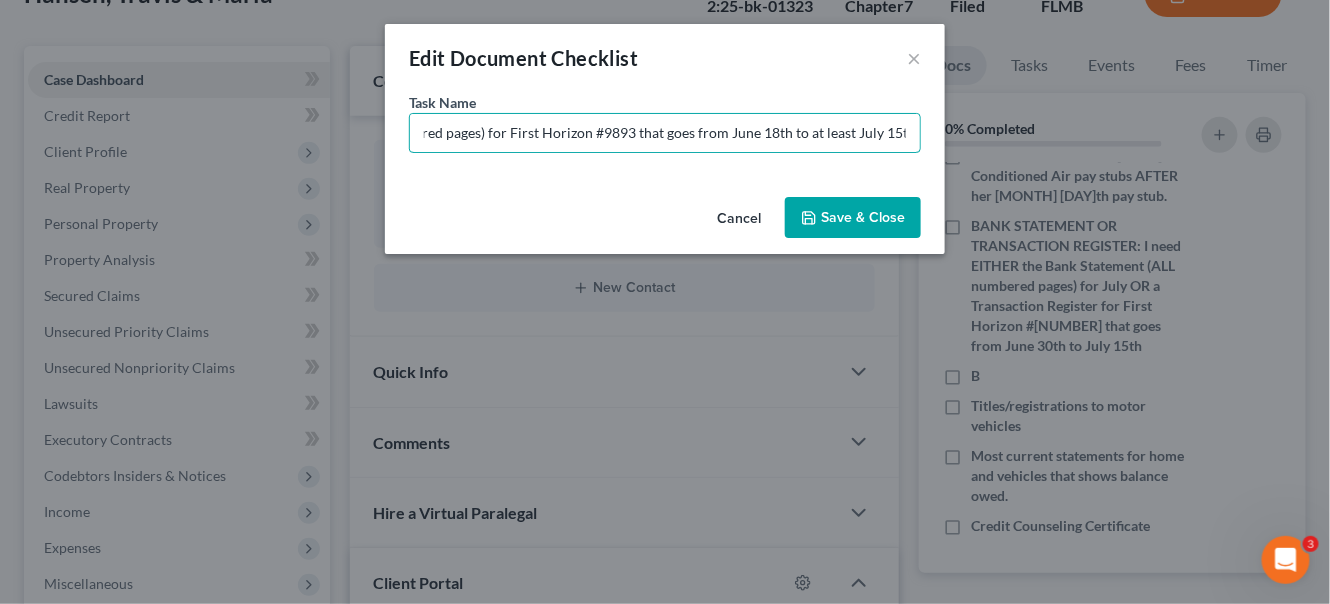 type on "BANK STATEMENT: I need a Bank Statement (ALL numbered pages) for First Horizon #9893 that goes from June 18th to at least July 15th" 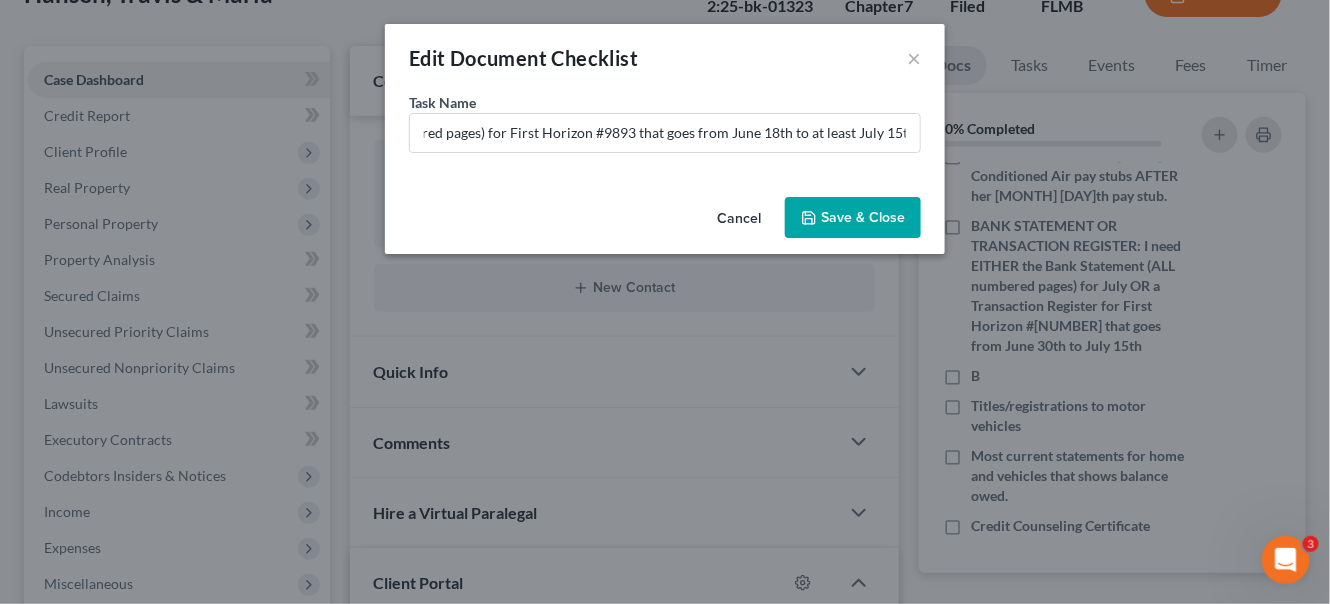 click on "Save & Close" at bounding box center (853, 218) 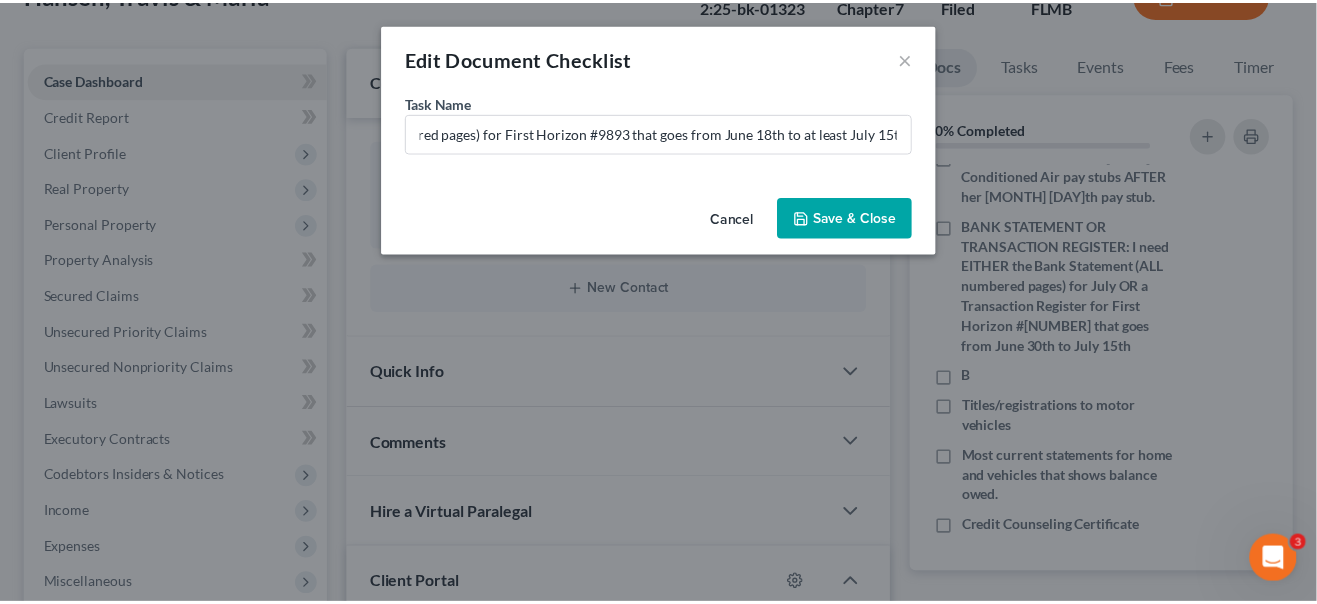scroll, scrollTop: 0, scrollLeft: 0, axis: both 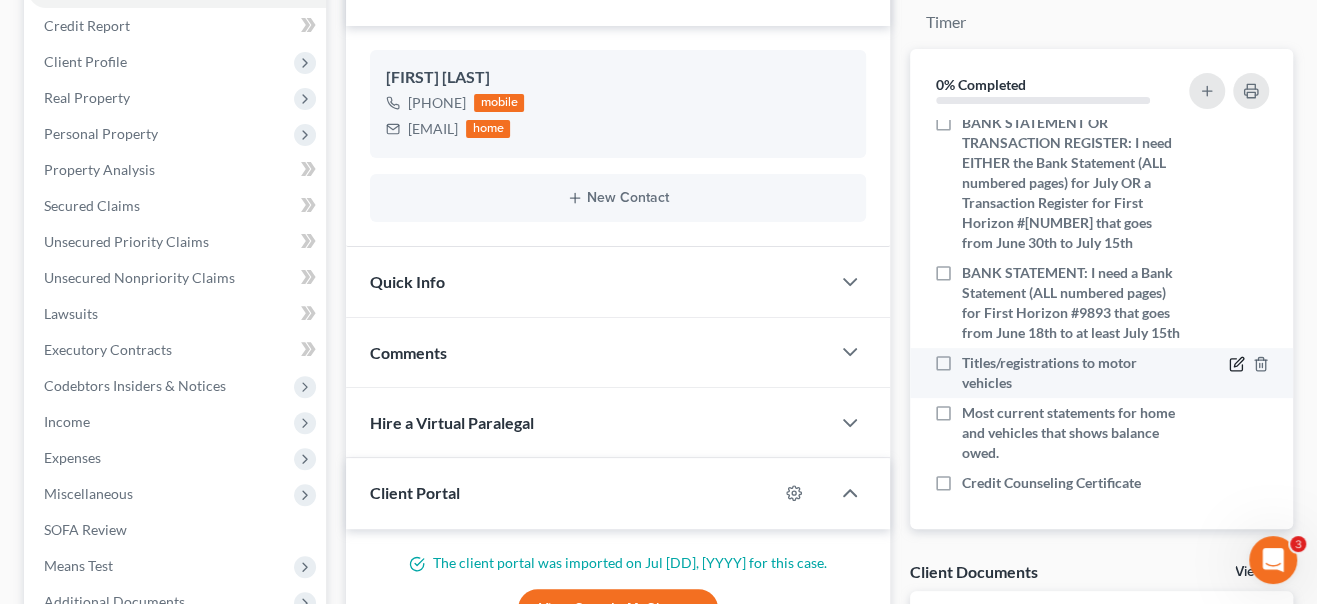 click 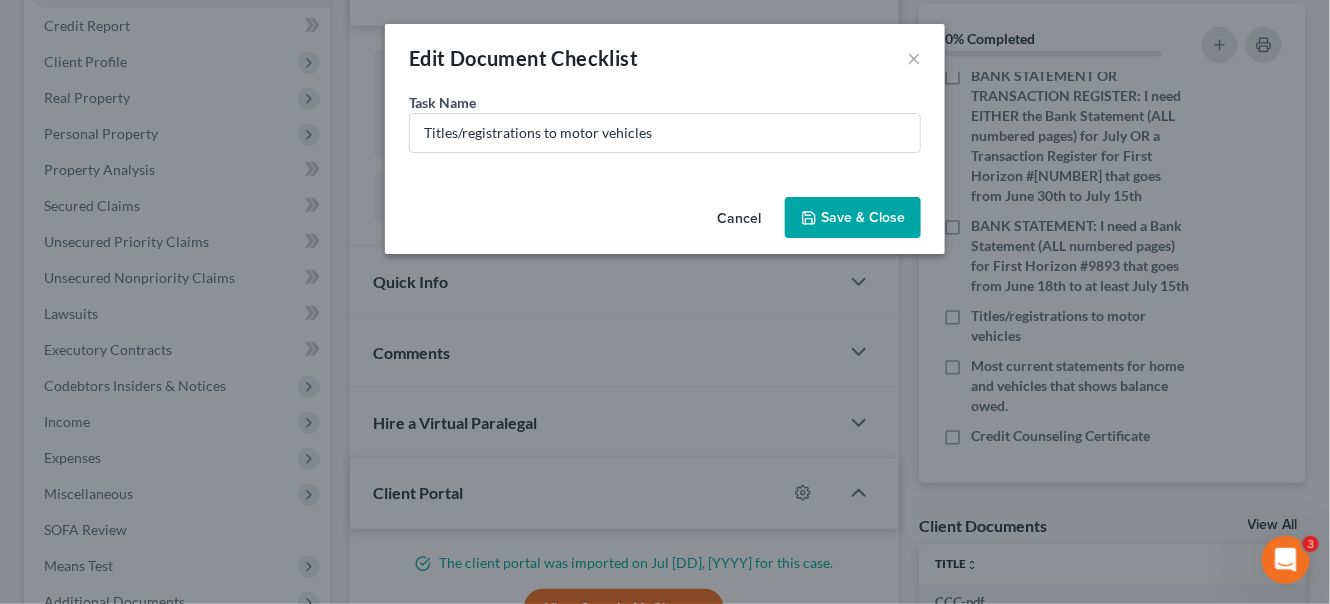 scroll, scrollTop: 435, scrollLeft: 0, axis: vertical 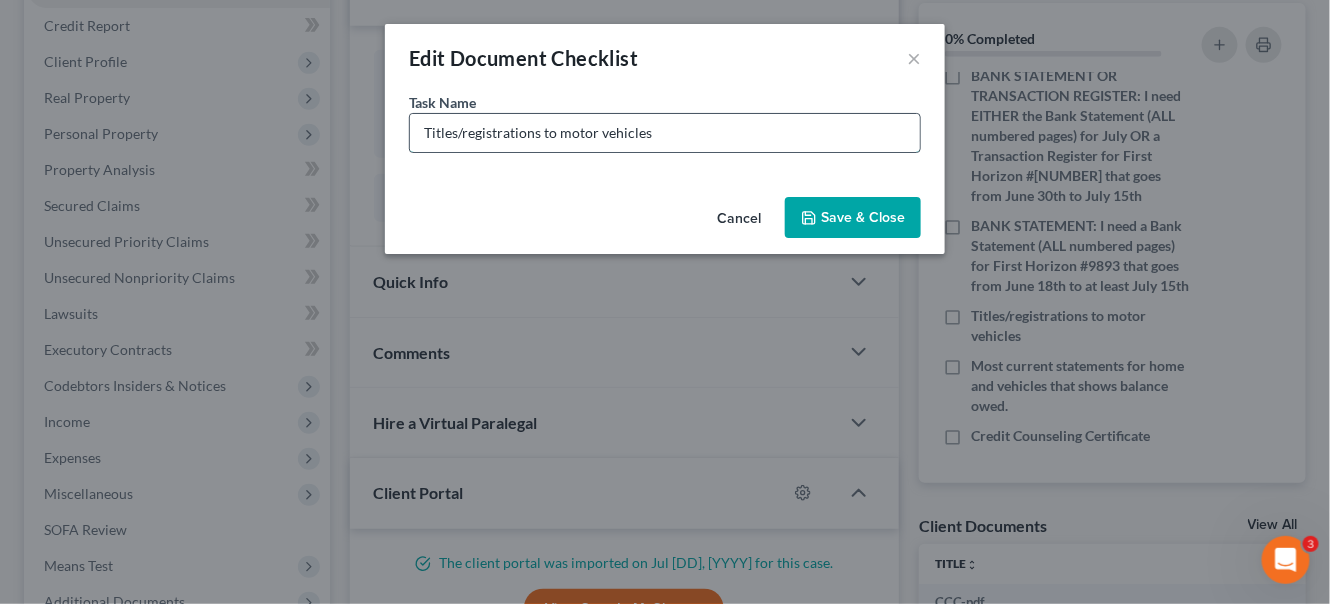 drag, startPoint x: 425, startPoint y: 134, endPoint x: 727, endPoint y: 149, distance: 302.37228 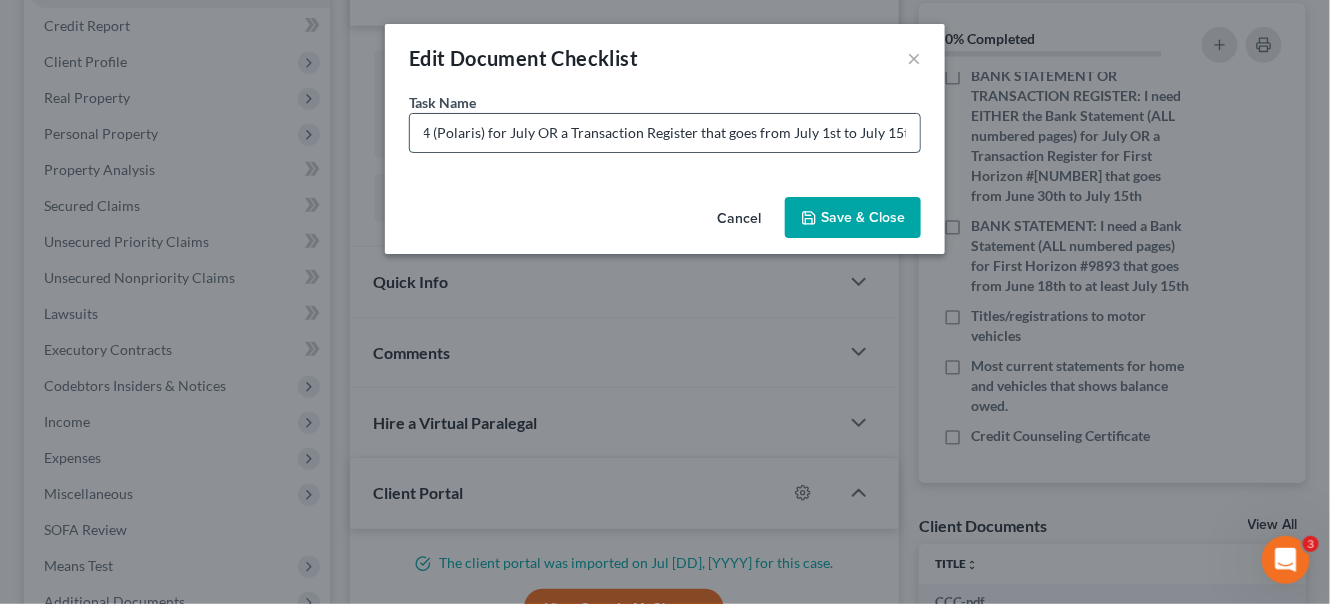 scroll, scrollTop: 0, scrollLeft: 274, axis: horizontal 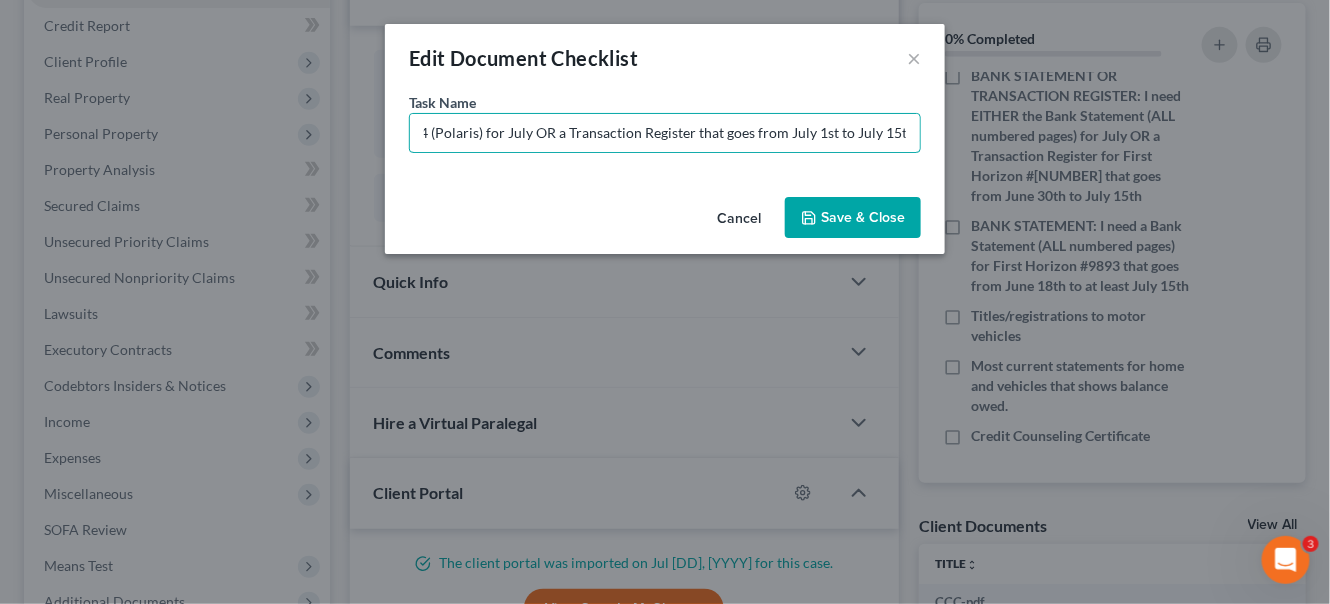 type on "BANK STATEMENT: I need the Liberty #0994 (Polaris) for July OR a Transaction Register that goes from July 1st to July 15th." 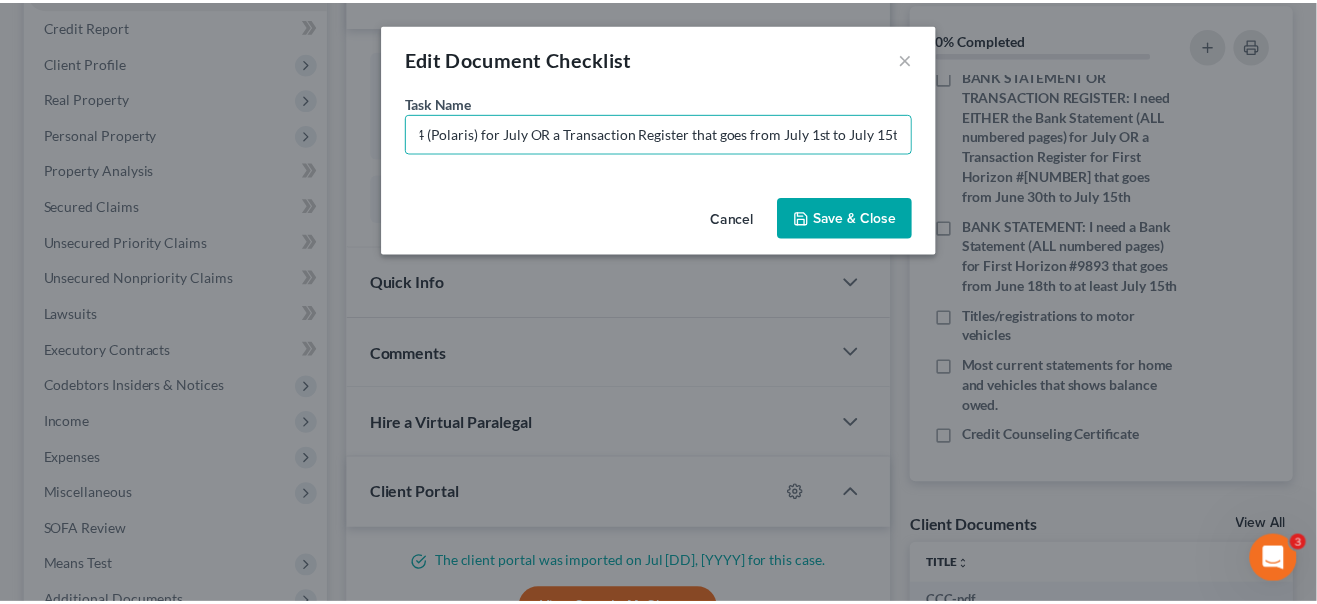 scroll, scrollTop: 0, scrollLeft: 0, axis: both 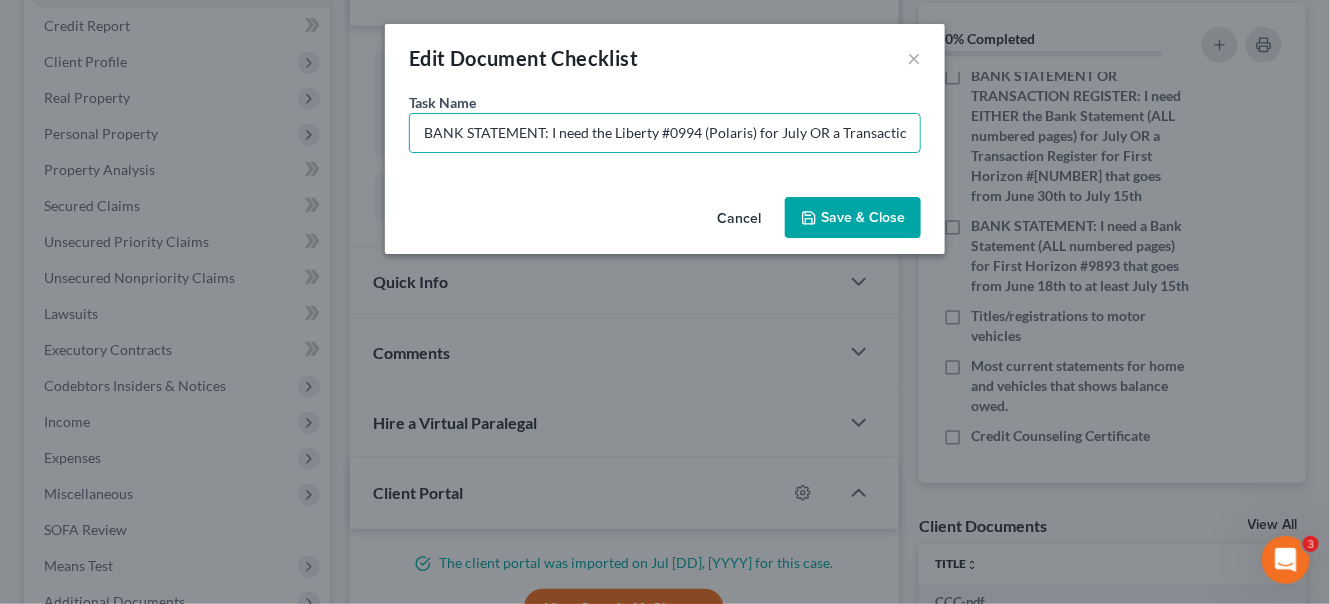 click on "Save & Close" at bounding box center (853, 218) 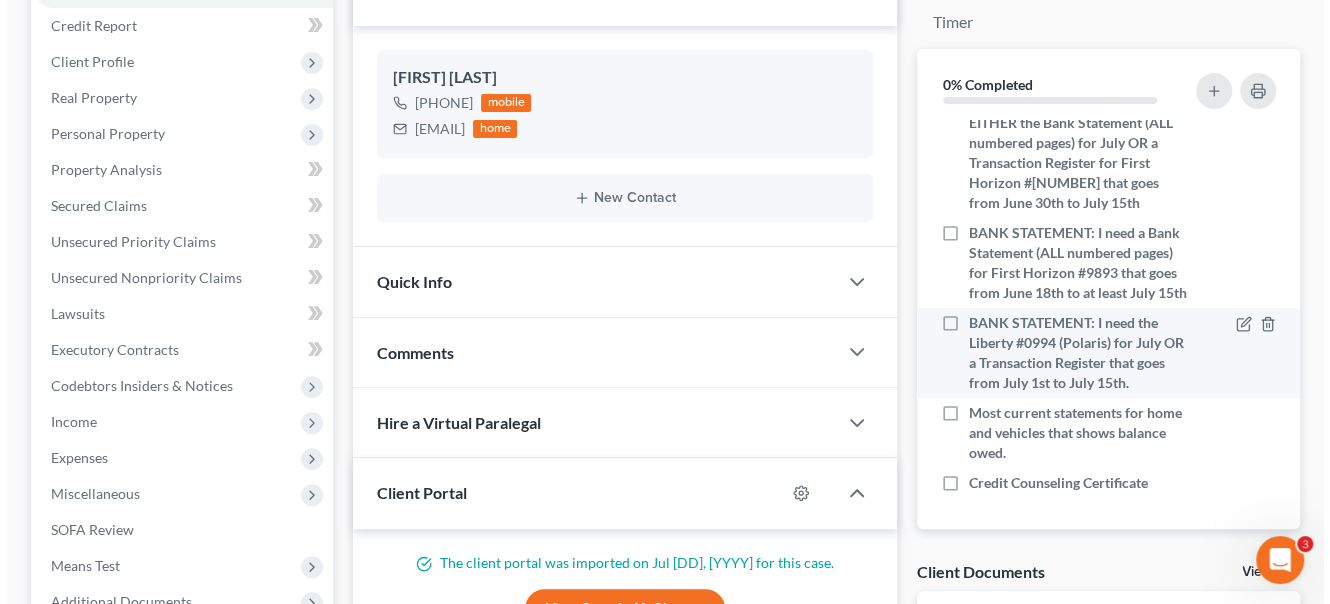 scroll, scrollTop: 495, scrollLeft: 0, axis: vertical 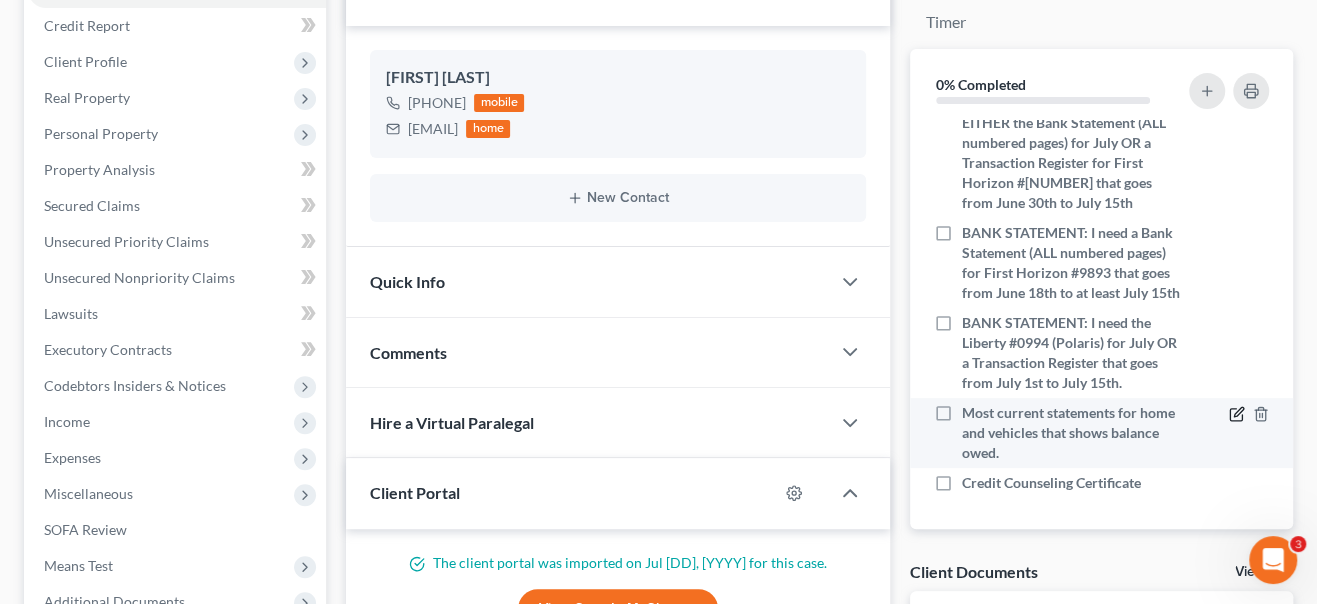 click 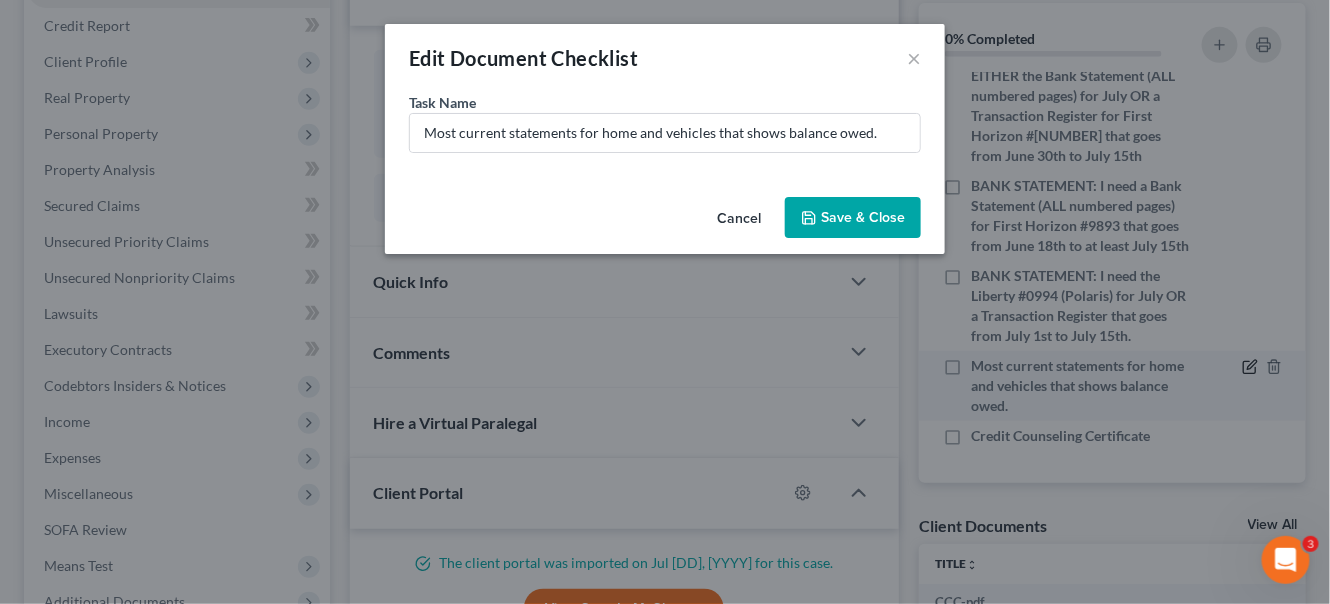 scroll, scrollTop: 475, scrollLeft: 0, axis: vertical 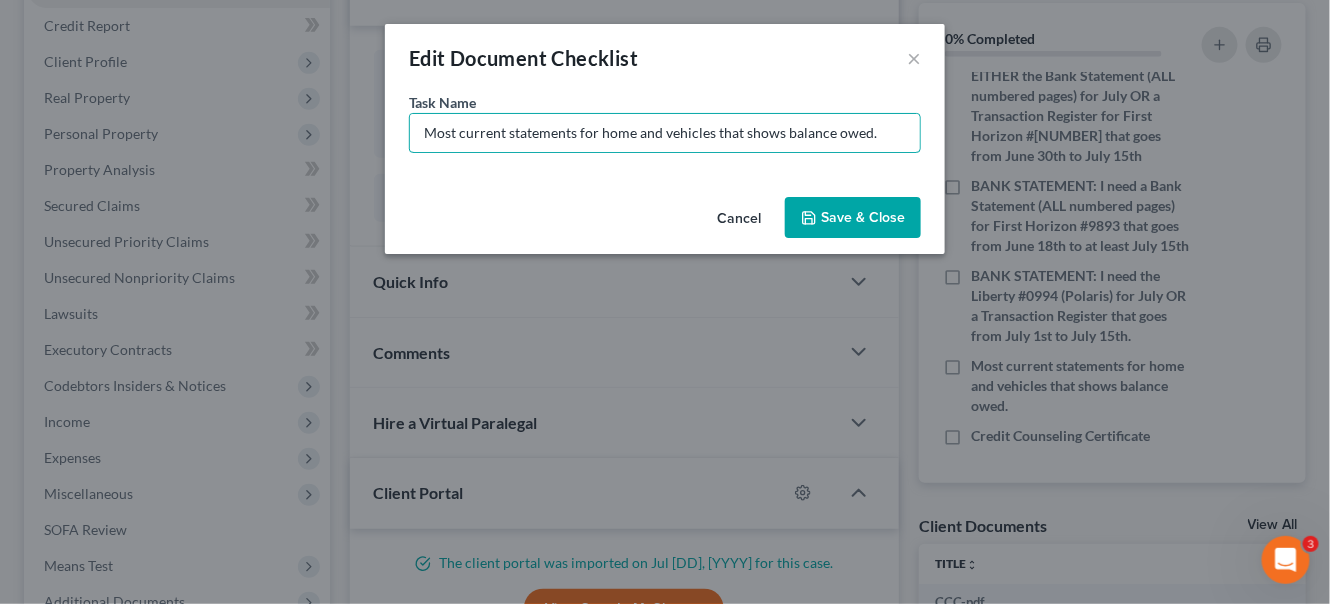 drag, startPoint x: 425, startPoint y: 132, endPoint x: 1000, endPoint y: 160, distance: 575.68134 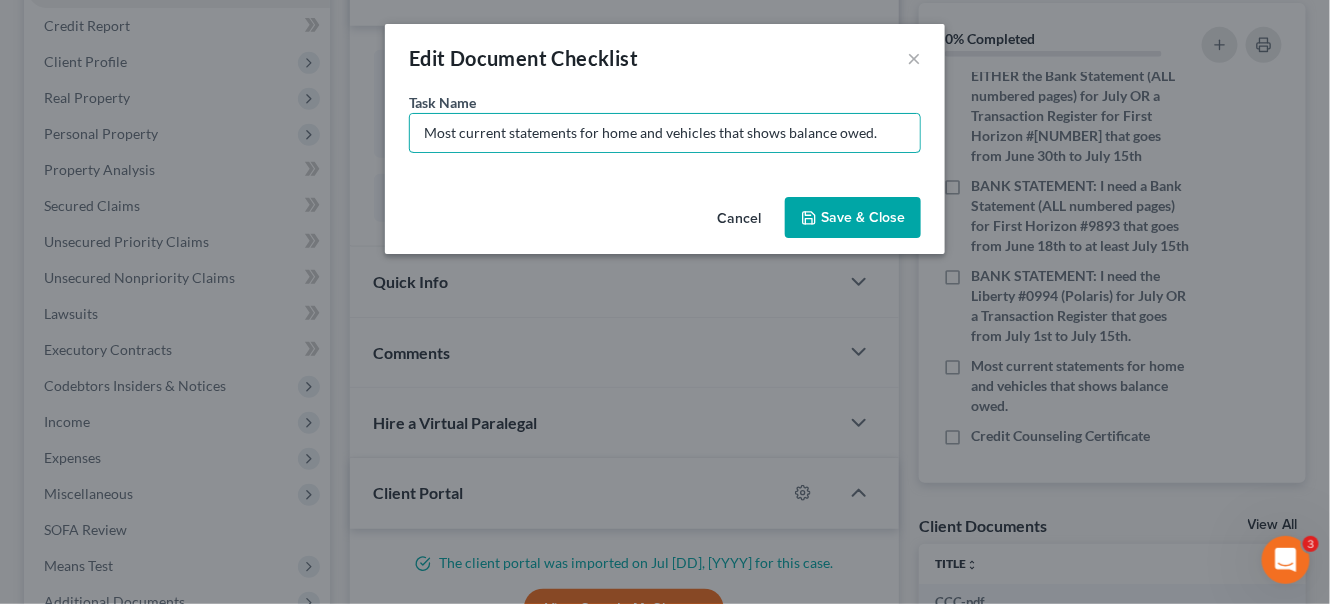 type on "b" 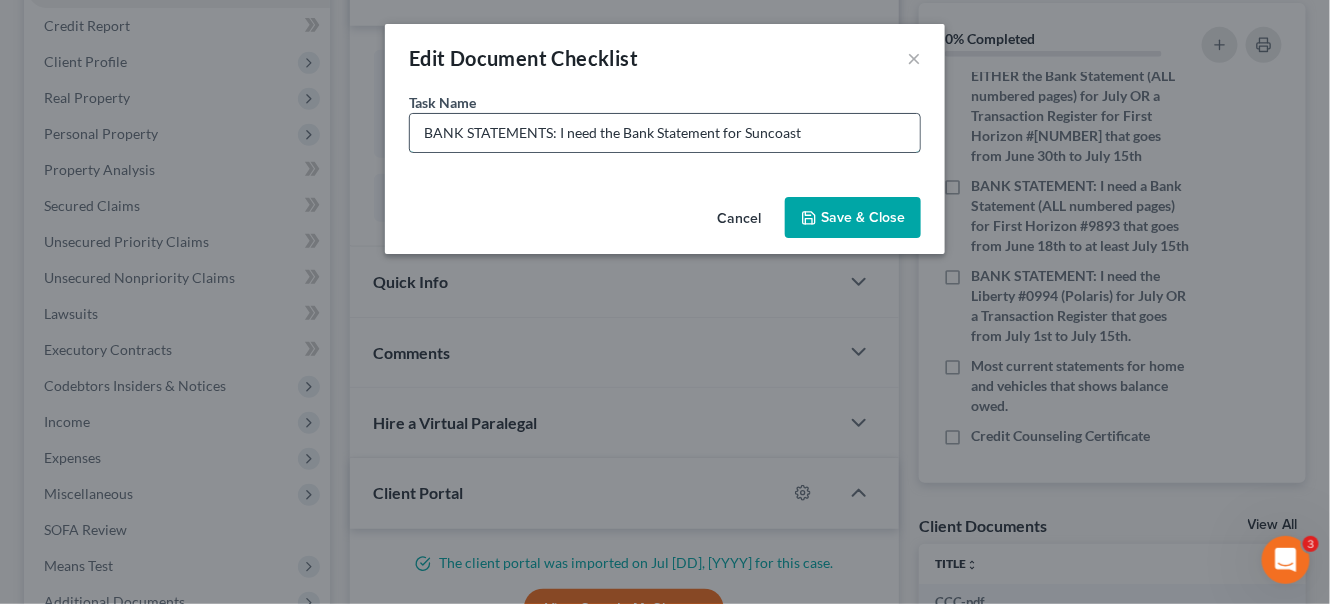 click on "BANK STATEMENTS: I need the Bank Statement for Suncoast" at bounding box center (665, 133) 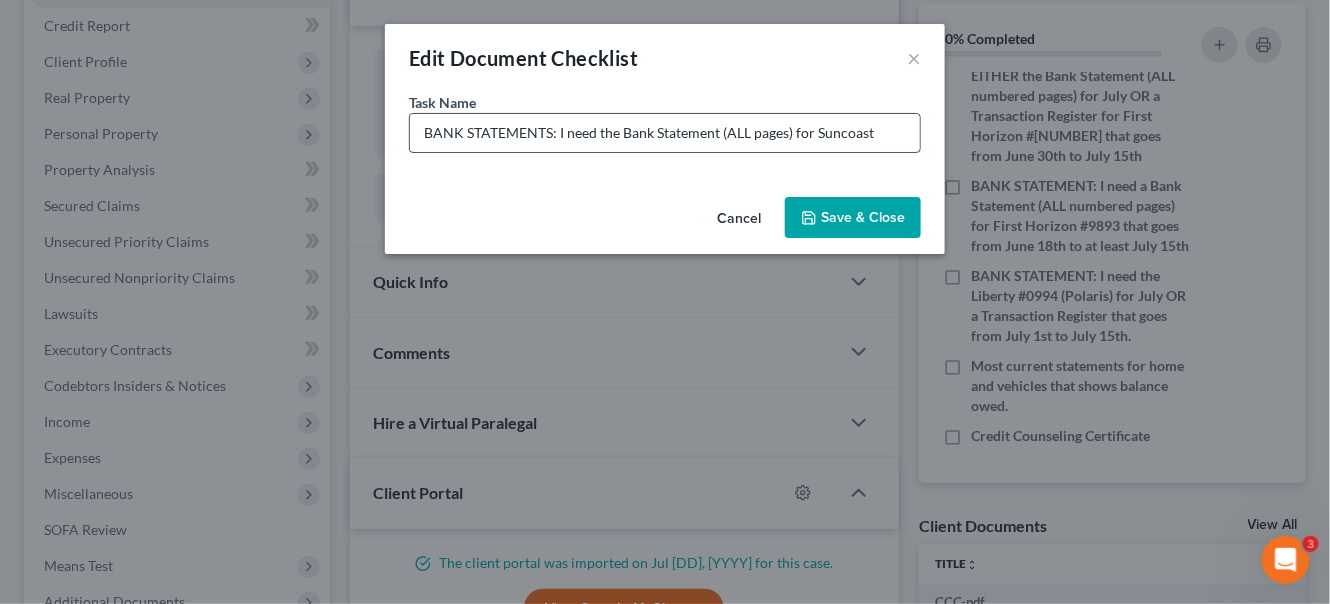 click on "BANK STATEMENTS: I need the Bank Statement (ALL pages) for Suncoast" at bounding box center (665, 133) 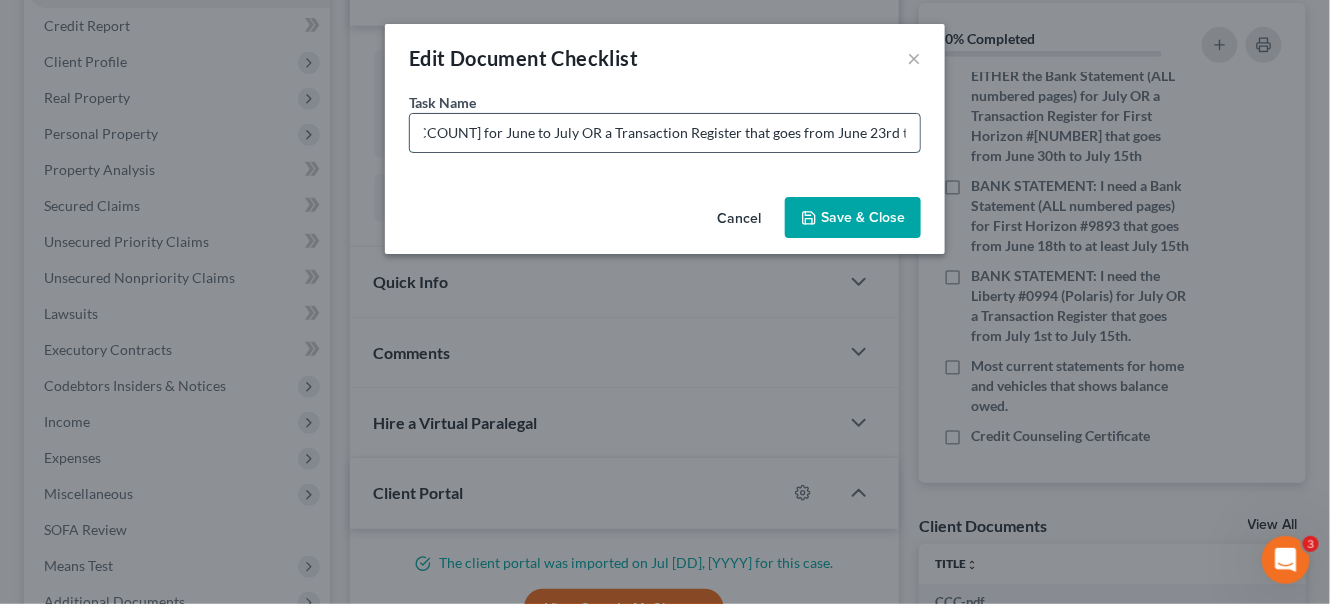 scroll, scrollTop: 0, scrollLeft: 495, axis: horizontal 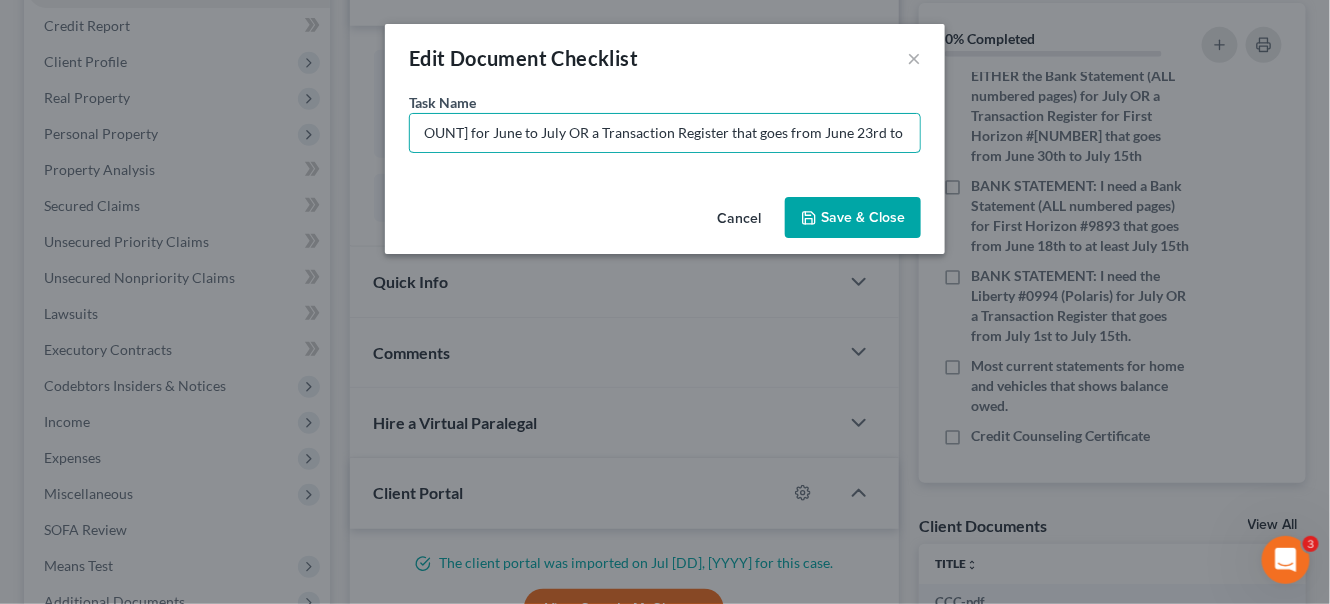 type on "BANK STATEMENTS: I need the Bank Statement (ALL pages) for Suncoast #[ACCOUNT] for June to July OR a Transaction Register that goes from June 23rd to July 15th" 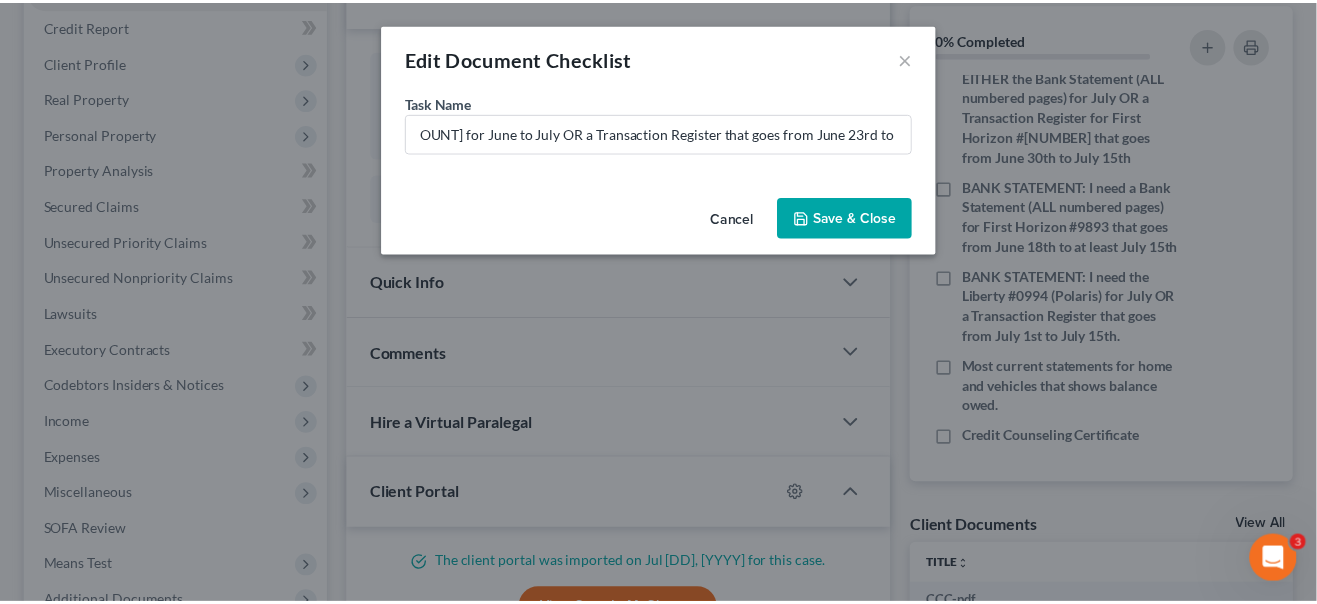 scroll, scrollTop: 0, scrollLeft: 0, axis: both 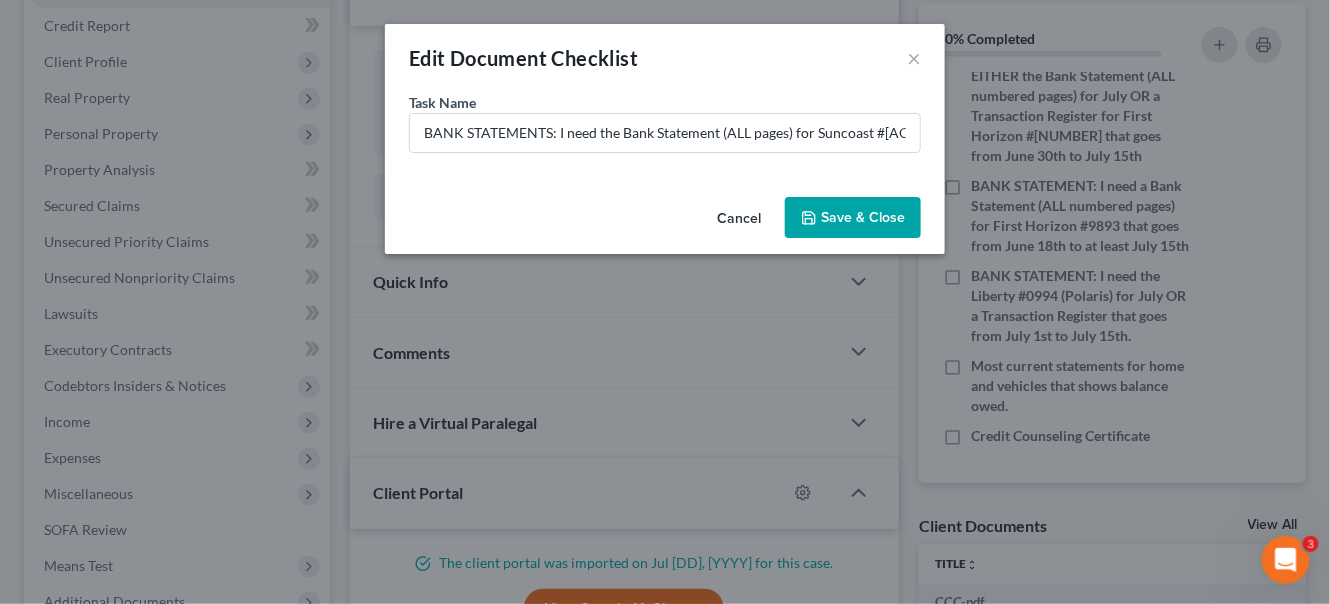 click on "Save & Close" at bounding box center (853, 218) 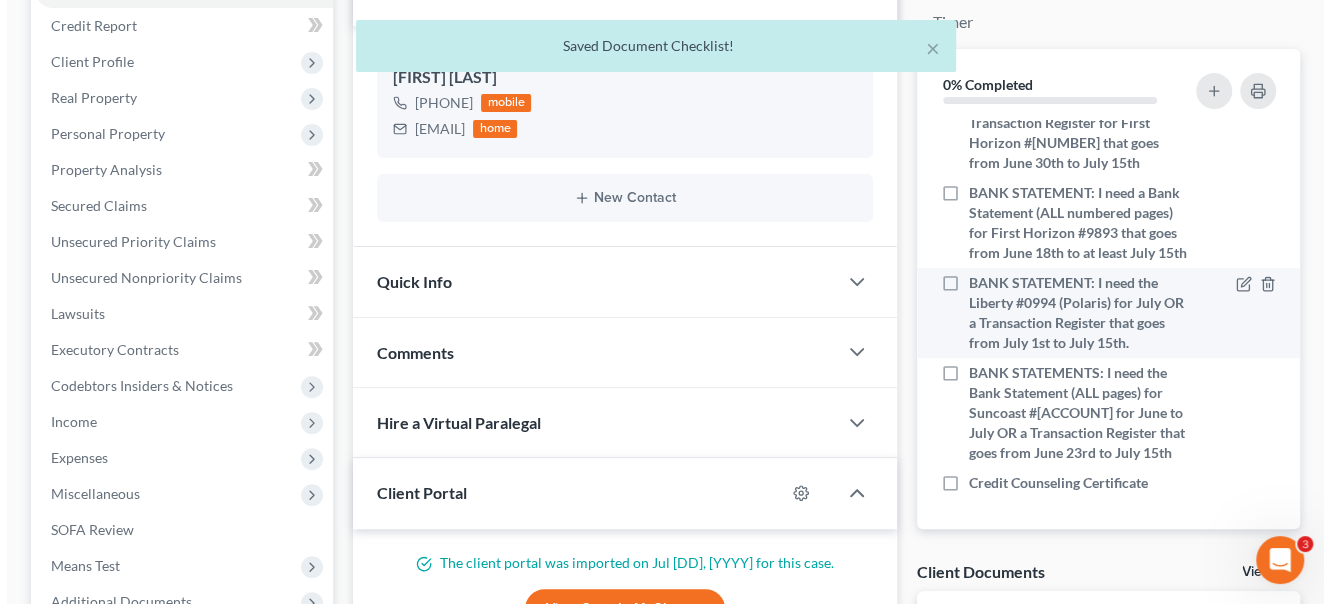 scroll, scrollTop: 535, scrollLeft: 0, axis: vertical 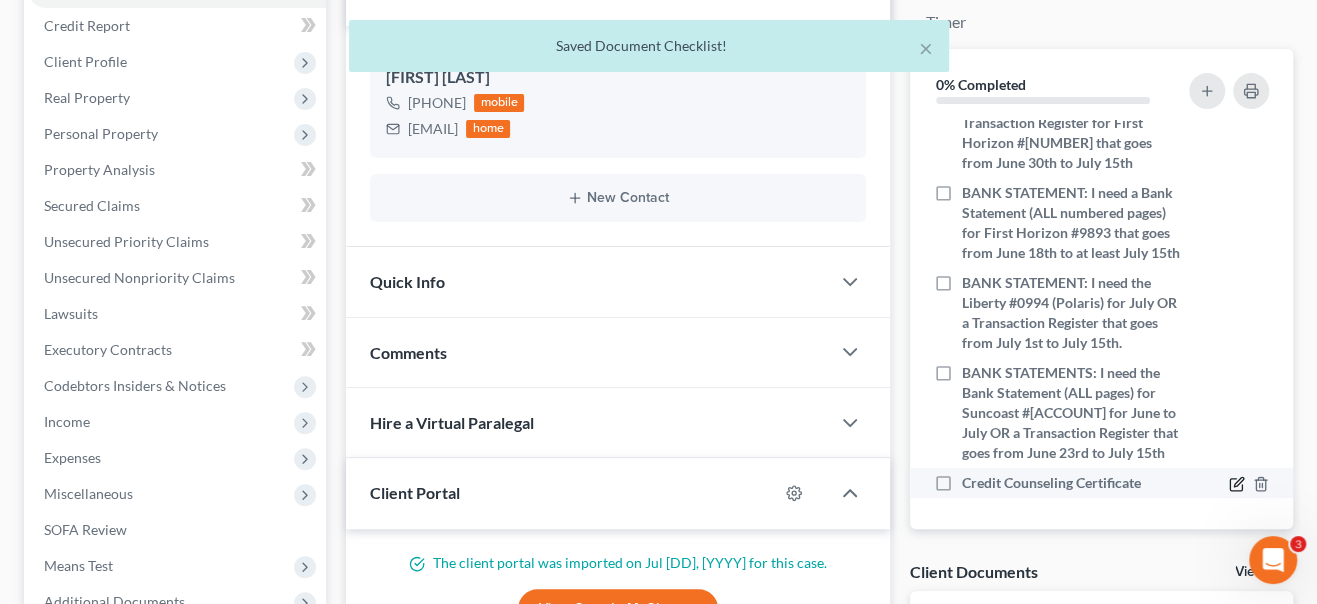 click 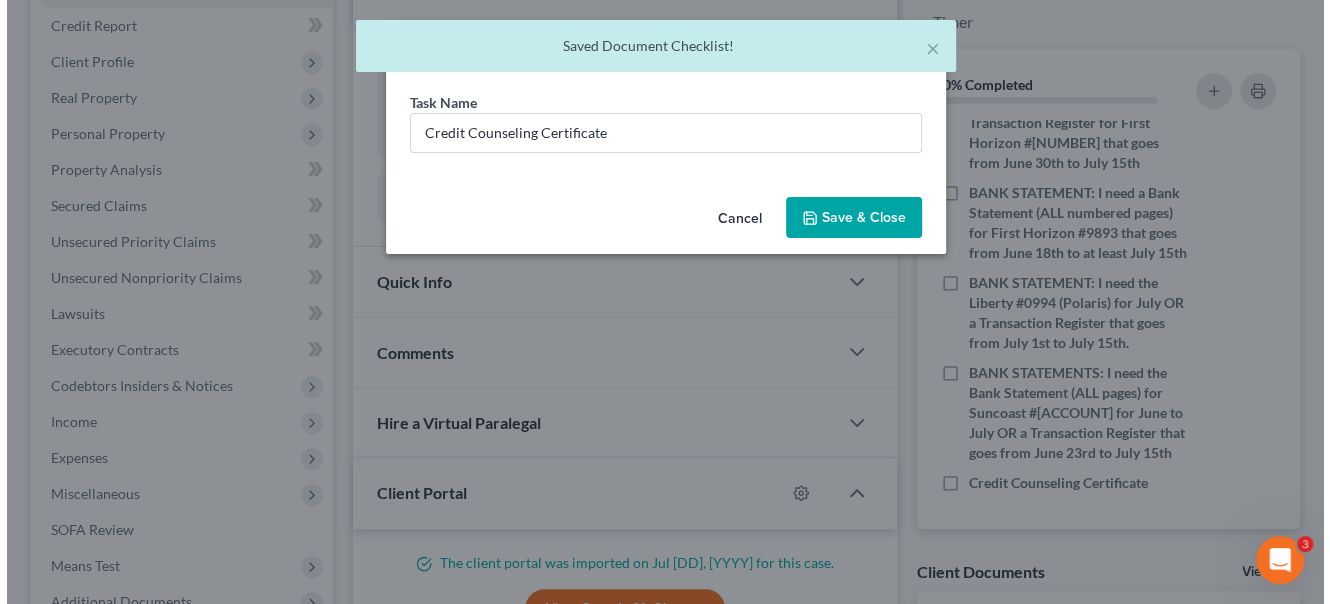 scroll, scrollTop: 515, scrollLeft: 0, axis: vertical 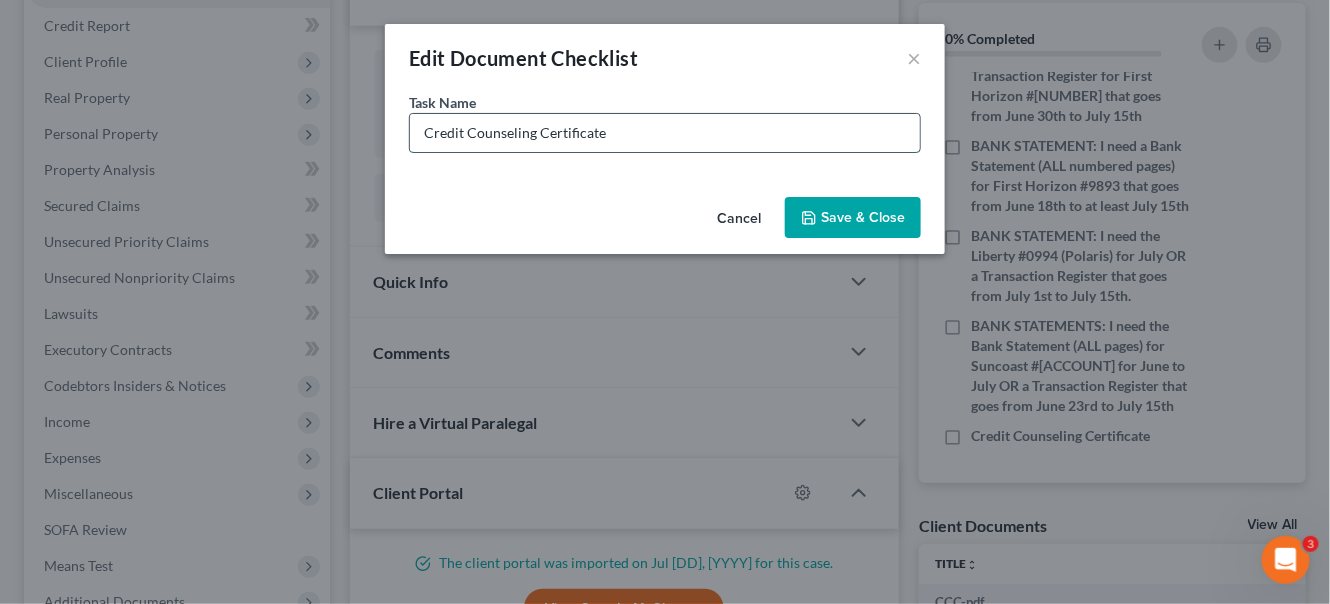 drag, startPoint x: 692, startPoint y: 140, endPoint x: 418, endPoint y: 128, distance: 274.26263 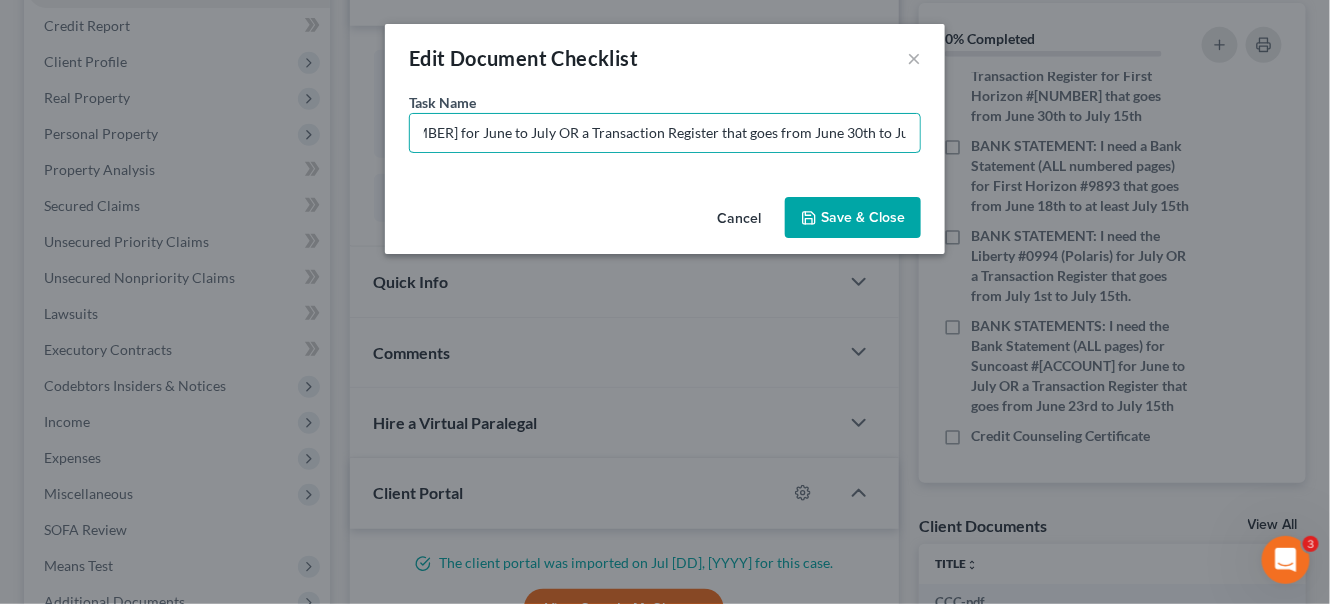 scroll, scrollTop: 0, scrollLeft: 498, axis: horizontal 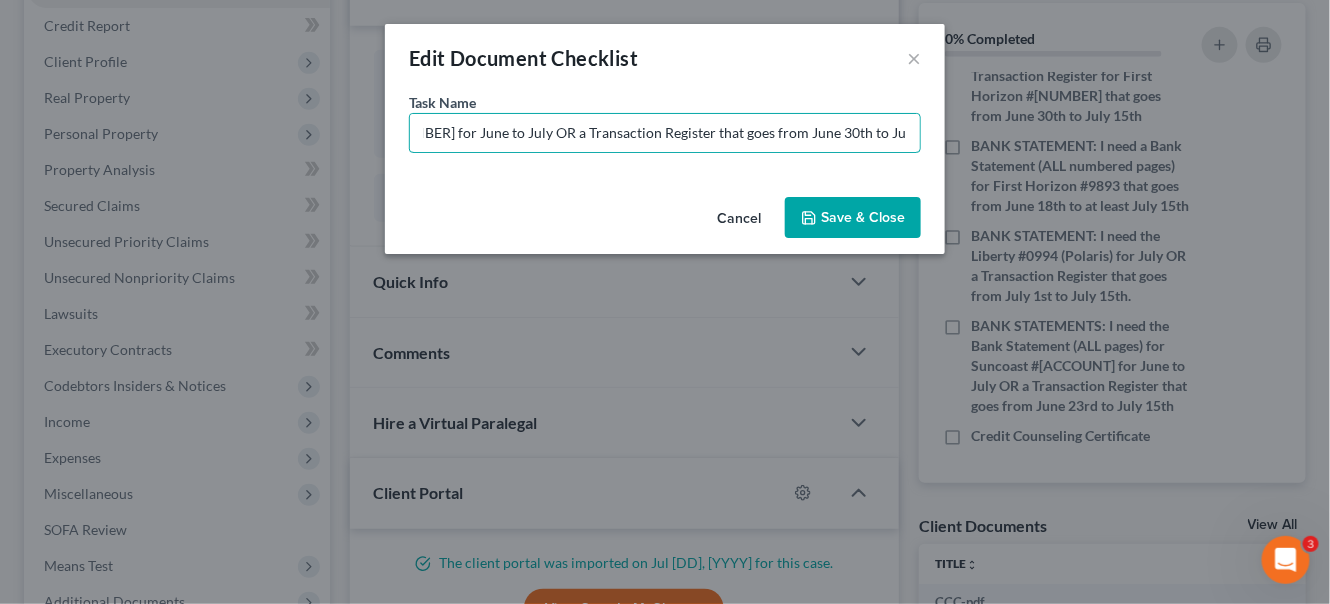 type on "BANK STATEMENTS: I need the Bank Statement (ALL pages) for Suncoast #[NUMBER] for June to July OR a Transaction Register that goes from June 30th to July 15th." 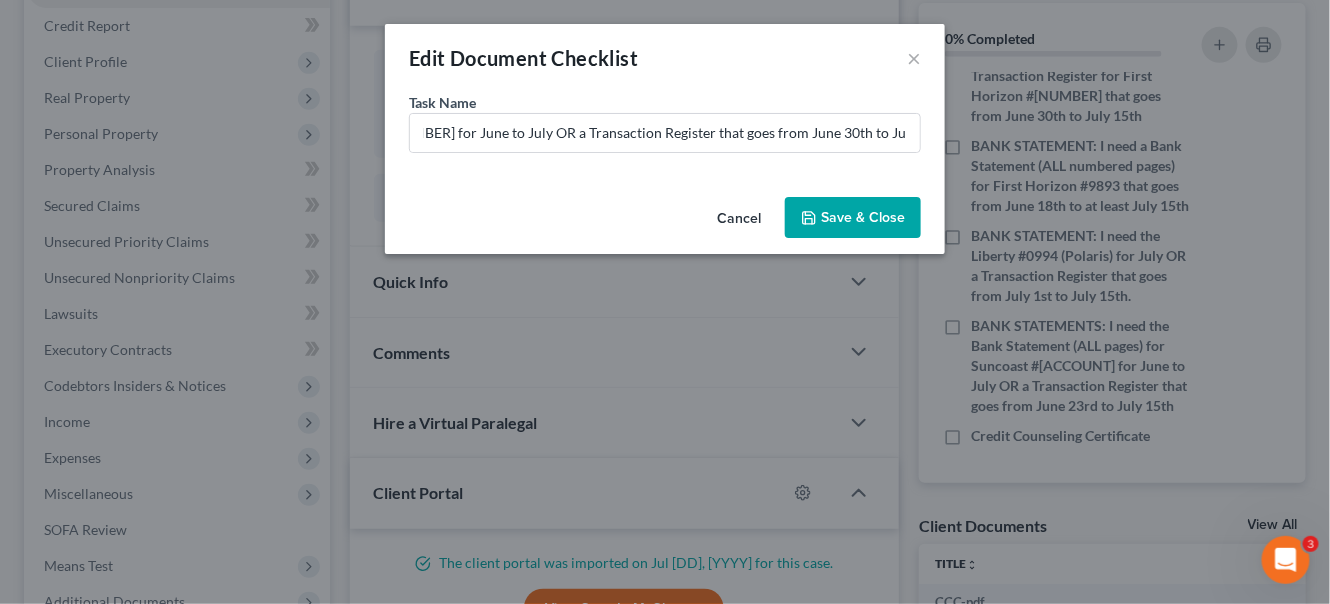 click on "Save & Close" at bounding box center (853, 218) 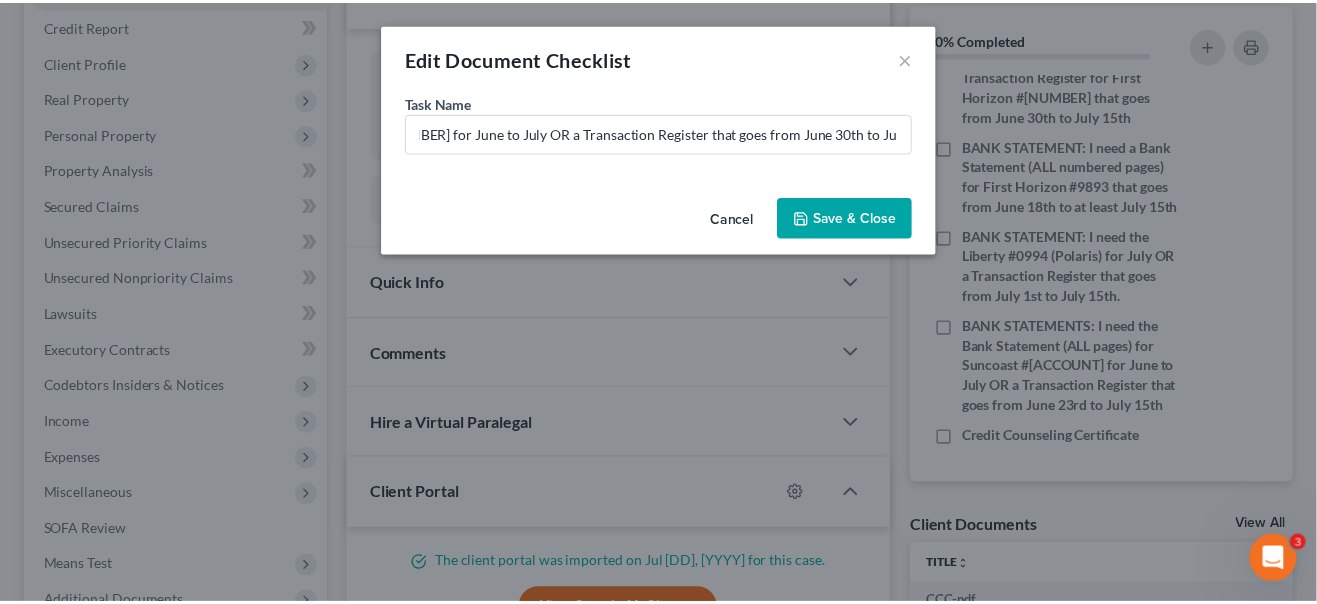 scroll, scrollTop: 0, scrollLeft: 0, axis: both 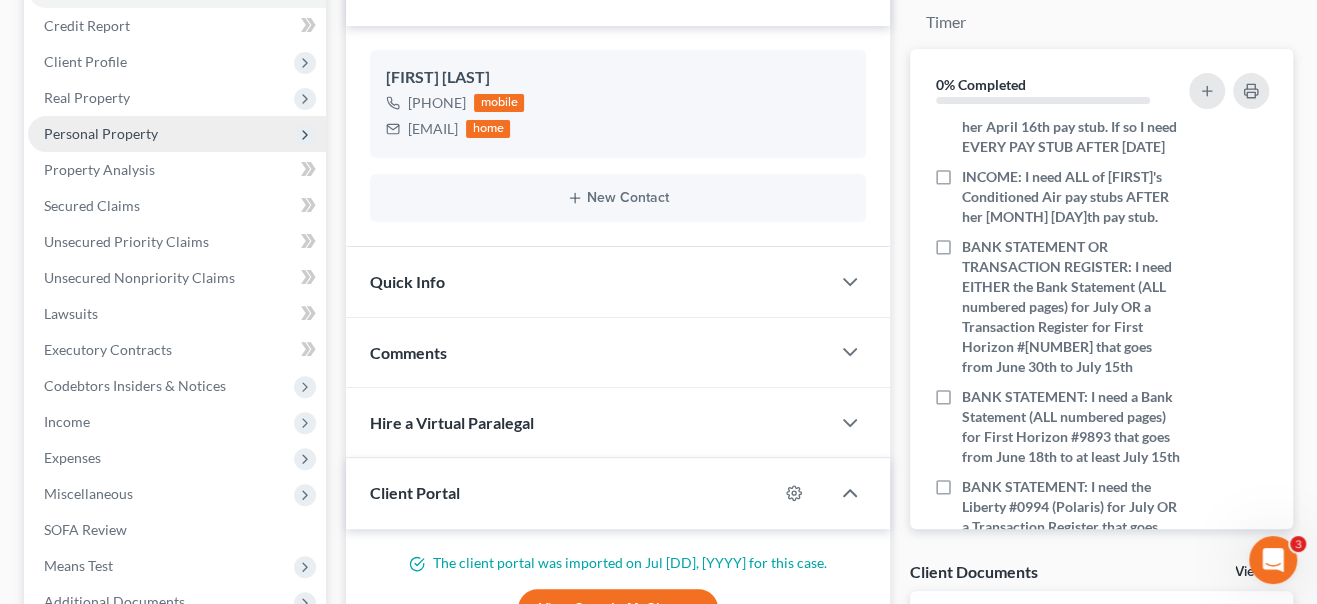 click on "Personal Property" at bounding box center [101, 133] 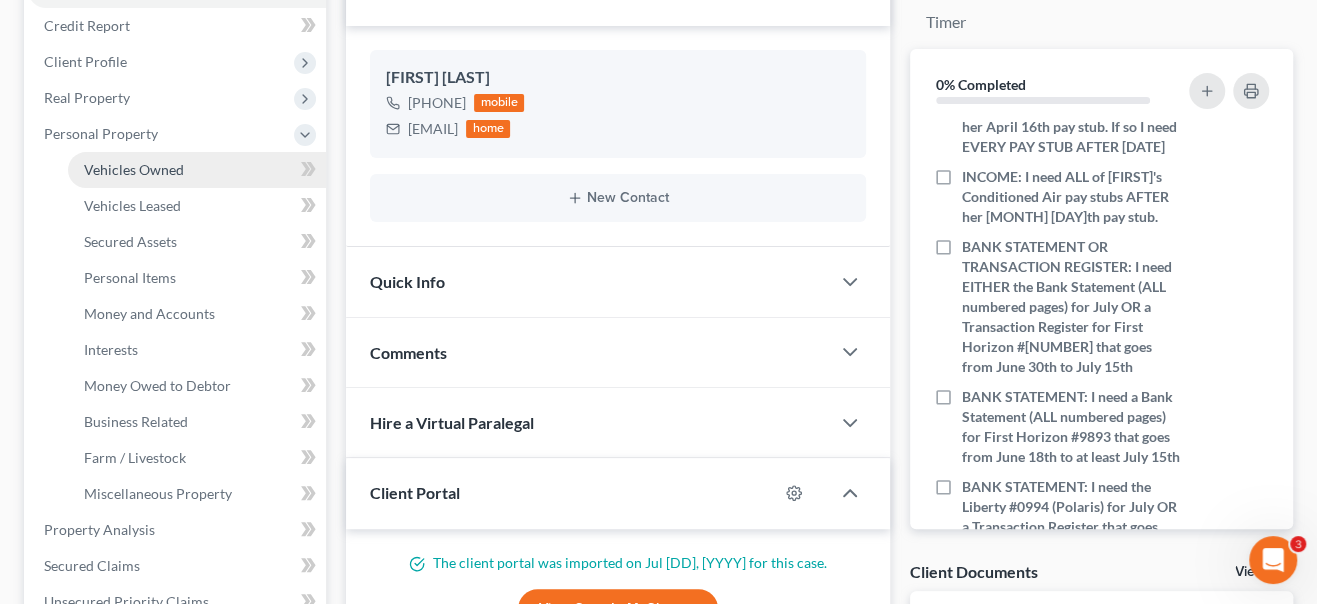 click on "Vehicles Owned" at bounding box center [134, 169] 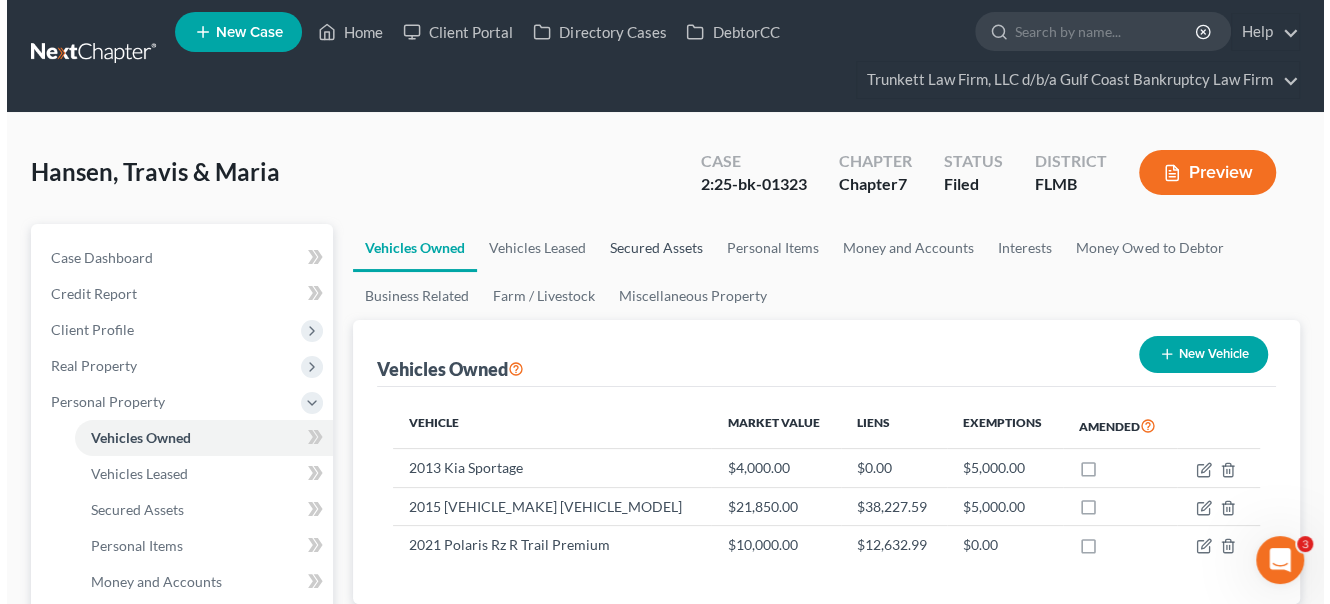 scroll, scrollTop: 0, scrollLeft: 0, axis: both 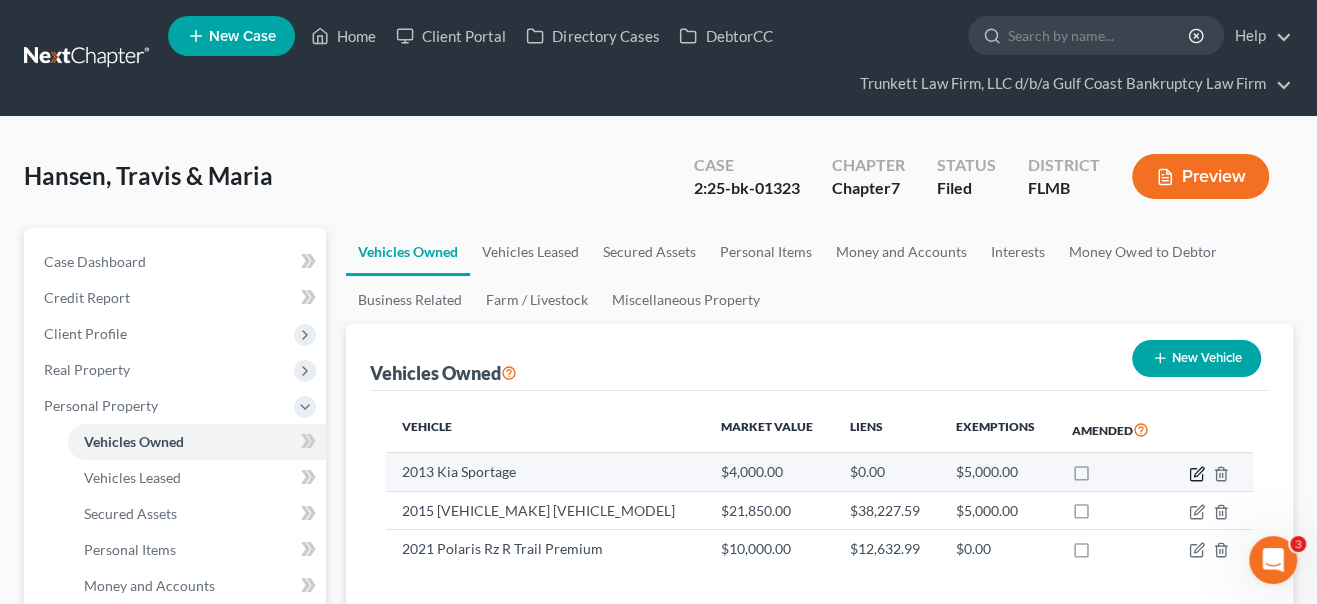 click 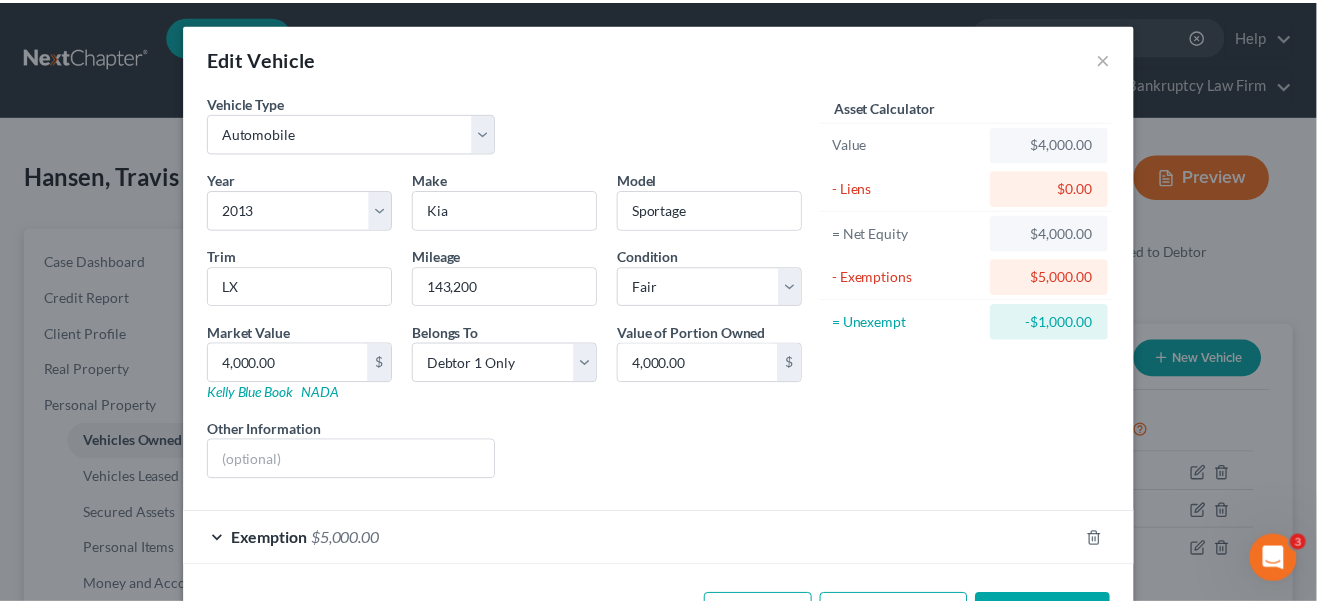 scroll, scrollTop: 69, scrollLeft: 0, axis: vertical 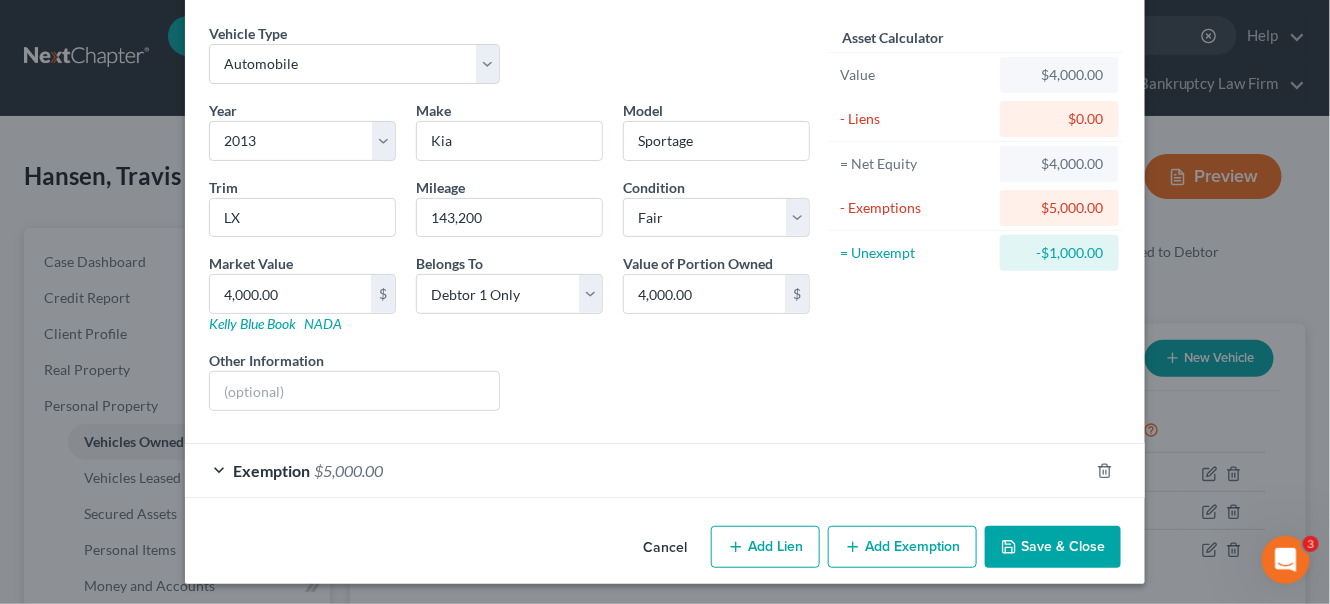 click on "Save & Close" at bounding box center (1053, 547) 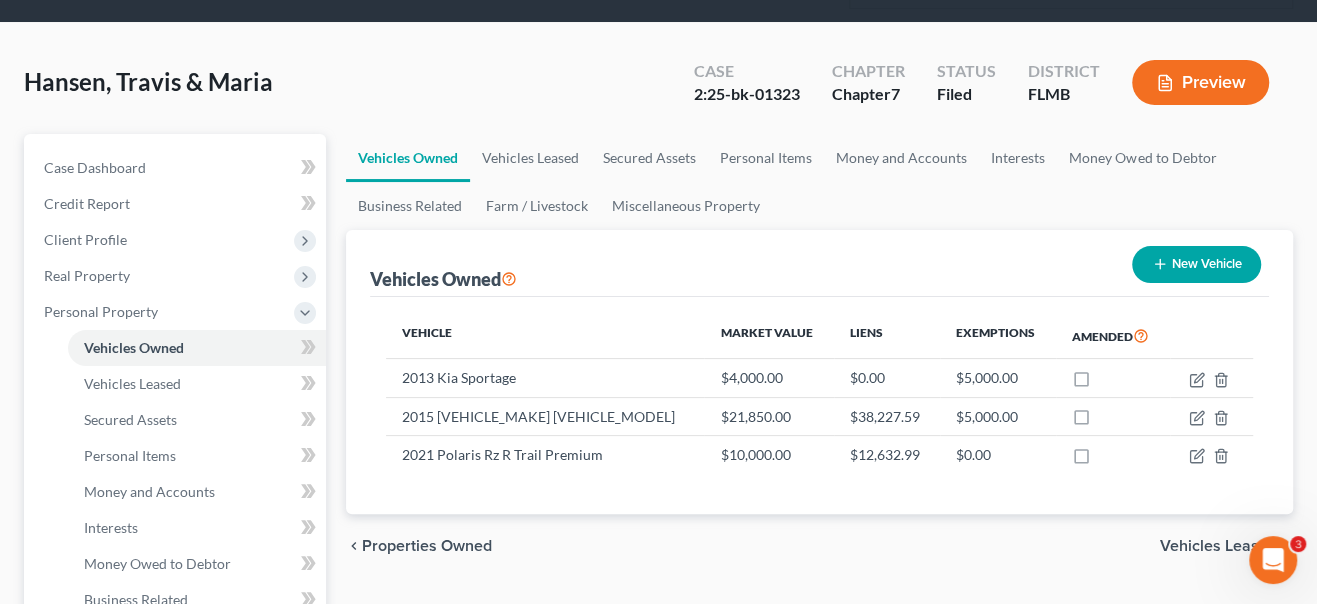 scroll, scrollTop: 0, scrollLeft: 0, axis: both 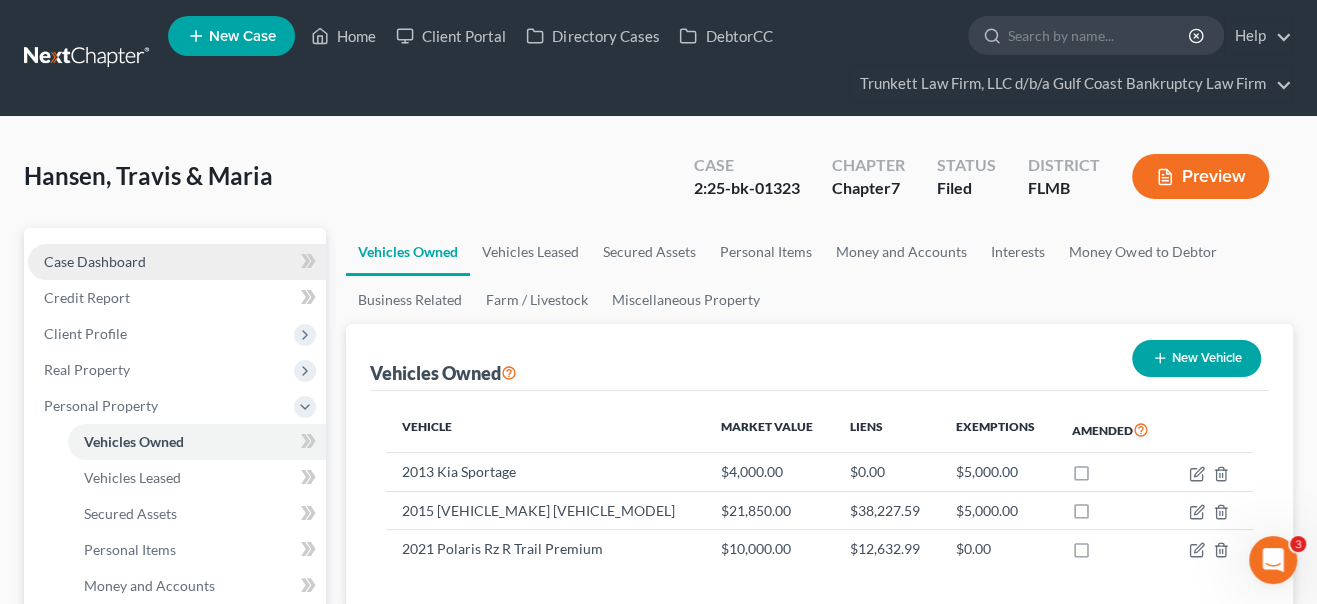 click on "Case Dashboard" at bounding box center (95, 261) 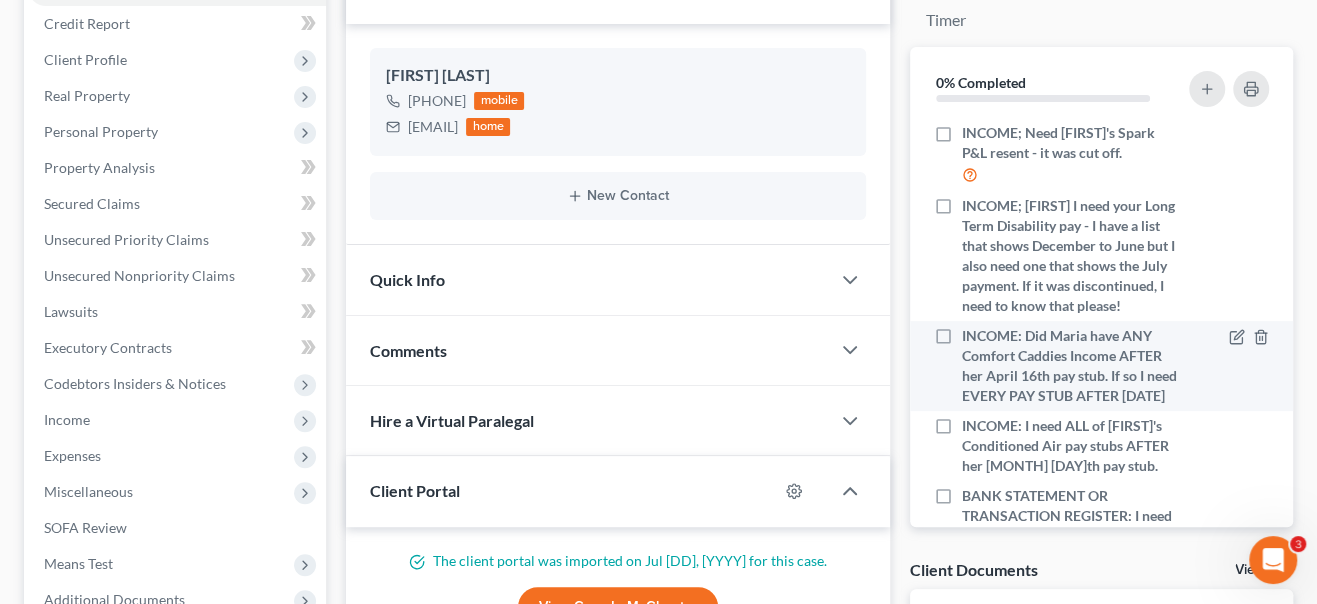 scroll, scrollTop: 272, scrollLeft: 0, axis: vertical 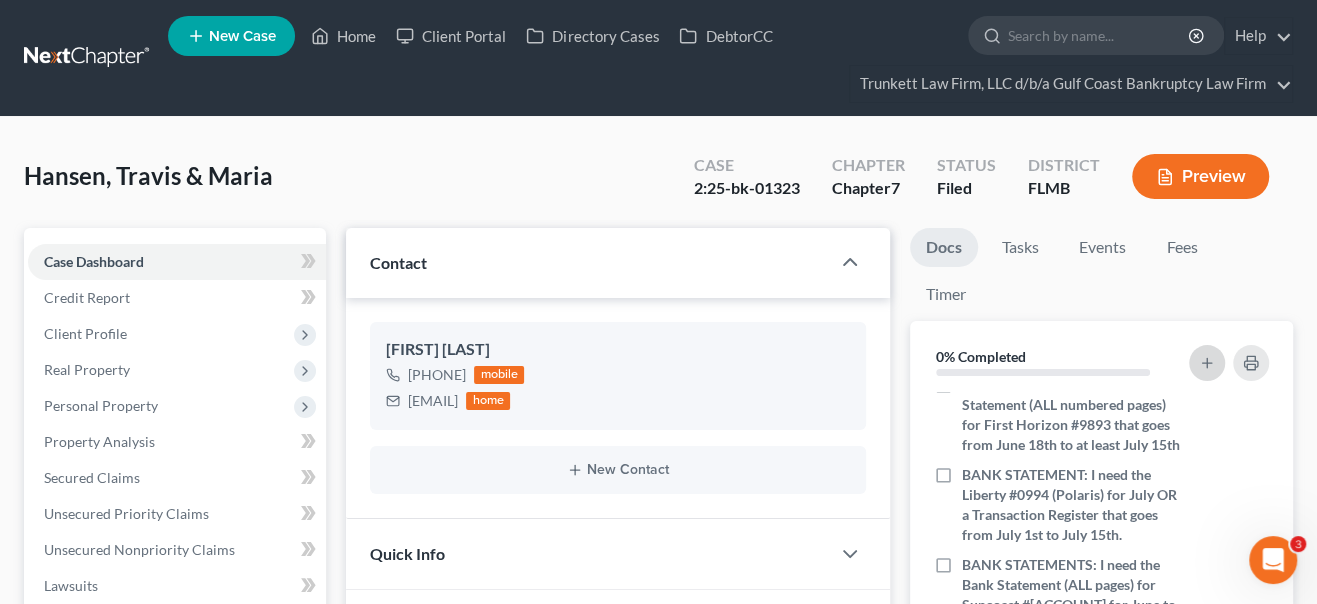 click 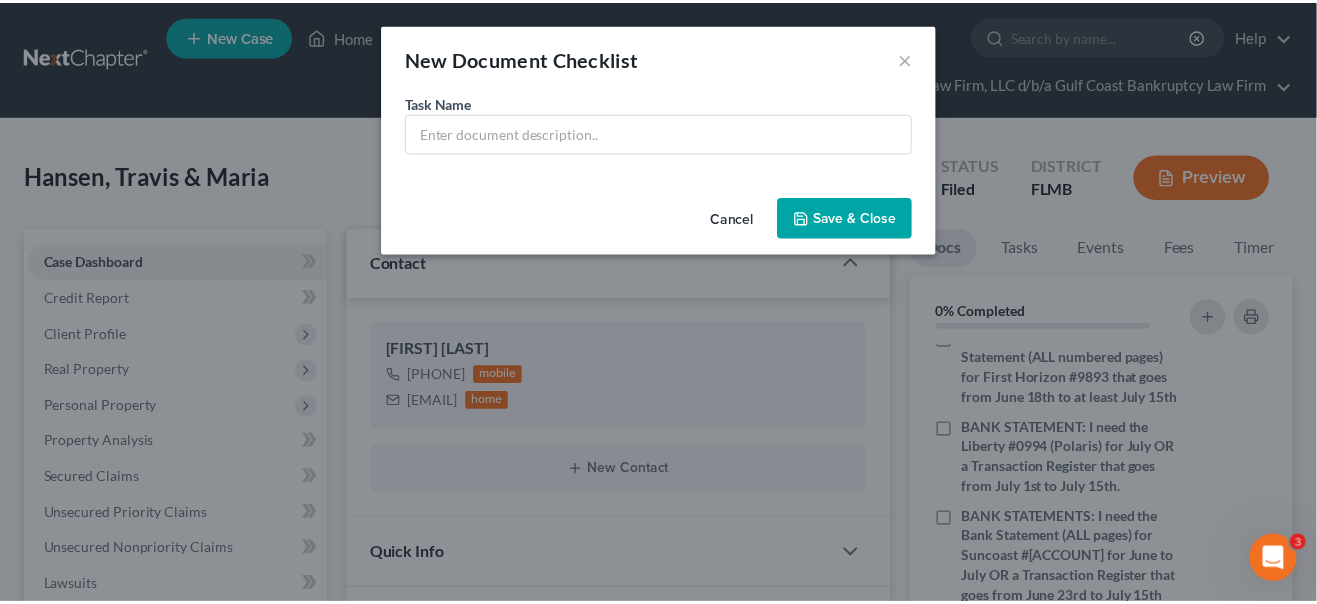 scroll, scrollTop: 594, scrollLeft: 0, axis: vertical 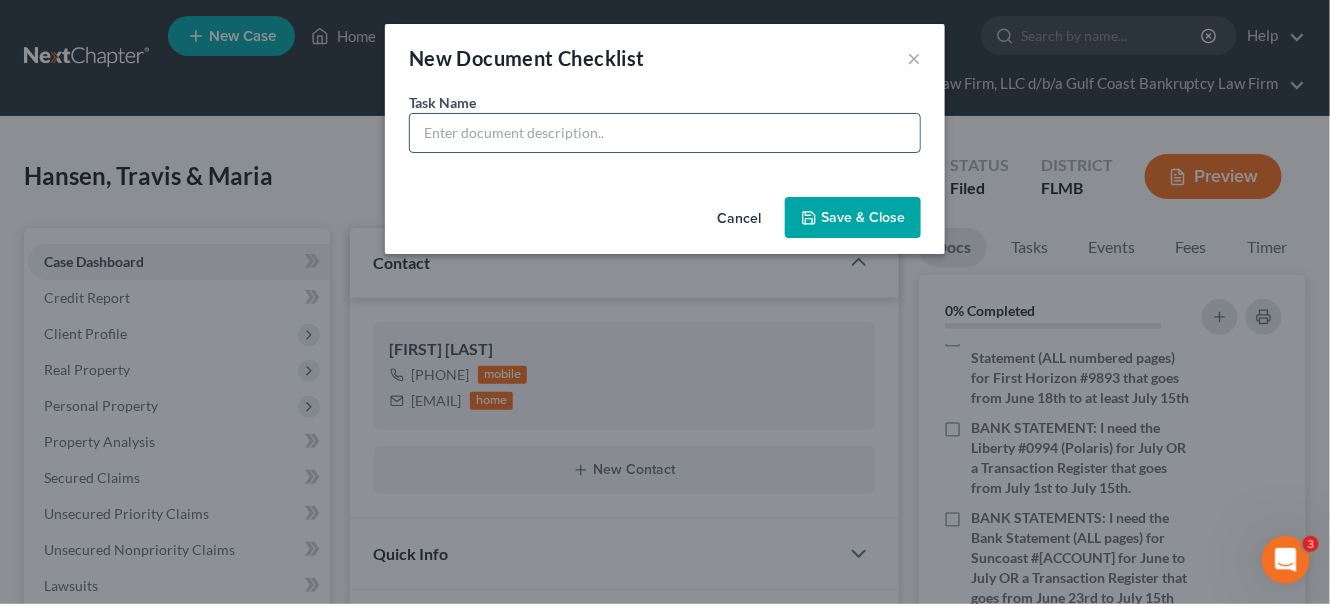 click at bounding box center [665, 133] 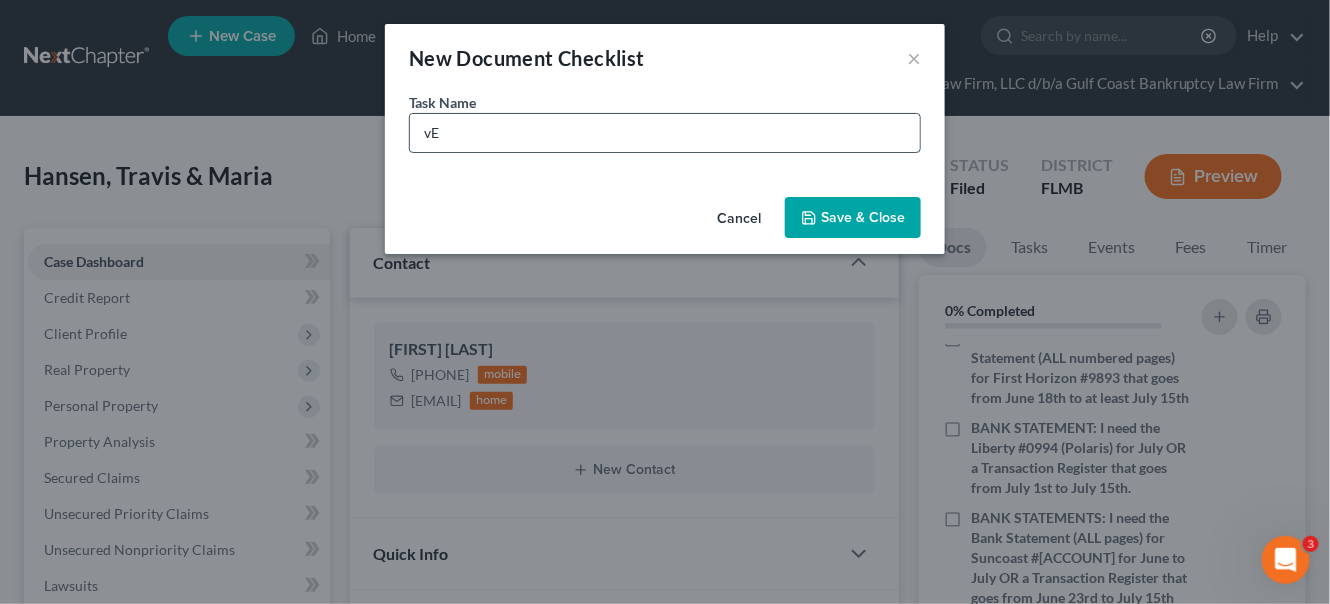 type on "v" 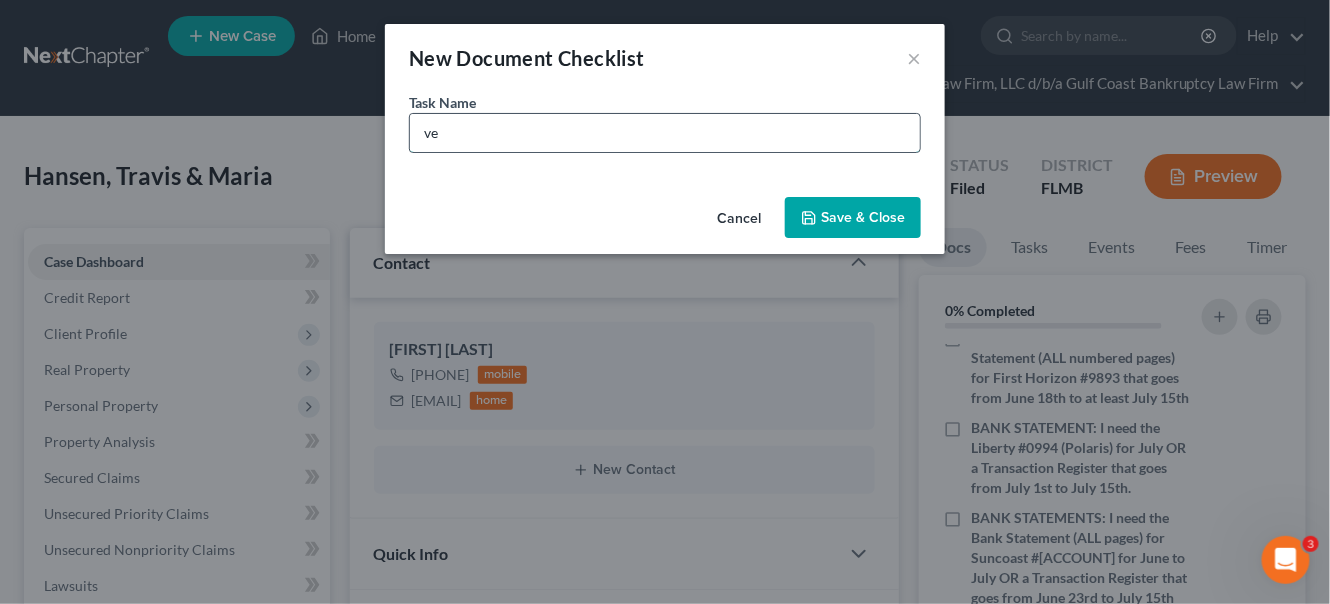 type on "v" 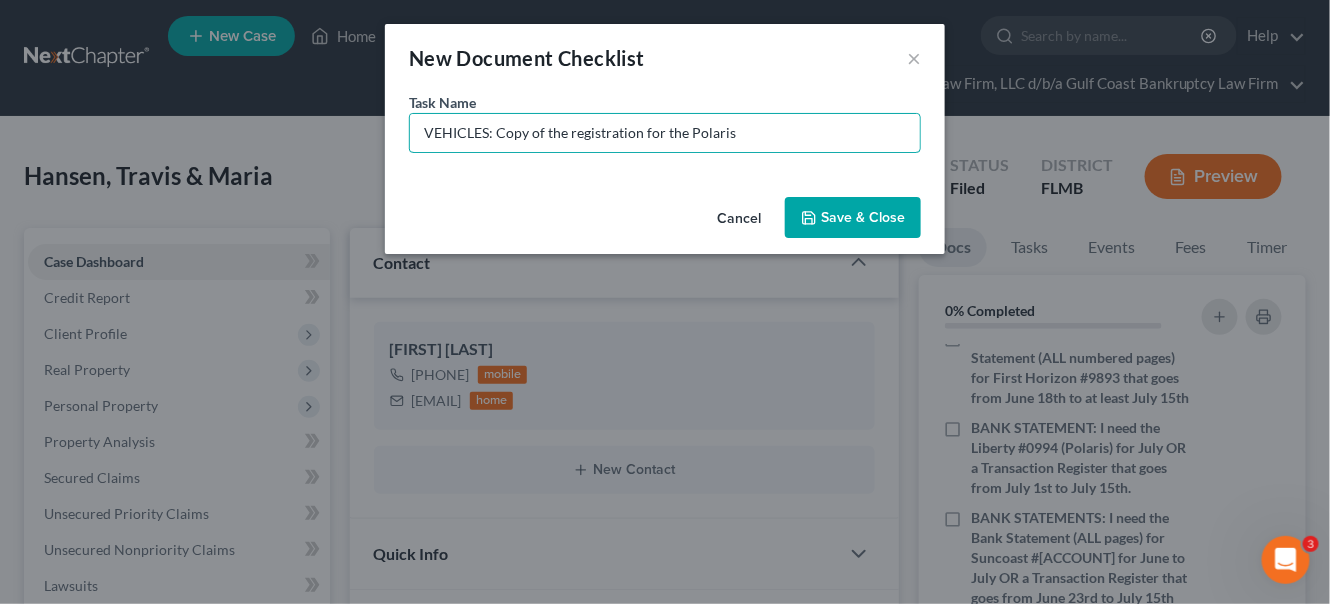 type on "VEHICLES: Copy of the registration for the Polaris" 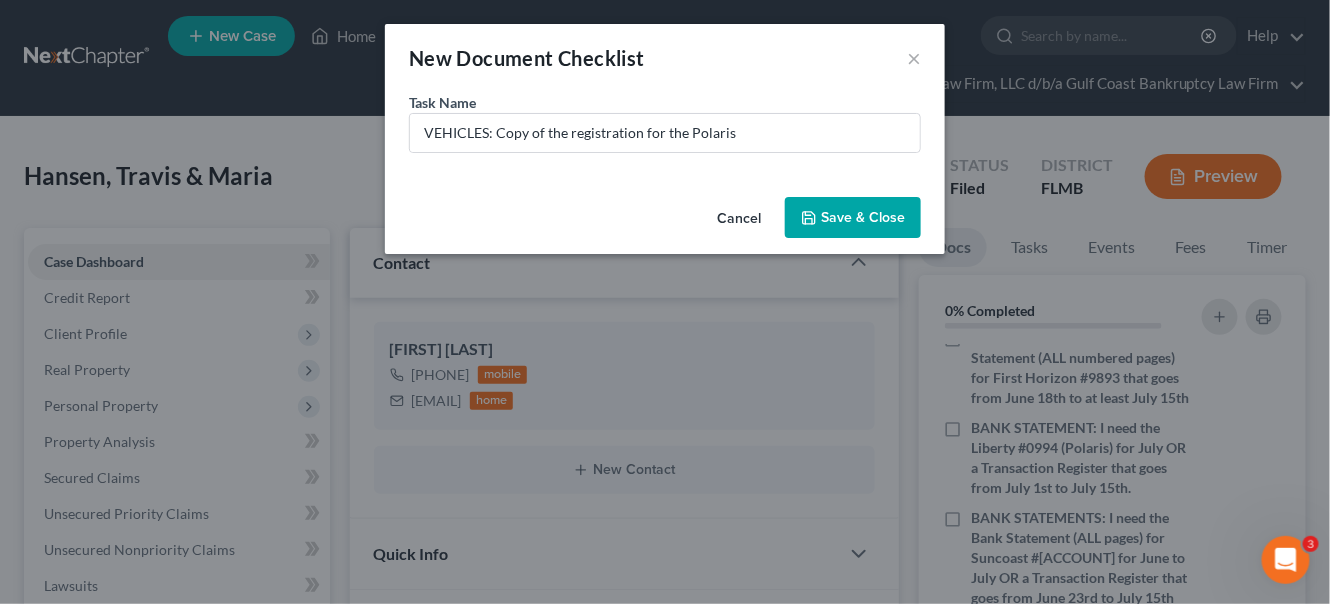 click on "Save & Close" at bounding box center [853, 218] 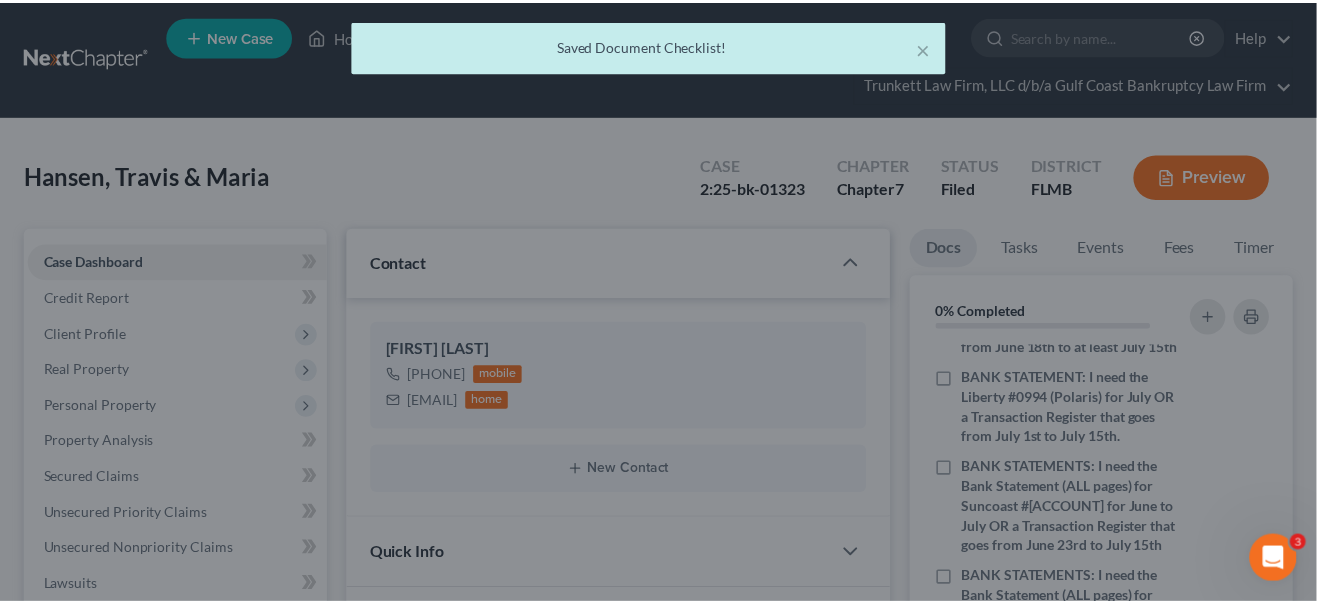 scroll, scrollTop: 615, scrollLeft: 0, axis: vertical 